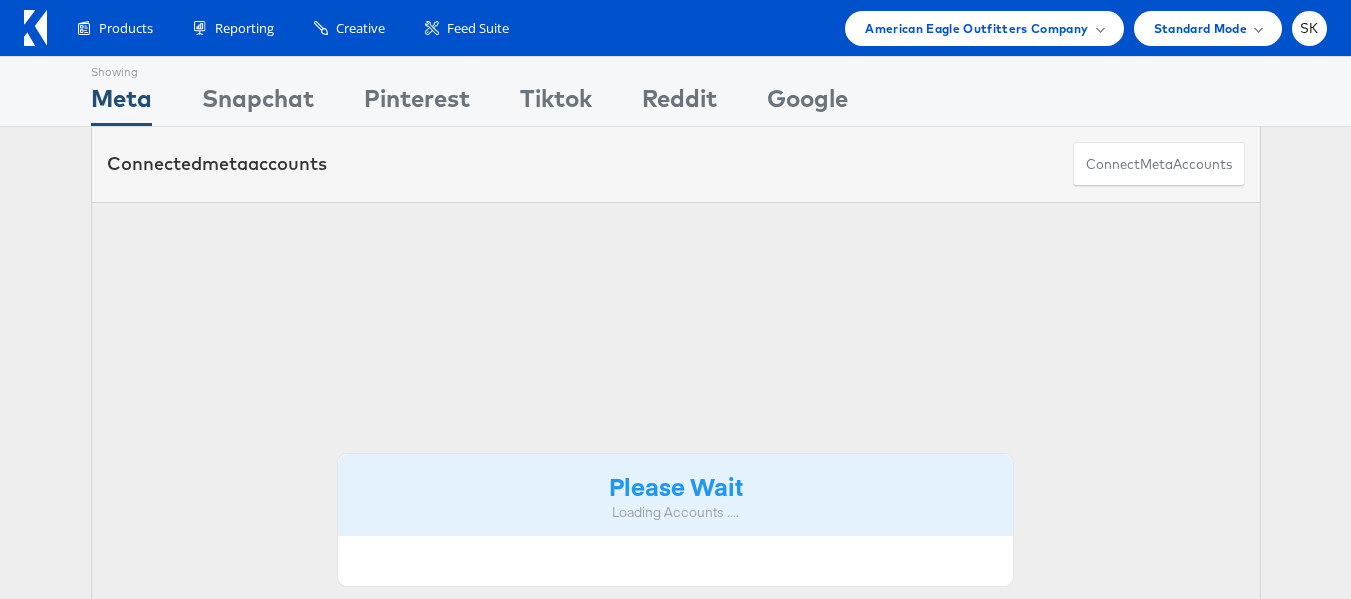 scroll, scrollTop: 0, scrollLeft: 0, axis: both 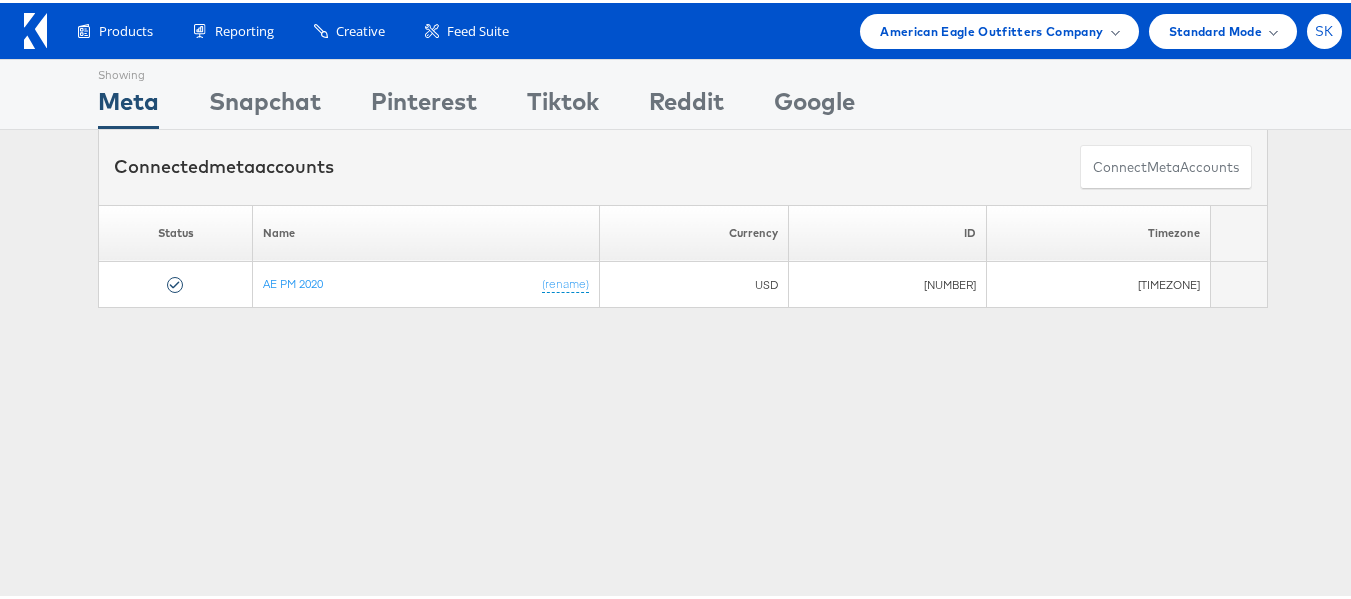 click on "SK" at bounding box center (1324, 28) 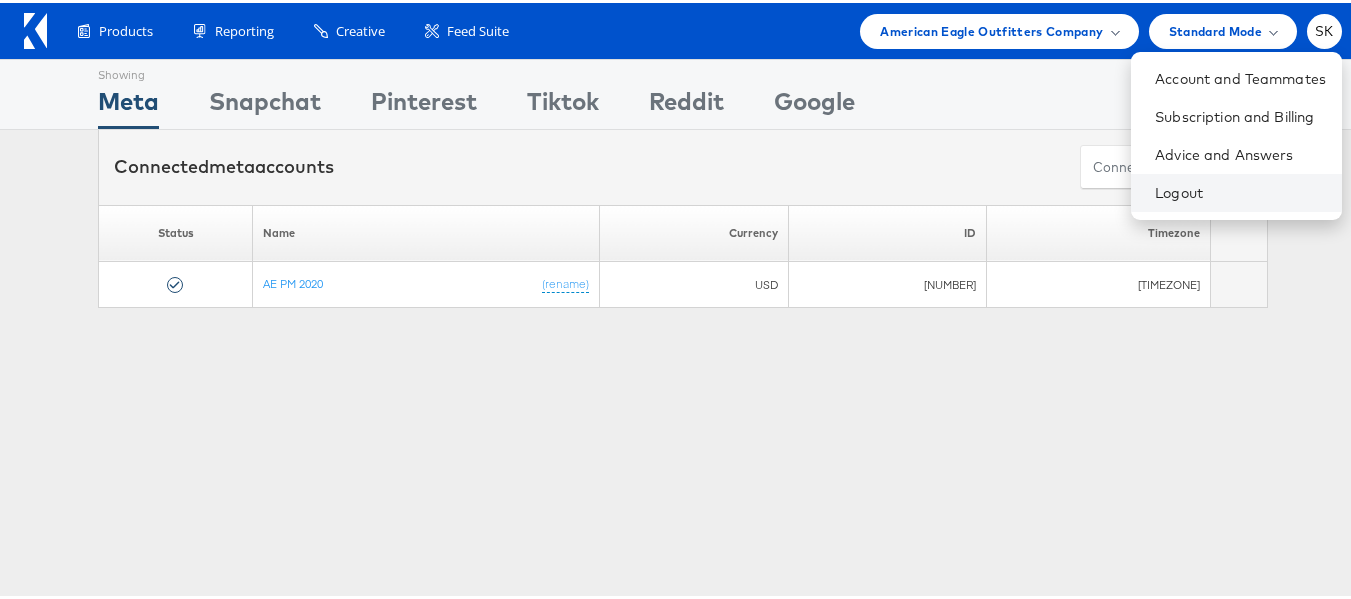 click on "Logout" at bounding box center [1236, 190] 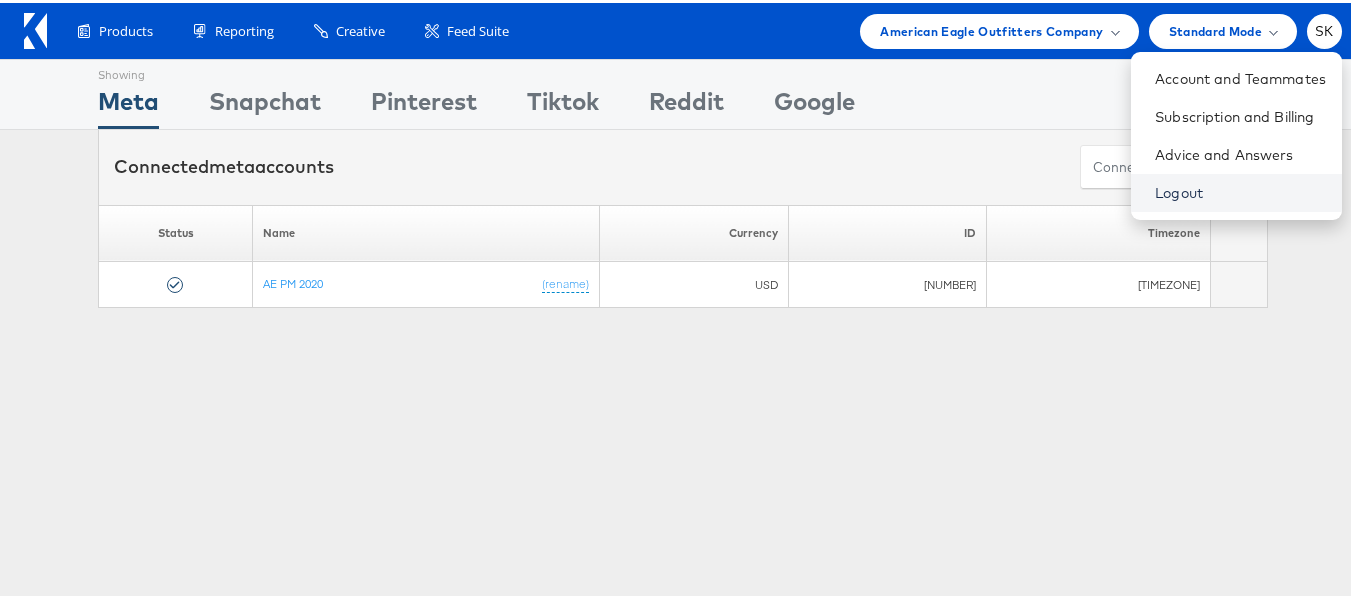 click on "Logout" at bounding box center (1240, 190) 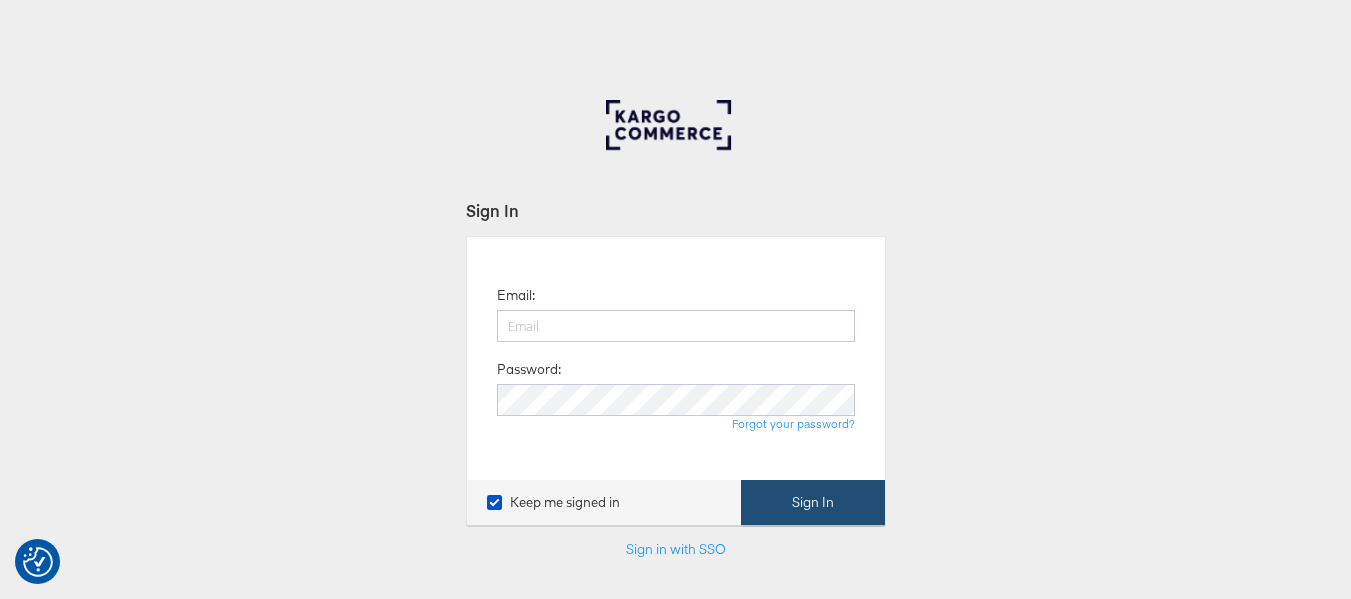 scroll, scrollTop: 0, scrollLeft: 0, axis: both 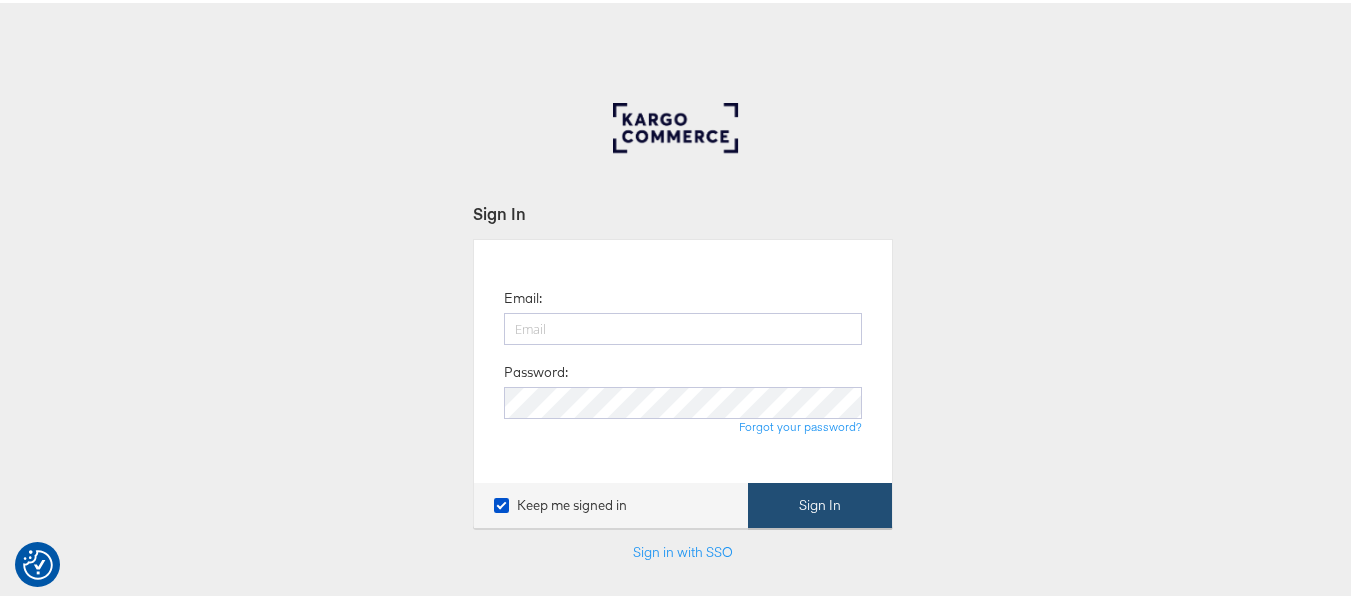 type on "shravan.kumar@kargo.com" 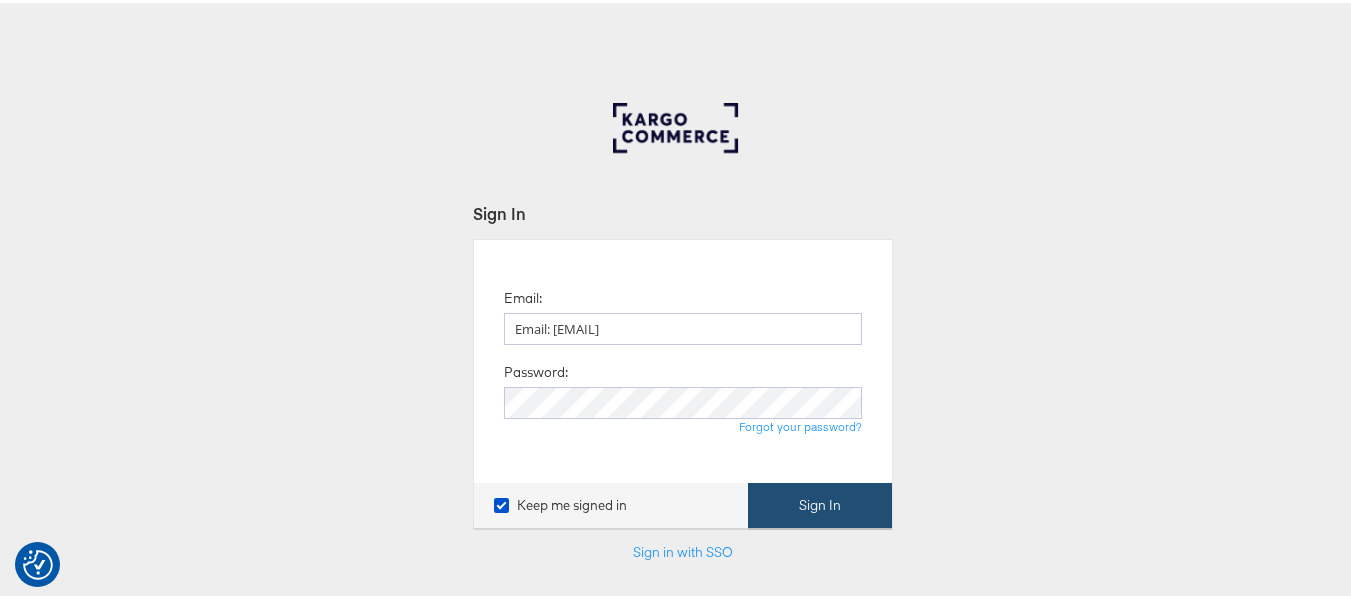click on "Sign In" at bounding box center (820, 502) 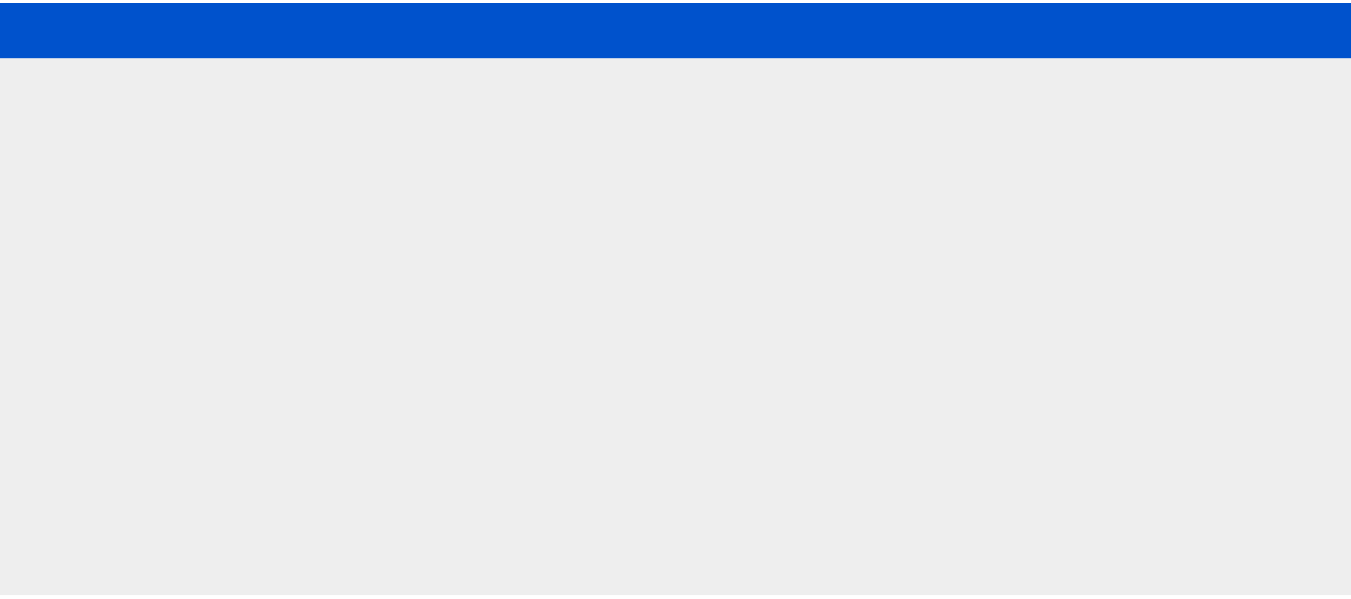 scroll, scrollTop: 0, scrollLeft: 0, axis: both 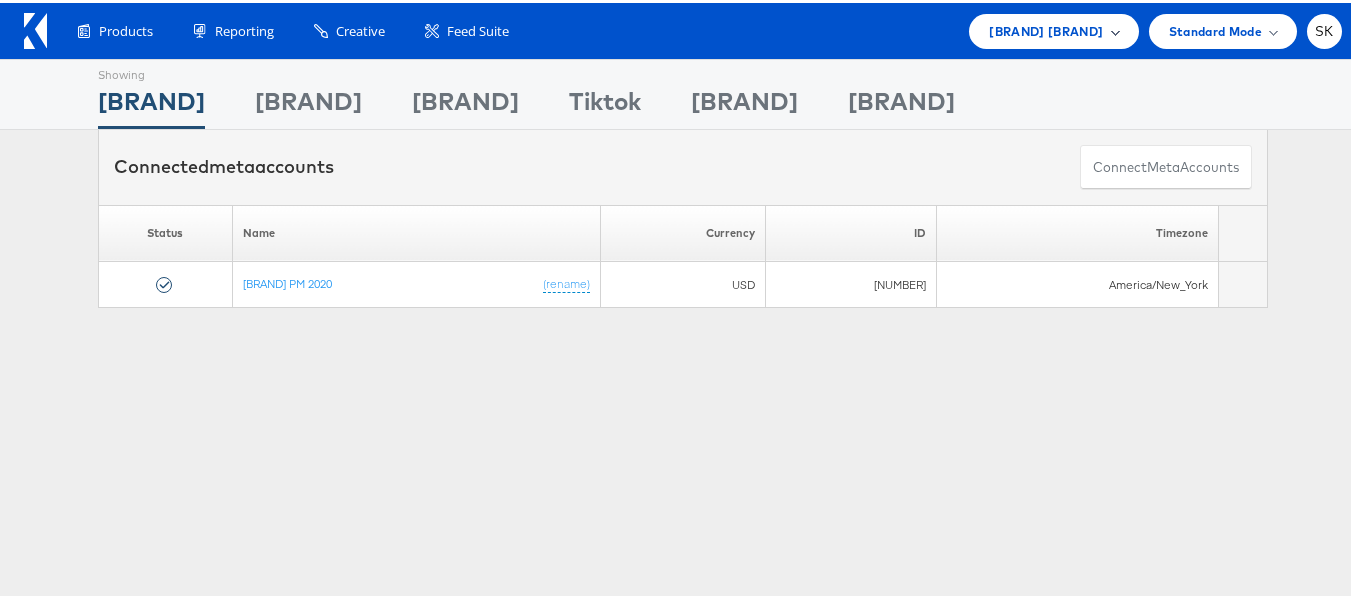 click on "American Eagle Outfitters Company" at bounding box center (1053, 28) 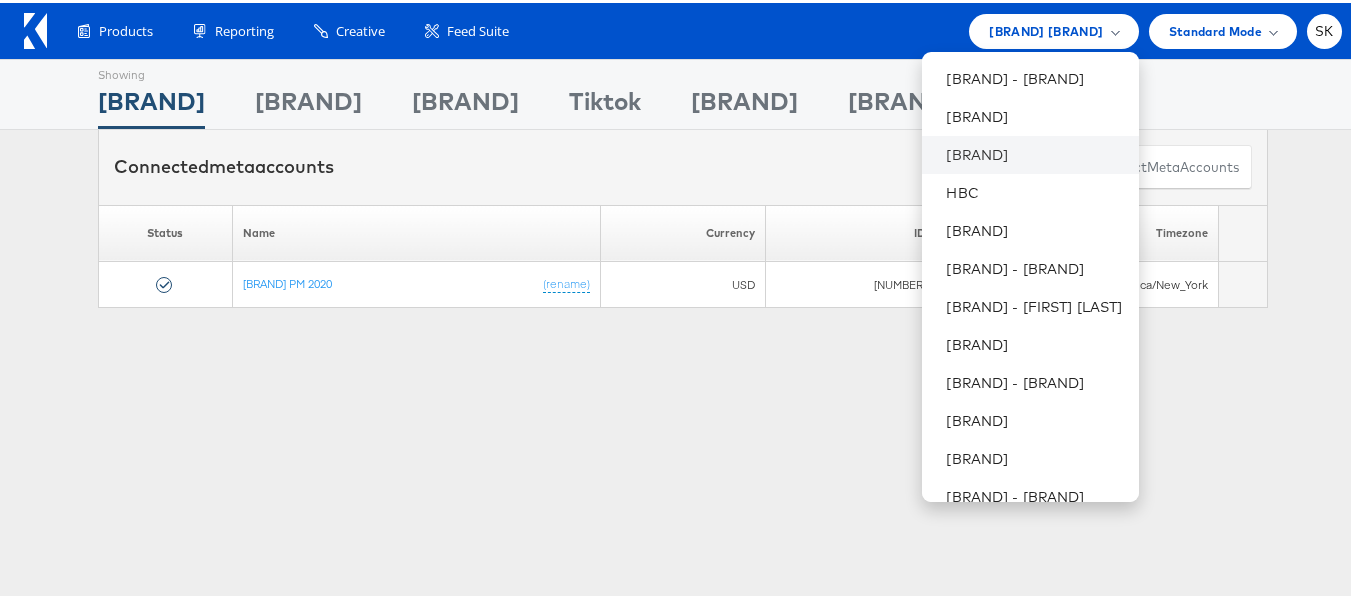 scroll, scrollTop: 248, scrollLeft: 0, axis: vertical 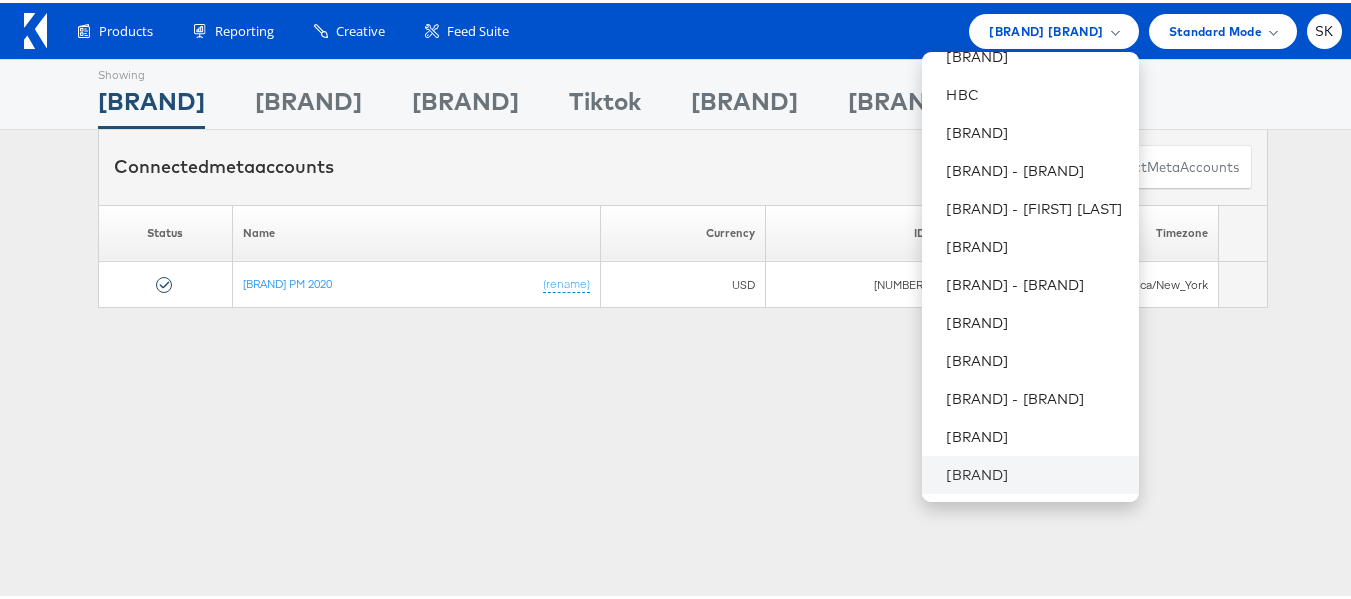 click on "The CoStar Group" at bounding box center [1030, 472] 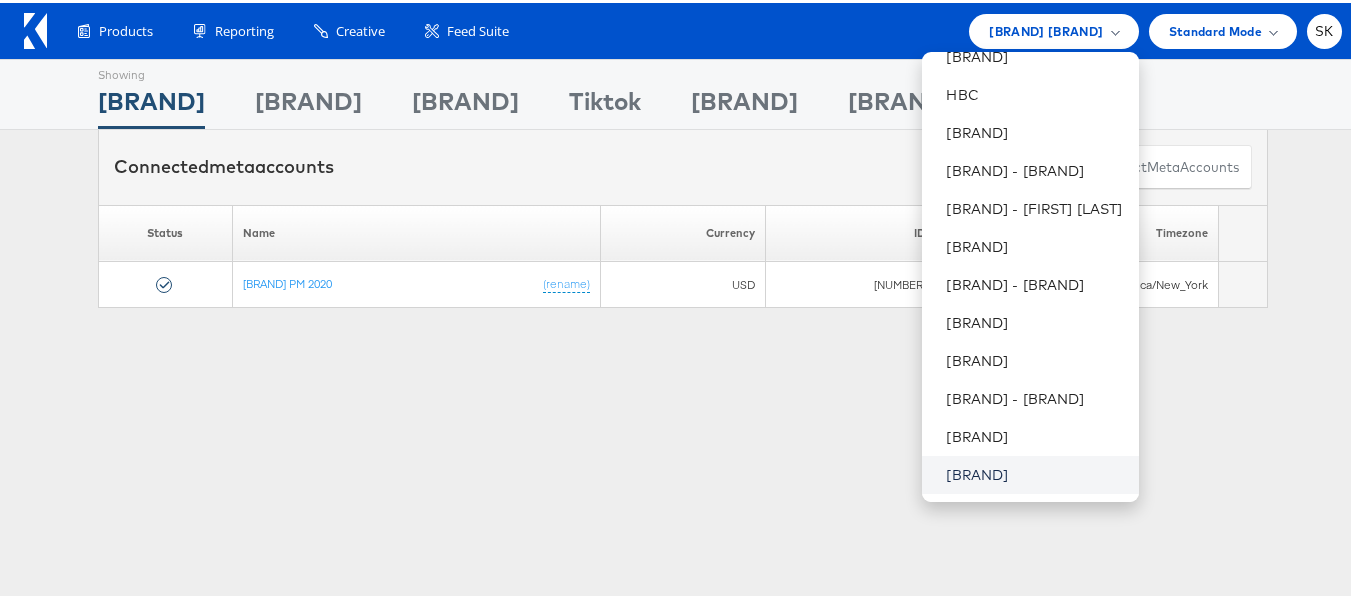 click on "The CoStar Group" at bounding box center (1034, 472) 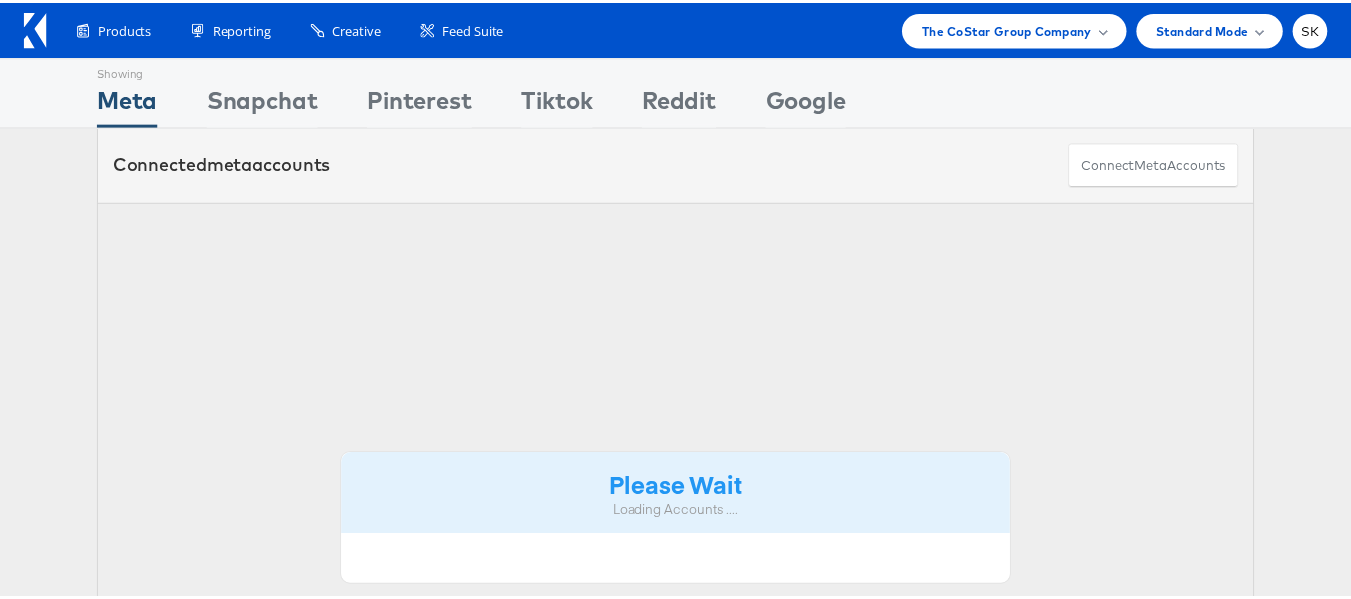 scroll, scrollTop: 0, scrollLeft: 0, axis: both 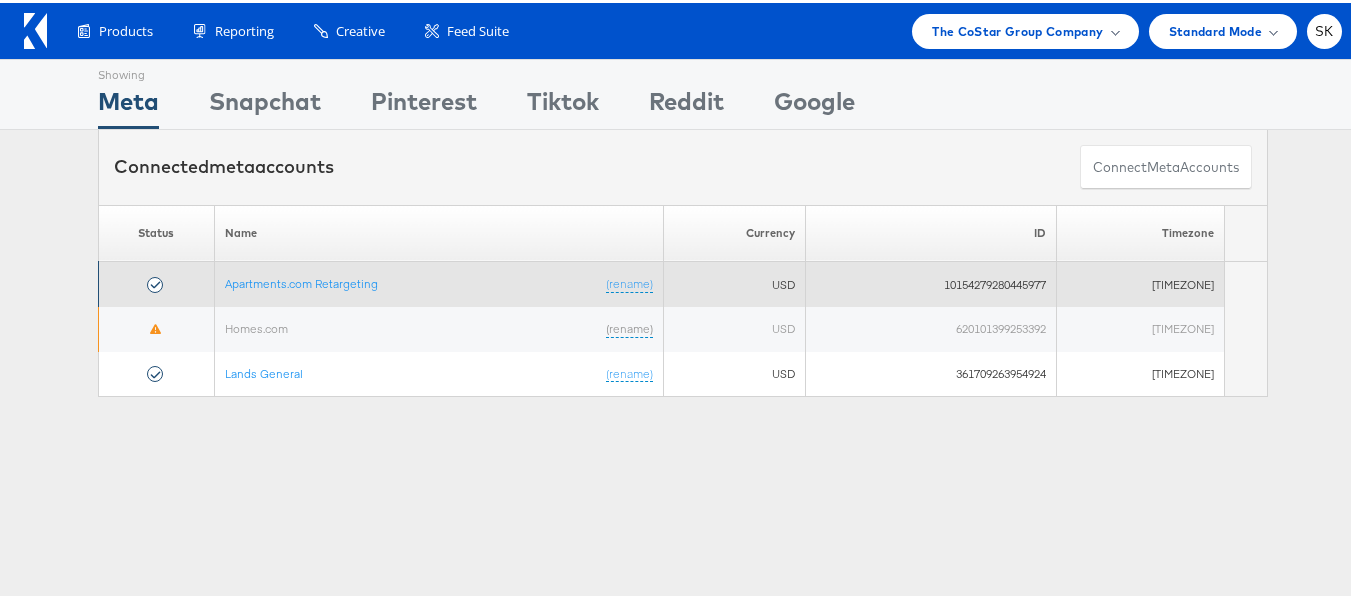 click on "Apartments.com Retargeting
(rename)" at bounding box center (438, 281) 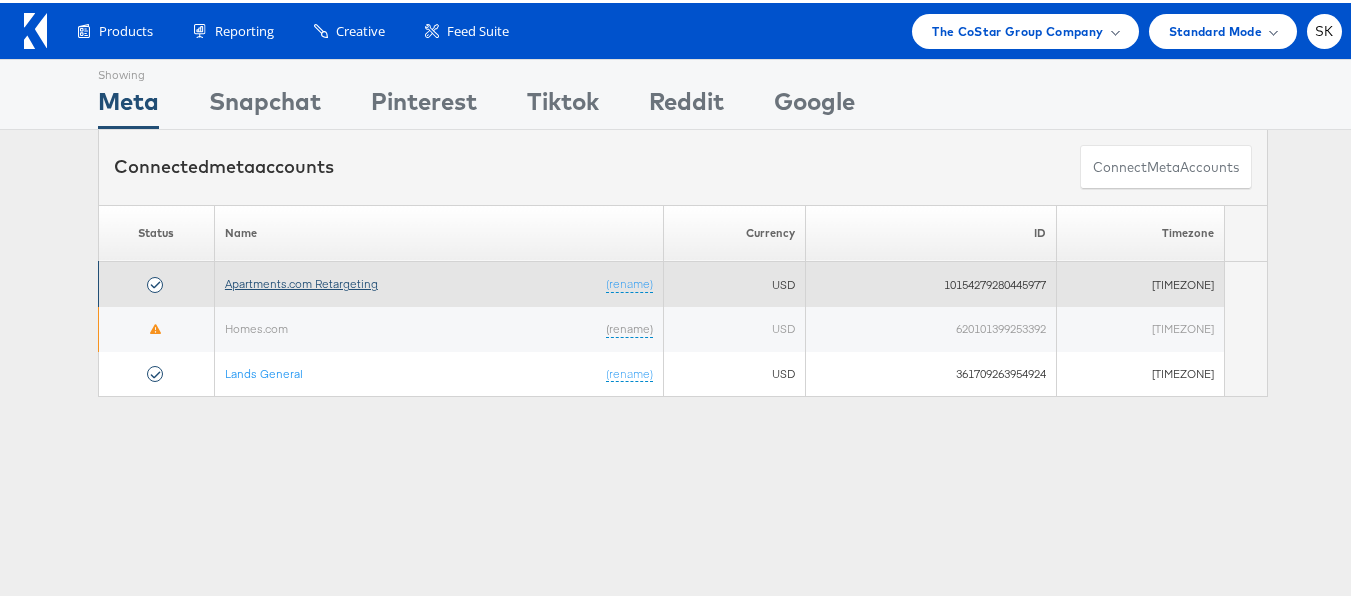click on "Apartments.com Retargeting" at bounding box center [301, 280] 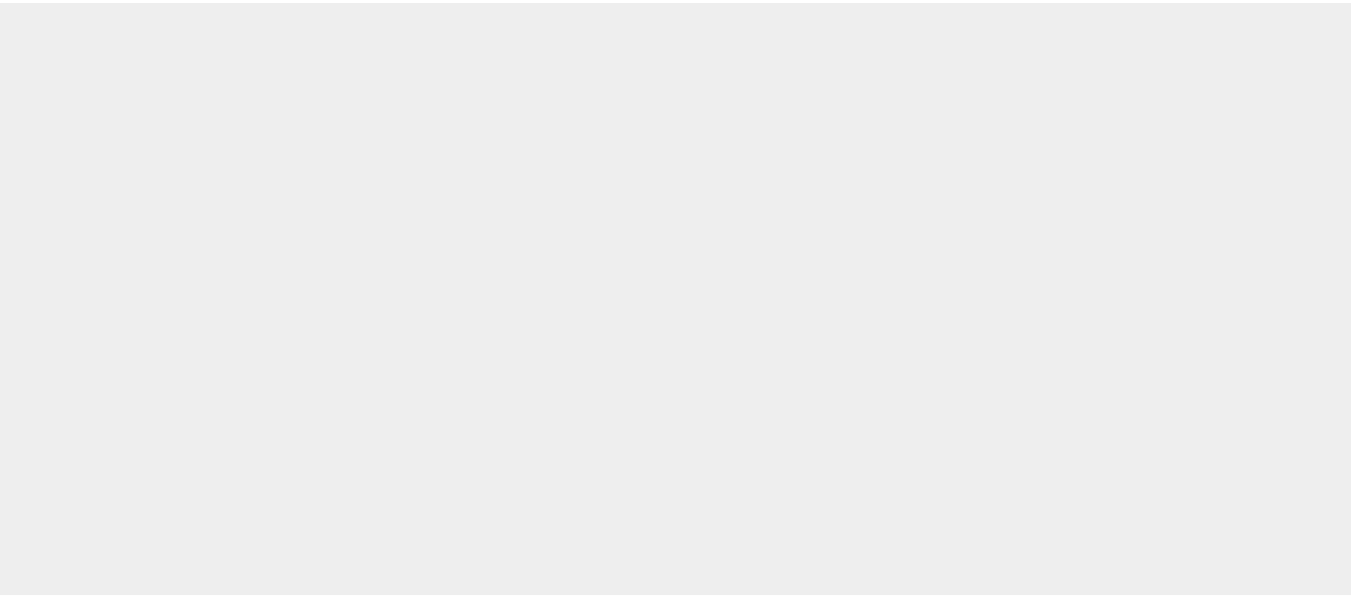 scroll, scrollTop: 0, scrollLeft: 0, axis: both 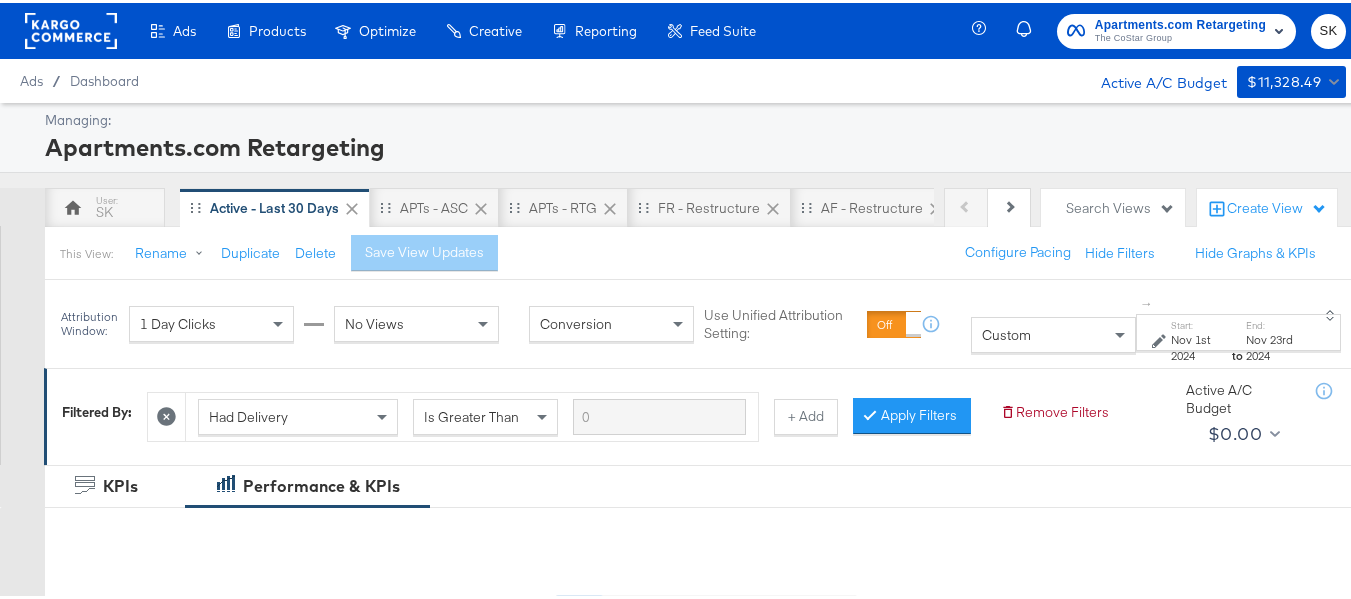 click on "Custom" at bounding box center (1053, 332) 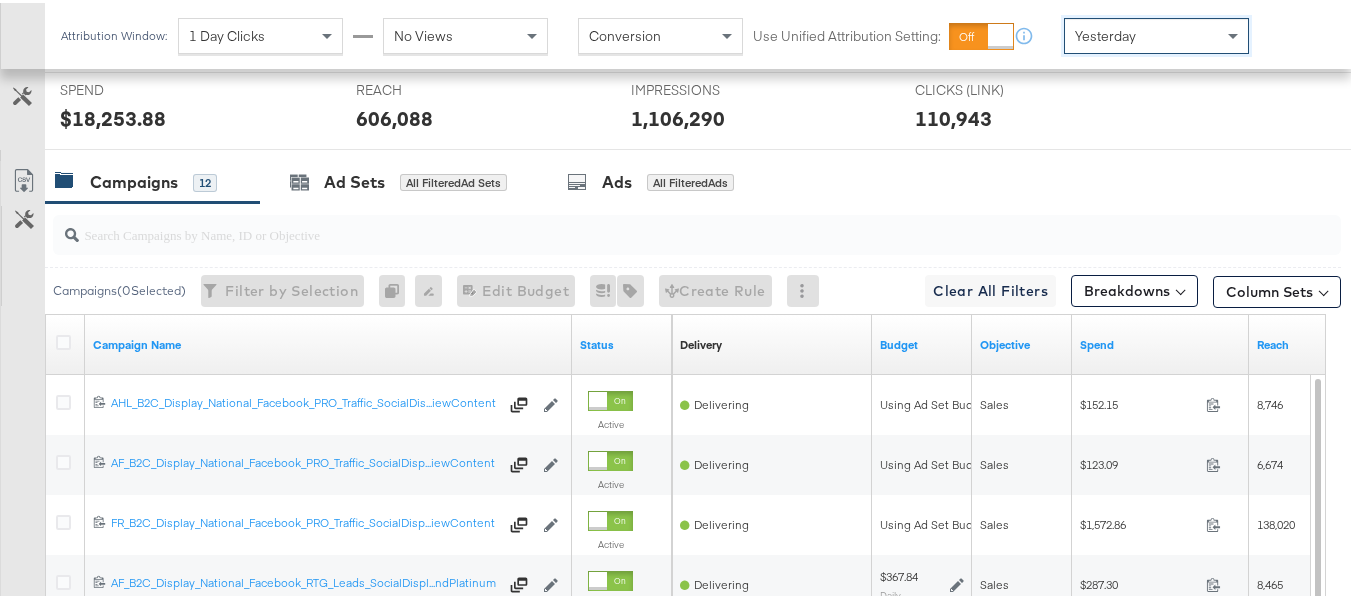 scroll, scrollTop: 833, scrollLeft: 0, axis: vertical 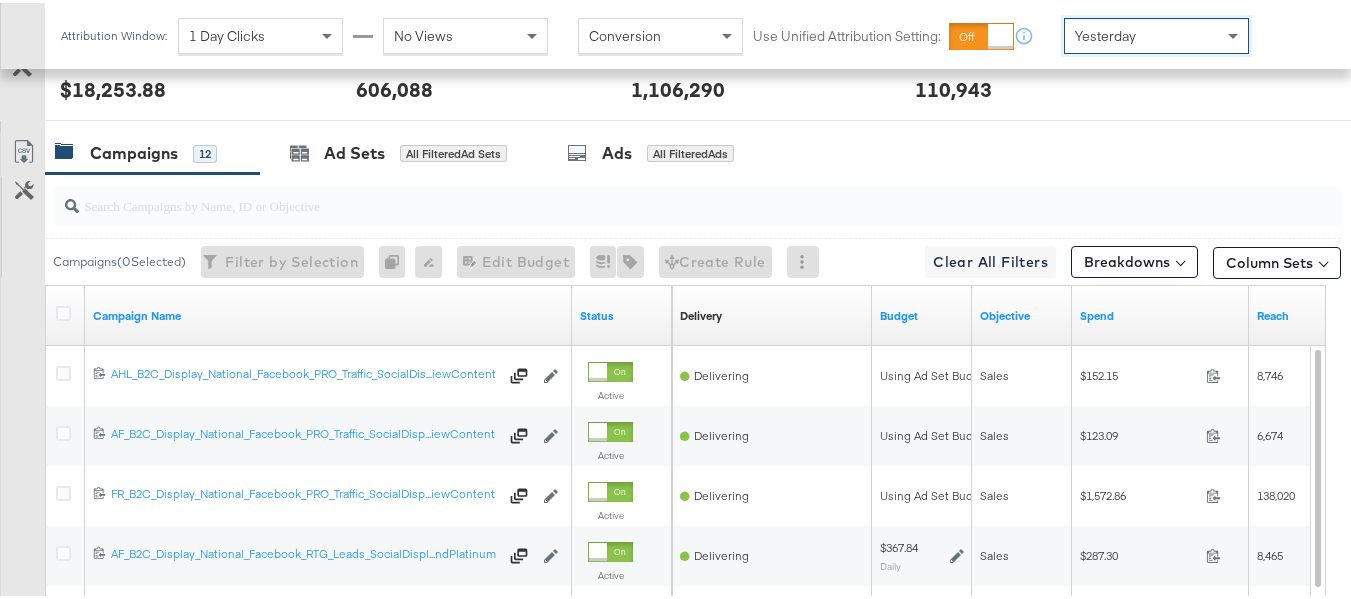 click at bounding box center [653, 194] 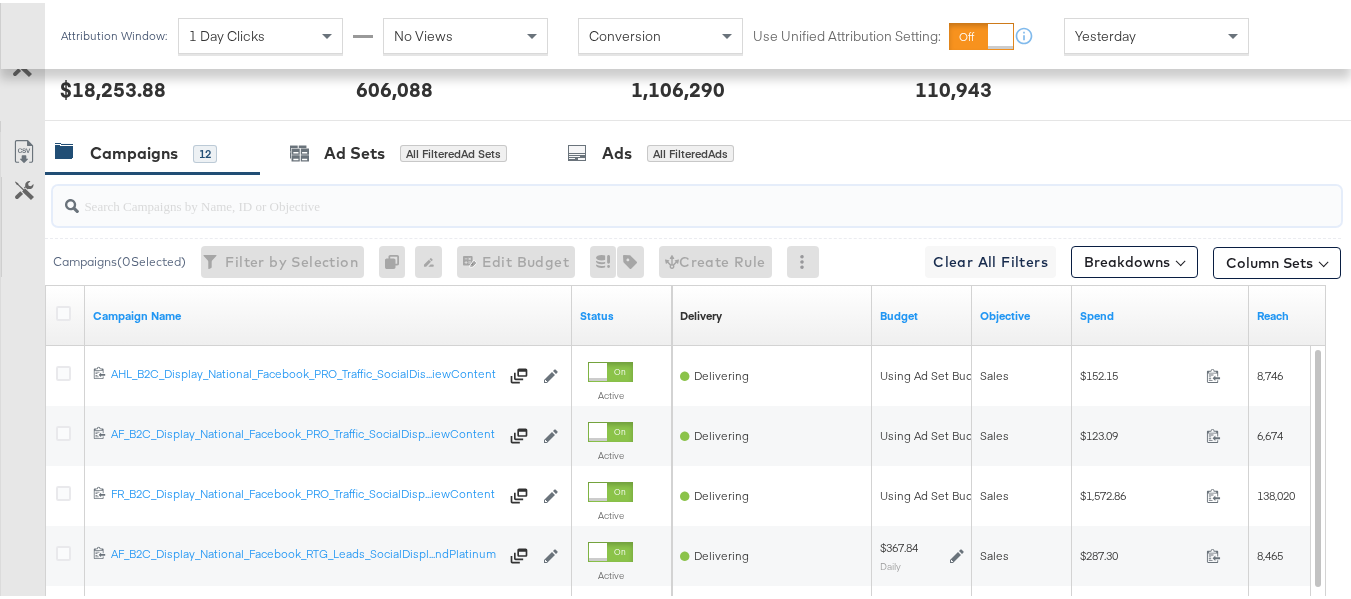 paste on "APTS_B2C_Display_National_Facebook_RTG_Leads_SocialDisplay_alwayson_Retargeting_DARE24_DiamondPlatinum" 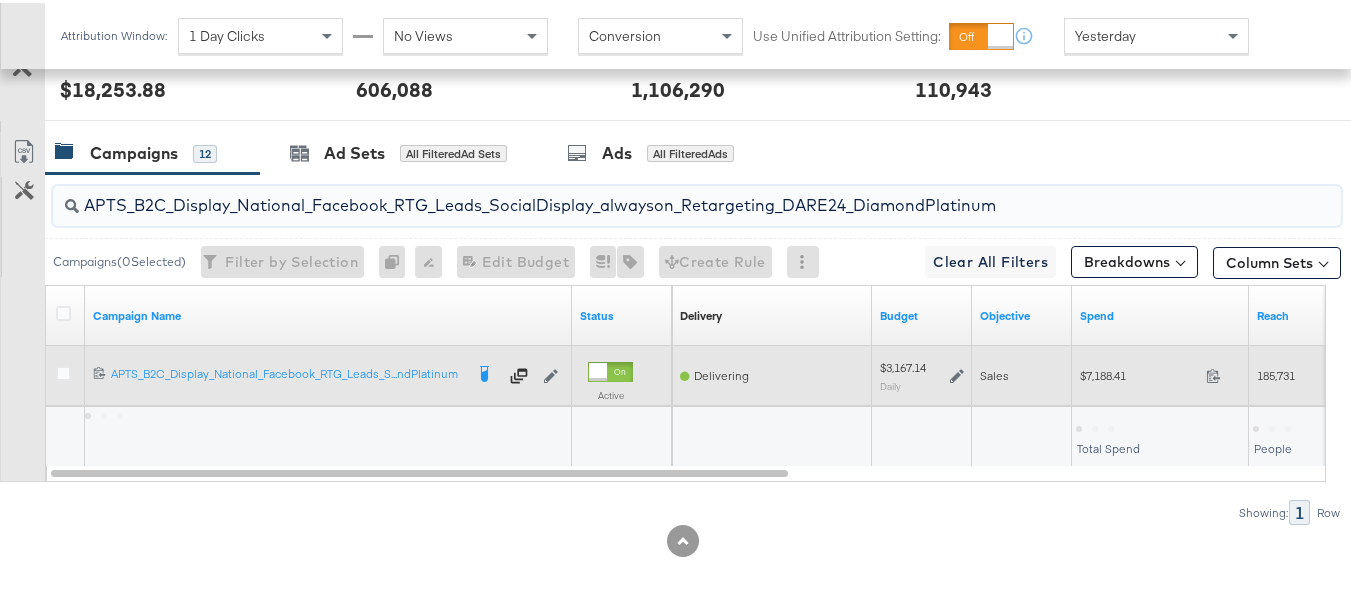click on "$7,188.41" at bounding box center (1139, 372) 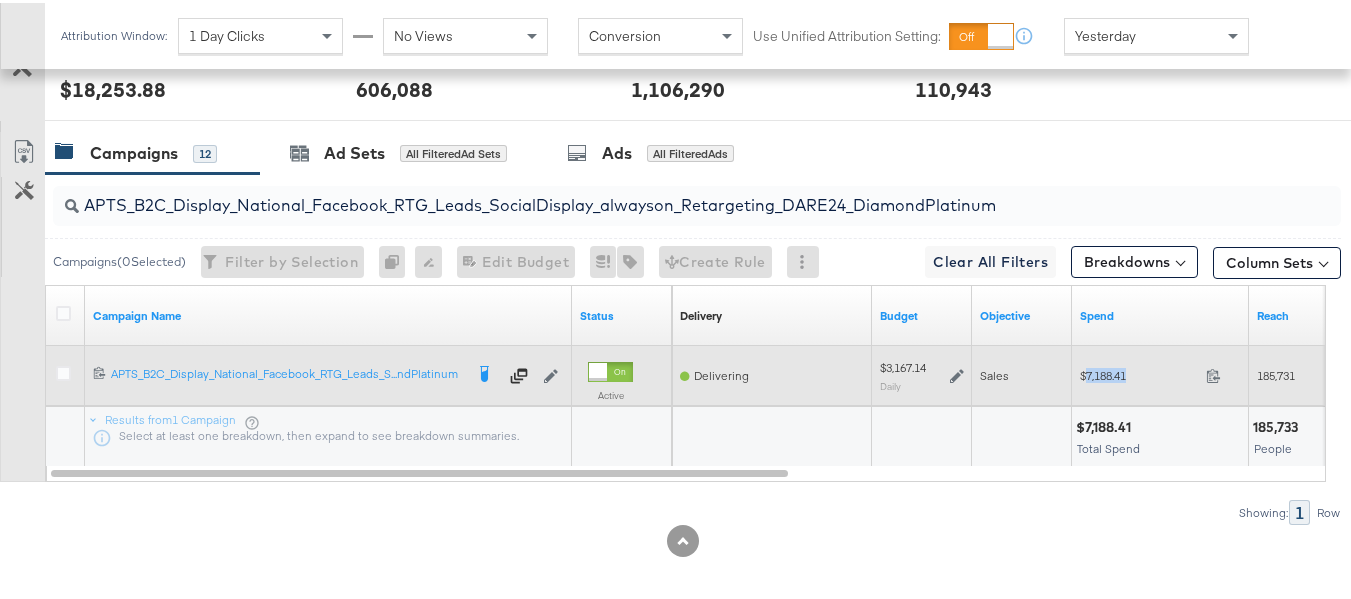 click on "$7,188.41" at bounding box center (1139, 372) 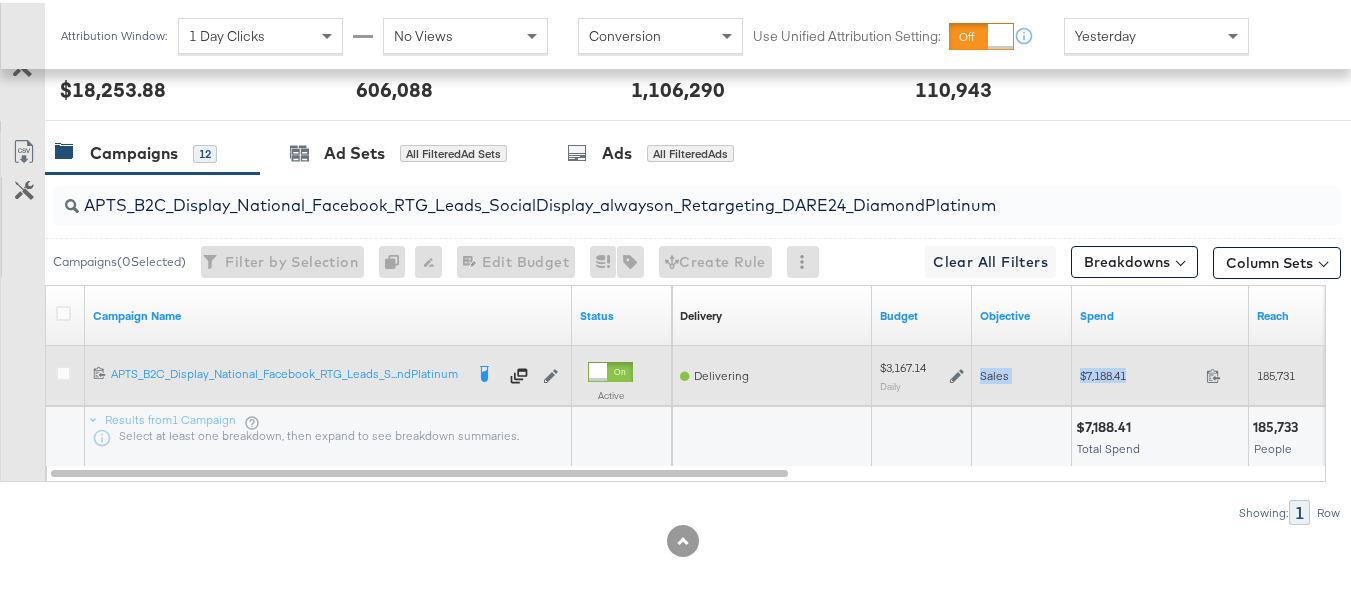 drag, startPoint x: 1093, startPoint y: 405, endPoint x: 1046, endPoint y: 396, distance: 47.853943 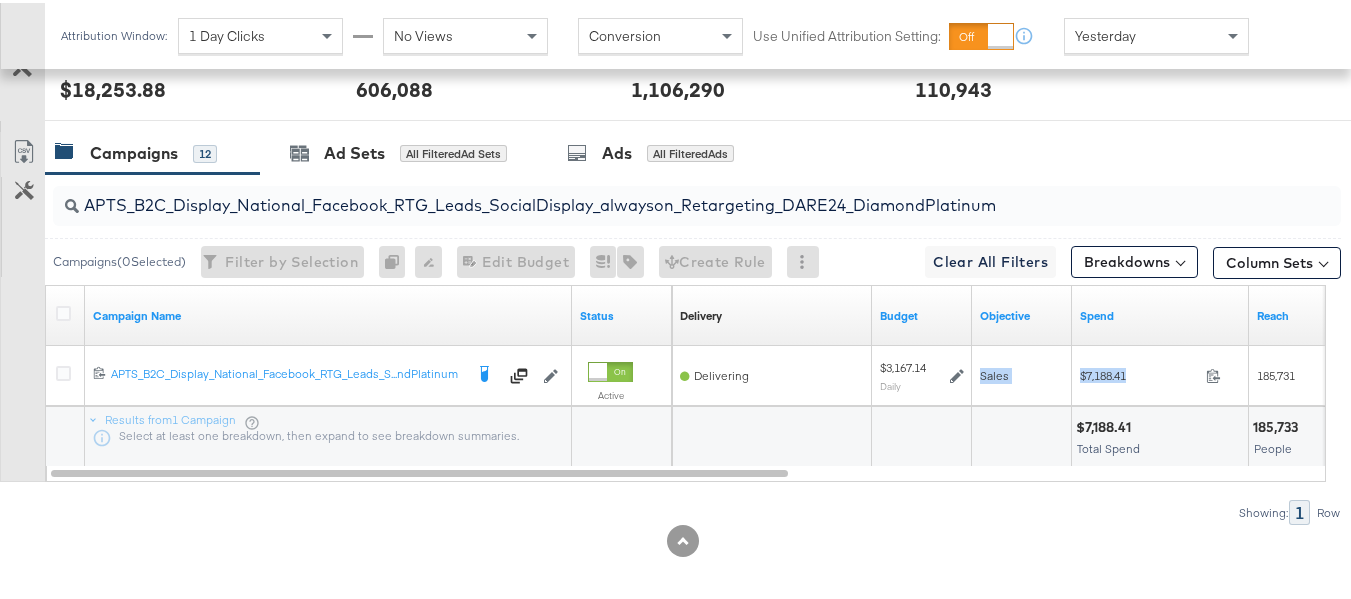 copy on "Sales   $7,188.41" 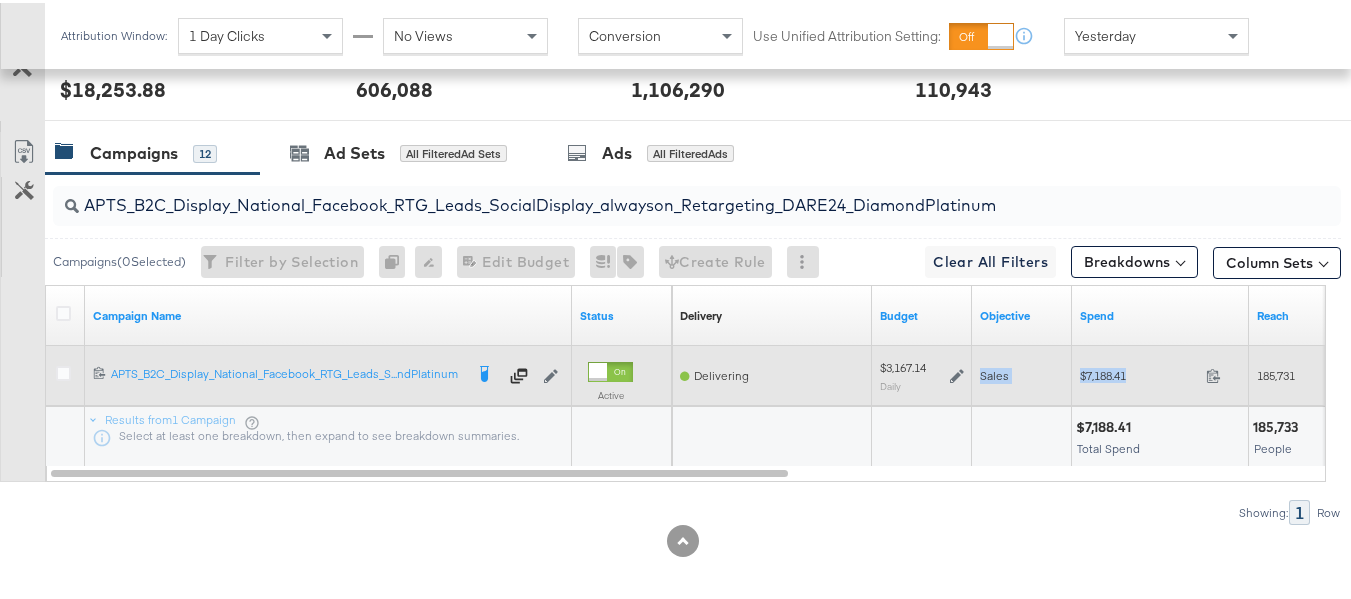 click on "$7,188.41   7188.41" at bounding box center [1160, 372] 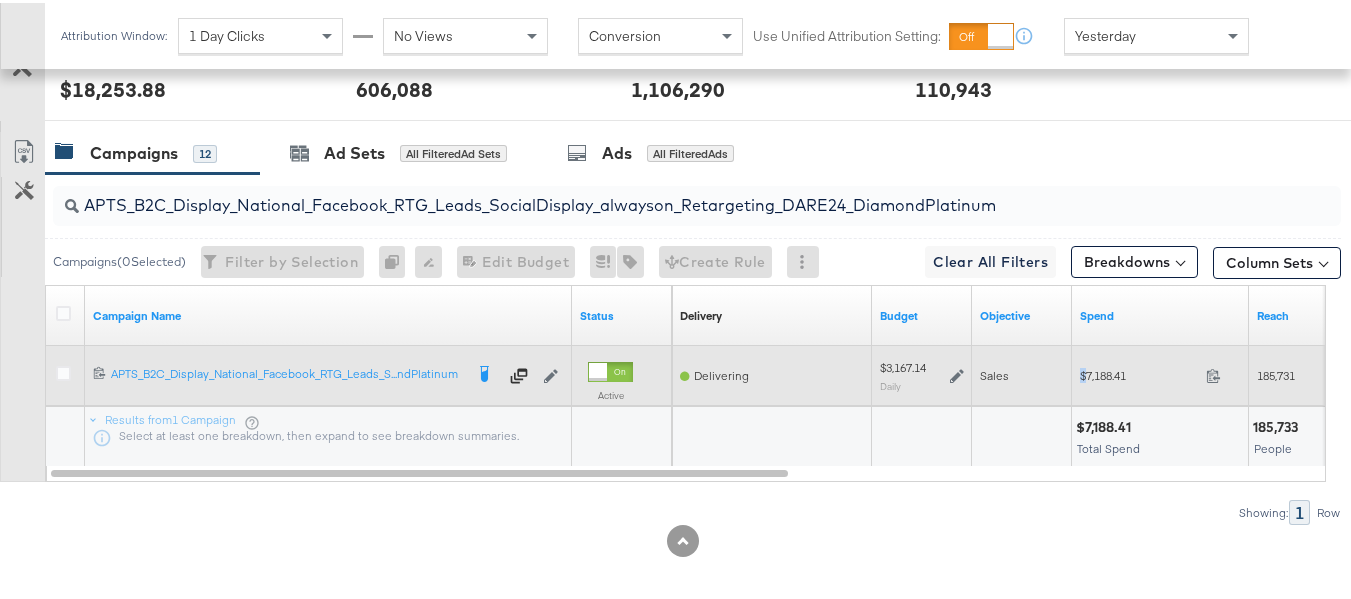 click on "$7,188.41   7188.41" at bounding box center [1160, 372] 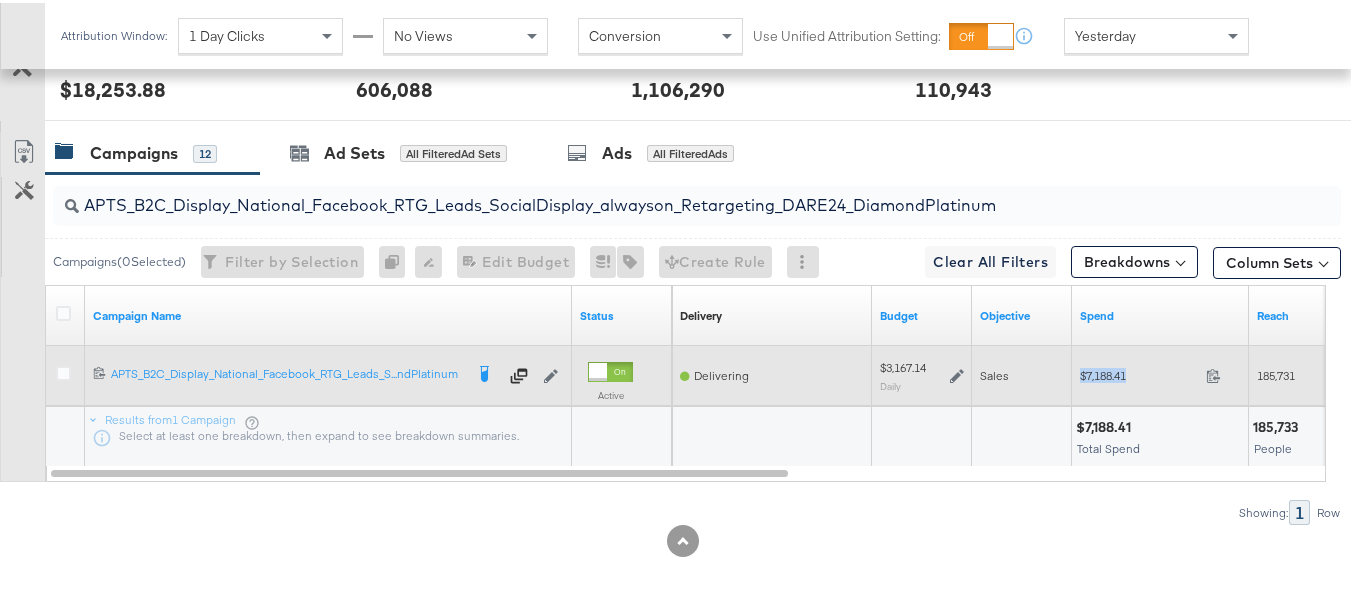 click on "$7,188.41   7188.41" at bounding box center [1160, 372] 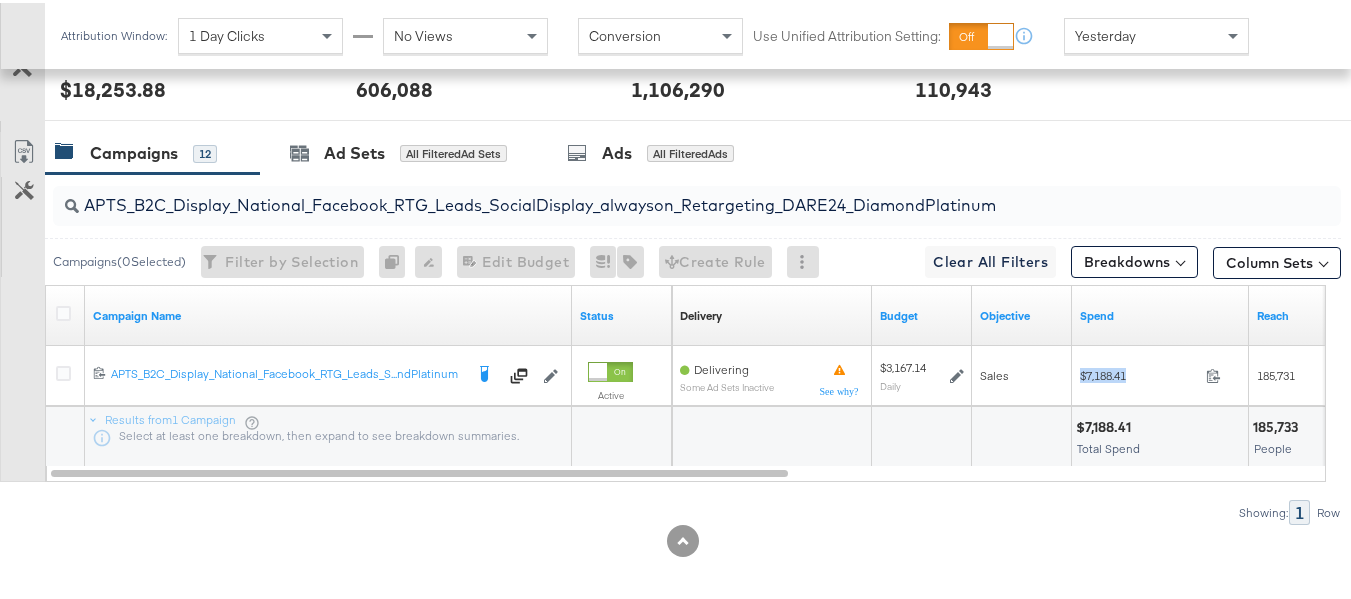 click on "APTS_B2C_Display_National_Facebook_RTG_Leads_SocialDisplay_alwayson_Retargeting_DARE24_DiamondPlatinum" at bounding box center [653, 194] 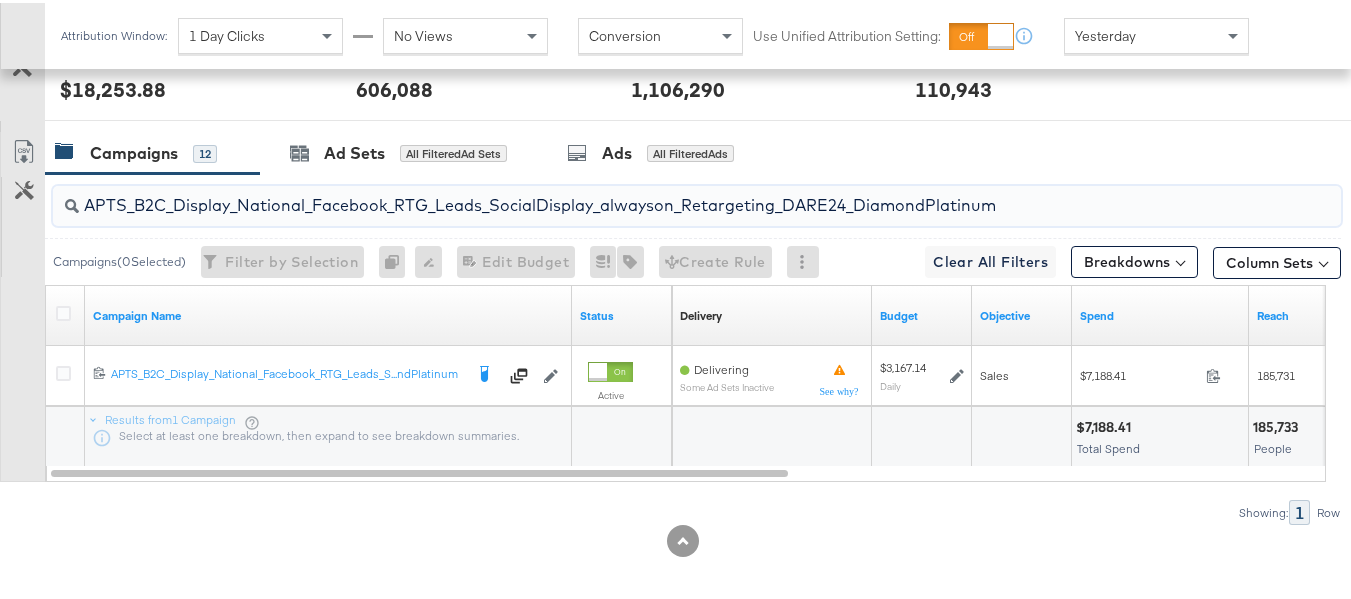 paste on "FR_B2C_Display_National_Facebook_RTG_Leads_SocialDisplay_alwayson_Retargeting_FR" 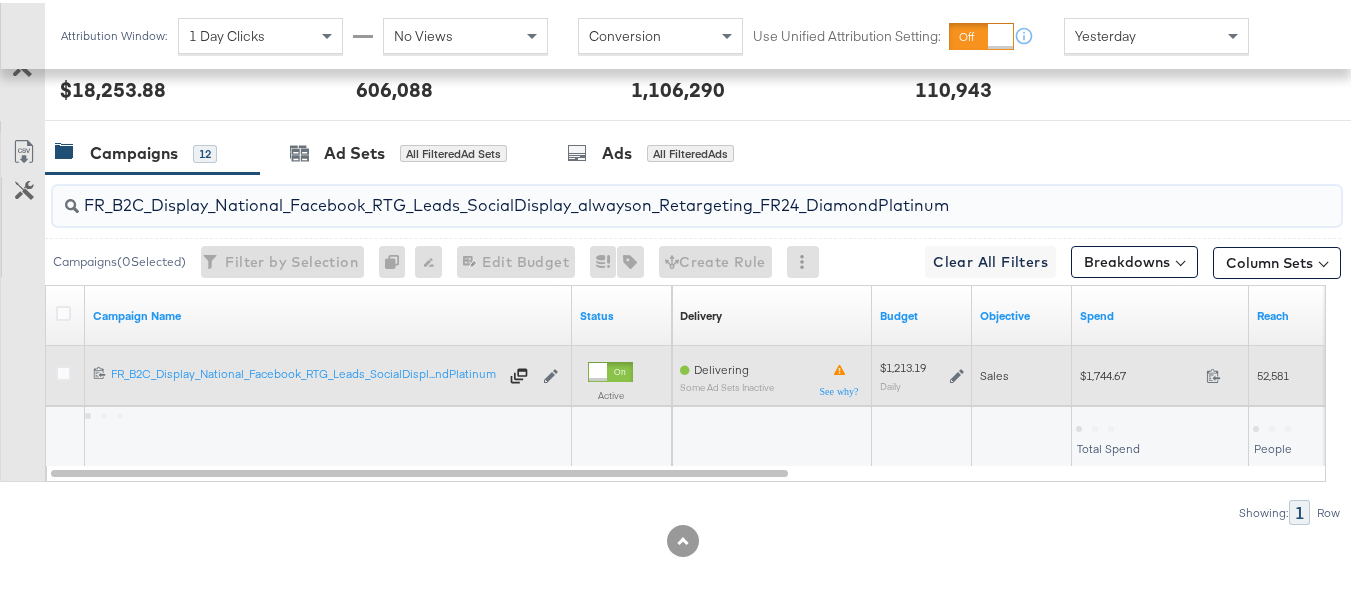click on "$1,744.67" at bounding box center (1139, 372) 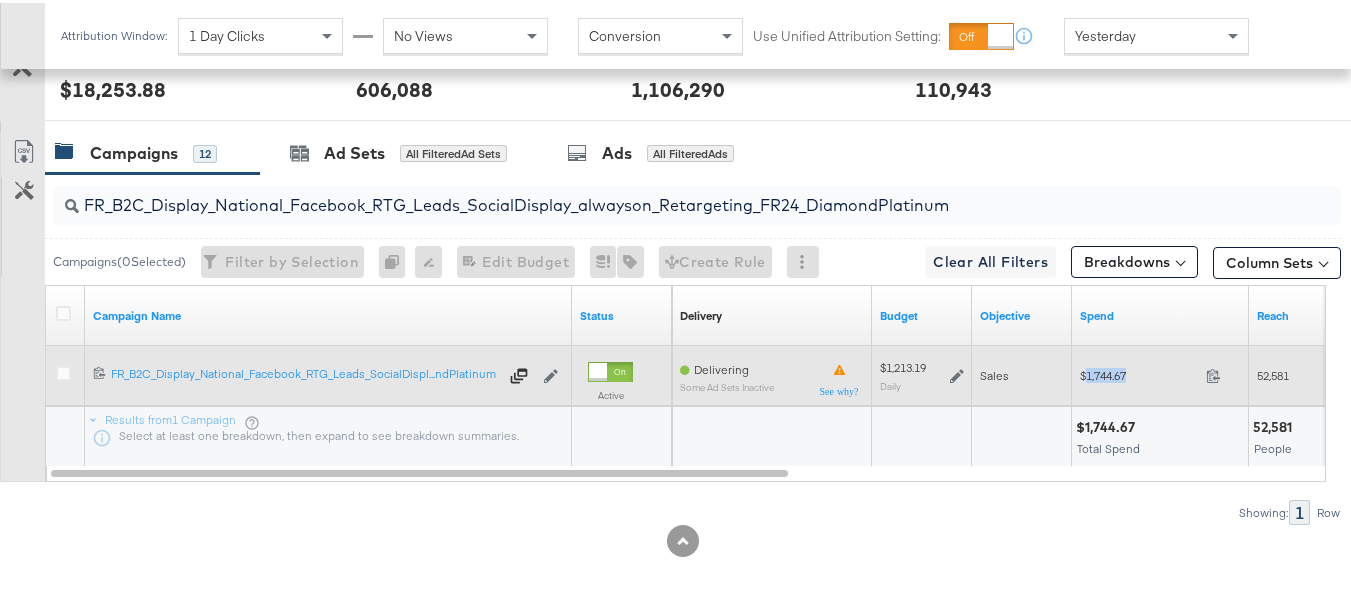 click on "$1,744.67" at bounding box center (1139, 372) 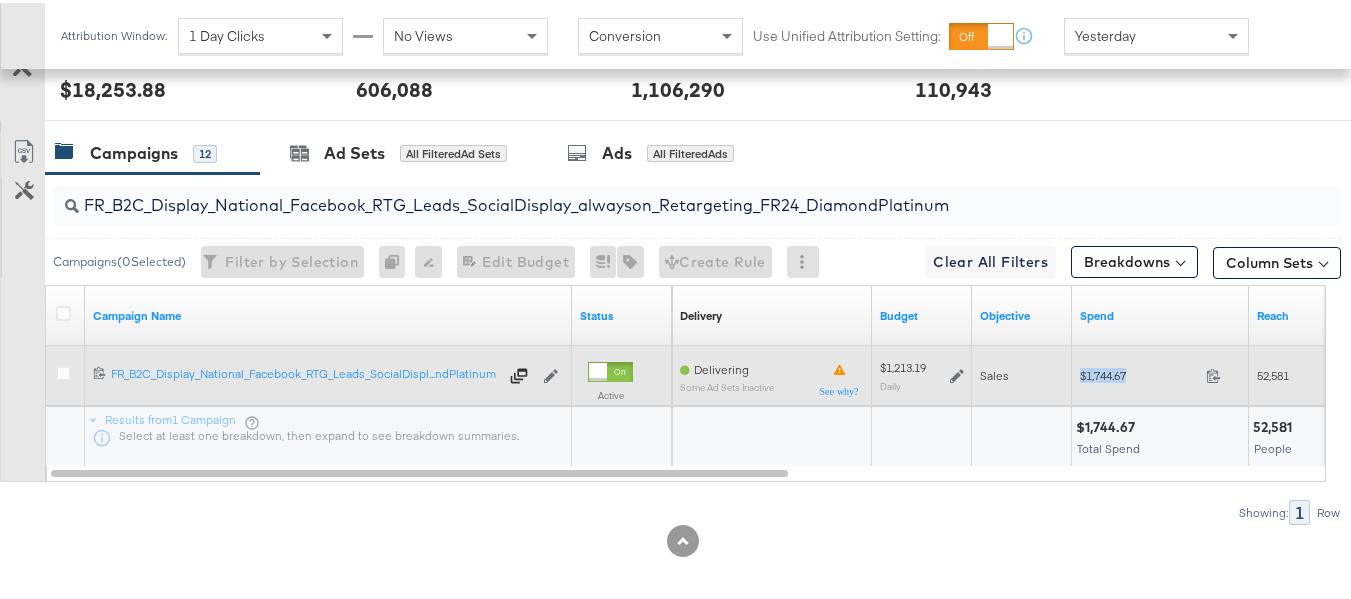 drag, startPoint x: 1103, startPoint y: 405, endPoint x: 1063, endPoint y: 397, distance: 40.792156 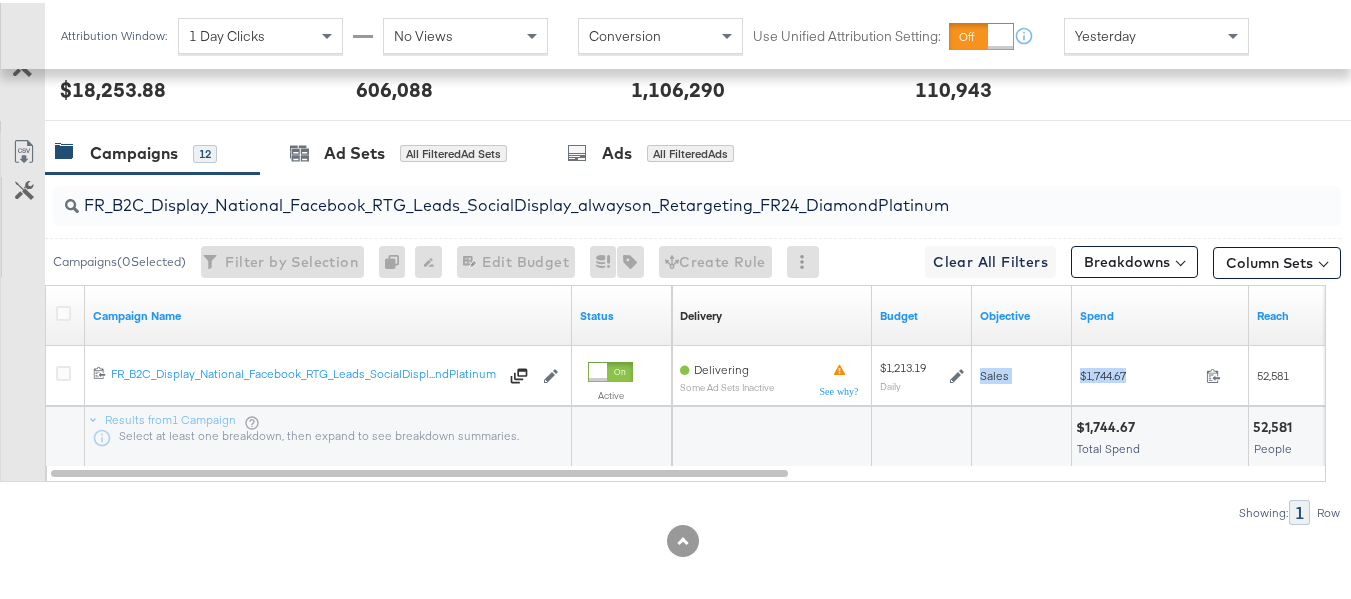 copy on "Sales   $1,744.67" 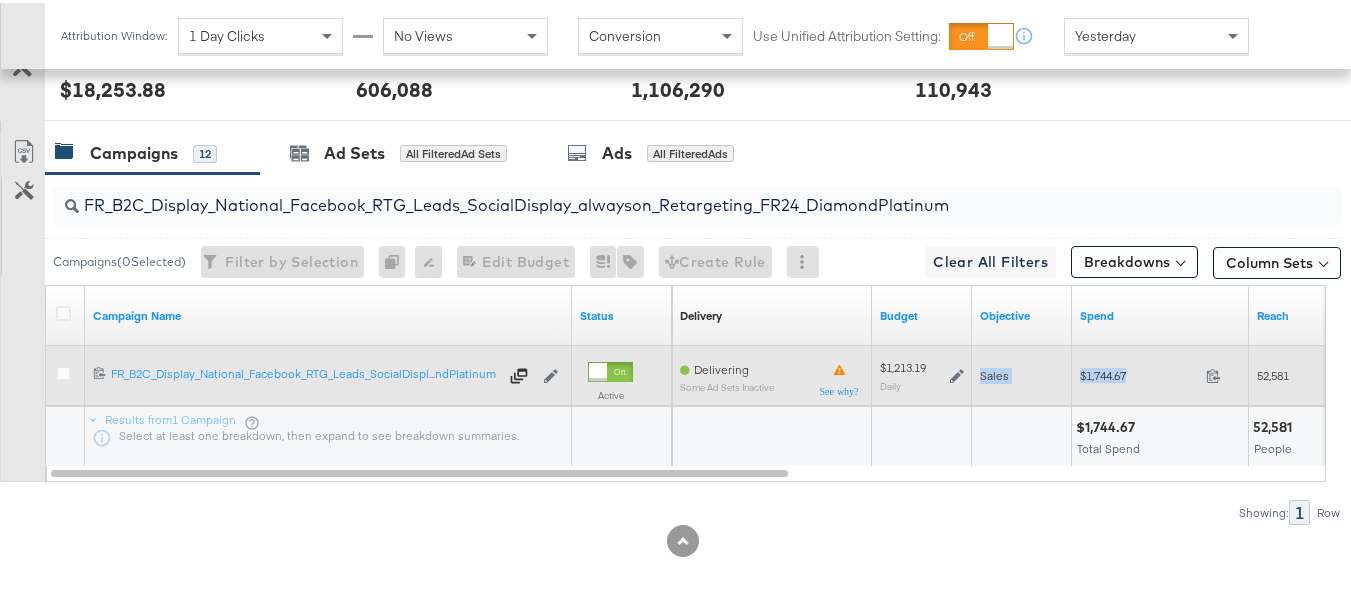 click on "$1,744.67" at bounding box center [1139, 372] 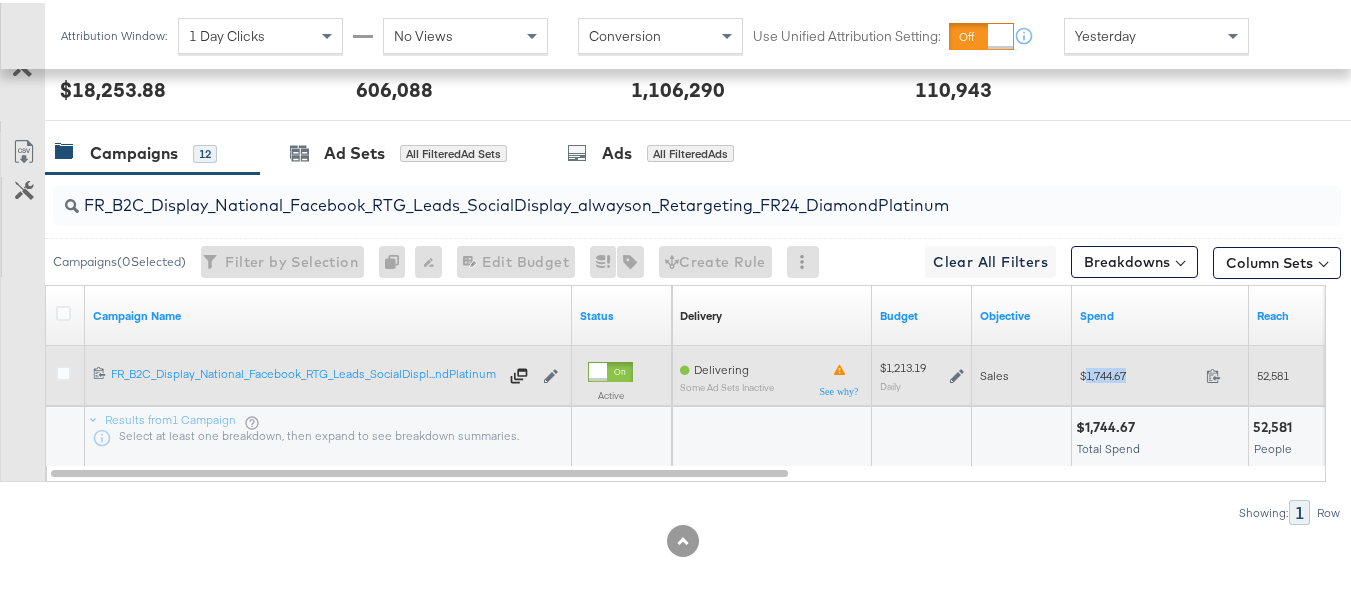 click on "$1,744.67" at bounding box center [1139, 372] 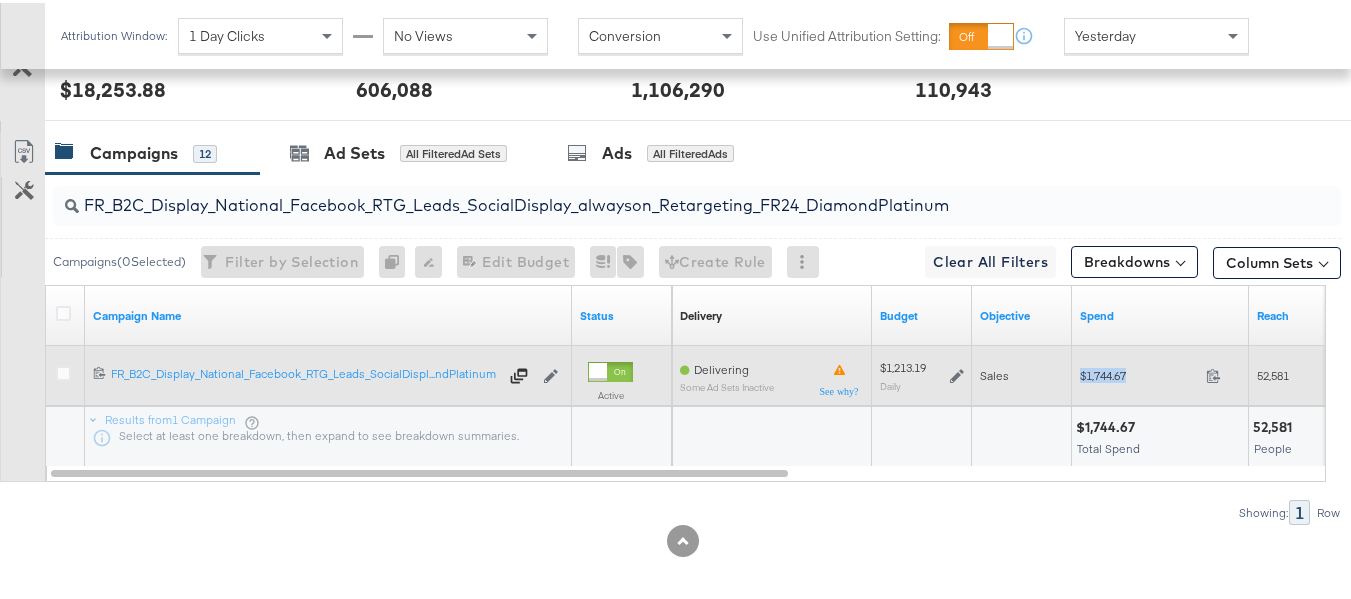click on "$1,744.67" at bounding box center [1139, 372] 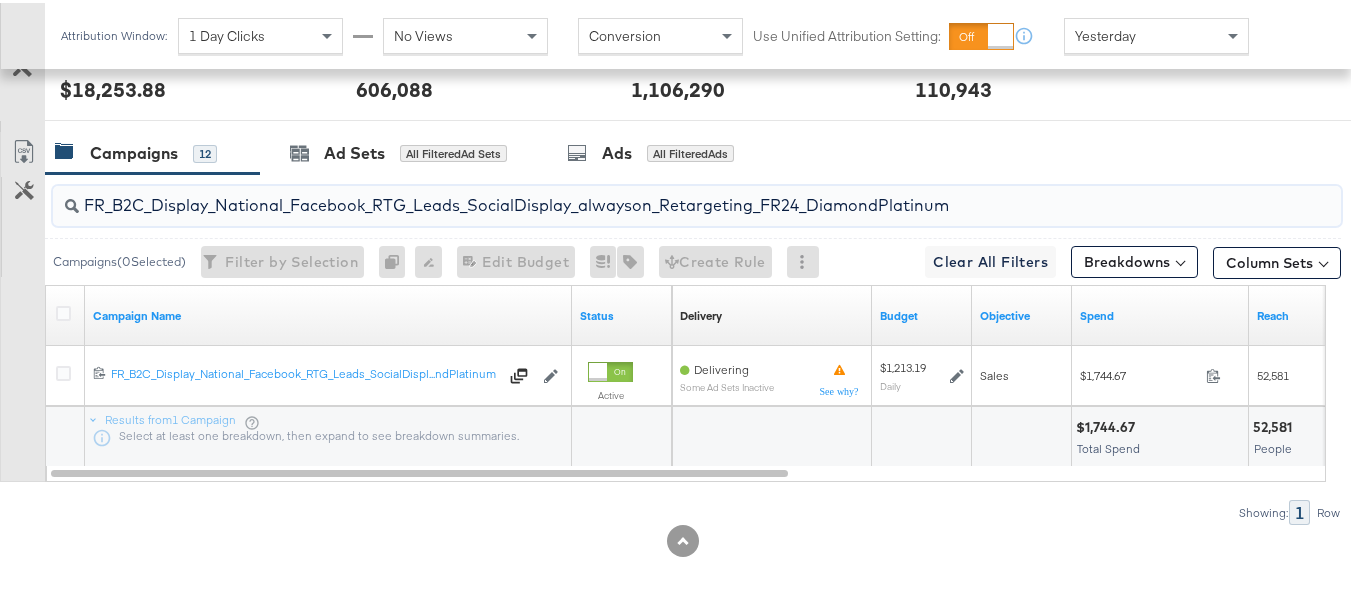click on "FR_B2C_Display_National_Facebook_RTG_Leads_SocialDisplay_alwayson_Retargeting_FR24_DiamondPlatinum" at bounding box center (653, 194) 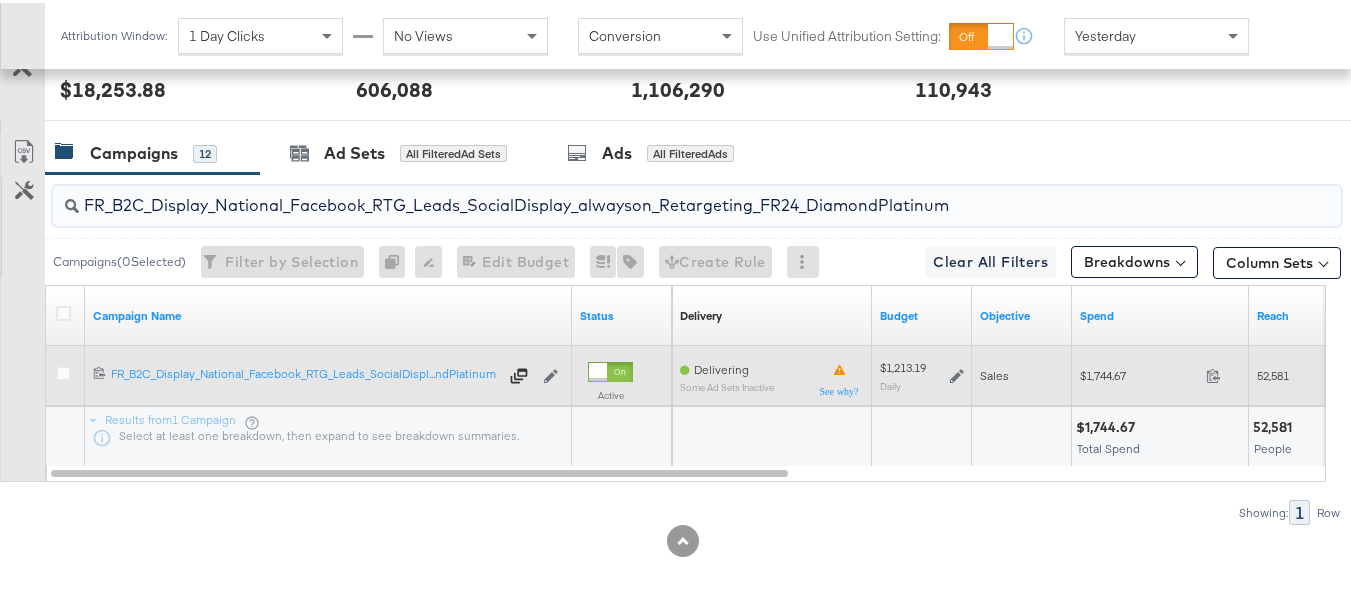 paste on "AF_B2C_Display_National_Facebook_RTG_Leads_SocialDisplay_alwayson_Retargeting_AF" 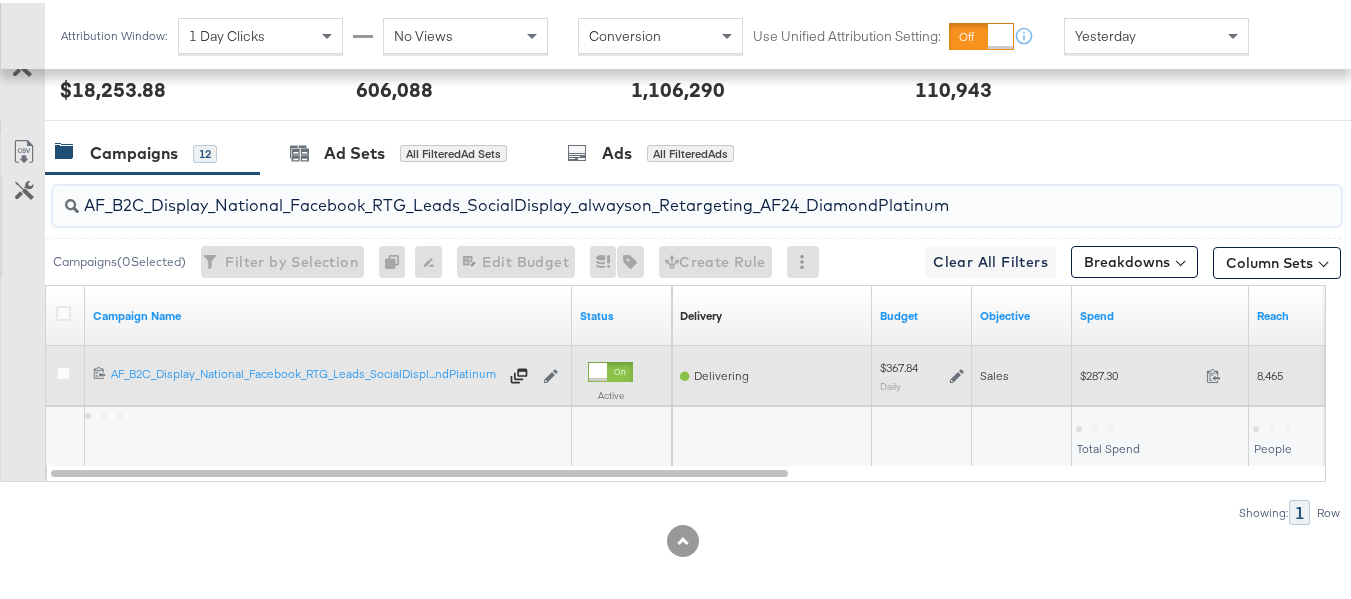 click on "$287.30" at bounding box center (1139, 372) 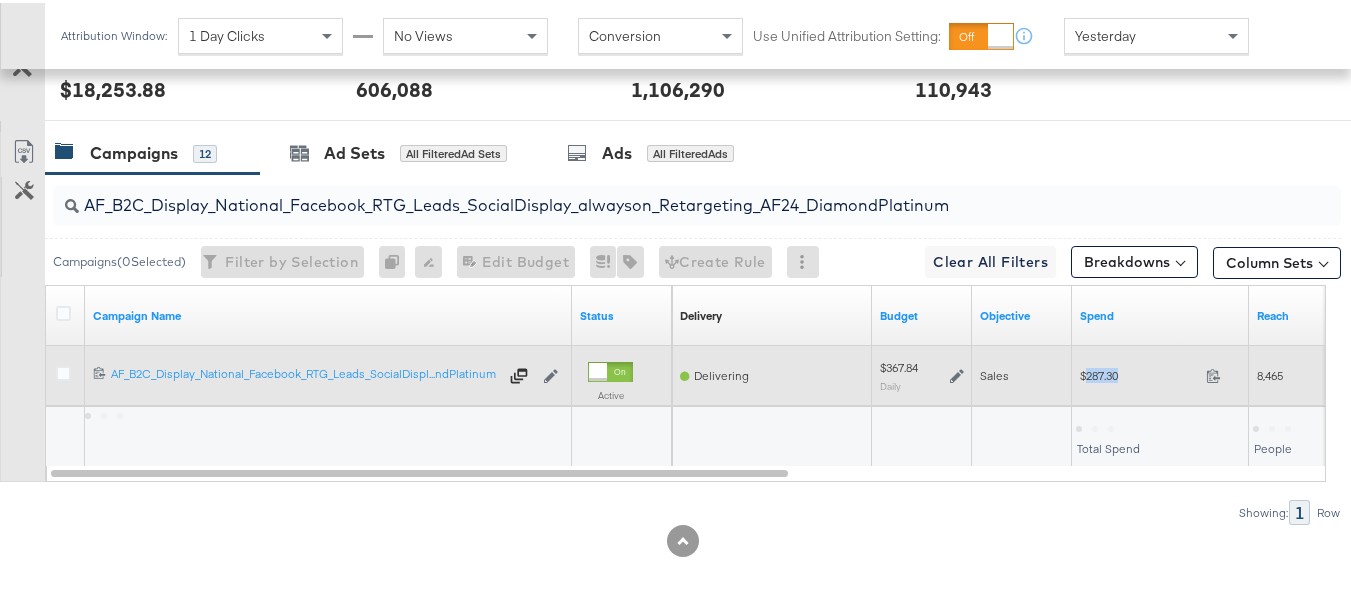 click on "$287.30" at bounding box center (1139, 372) 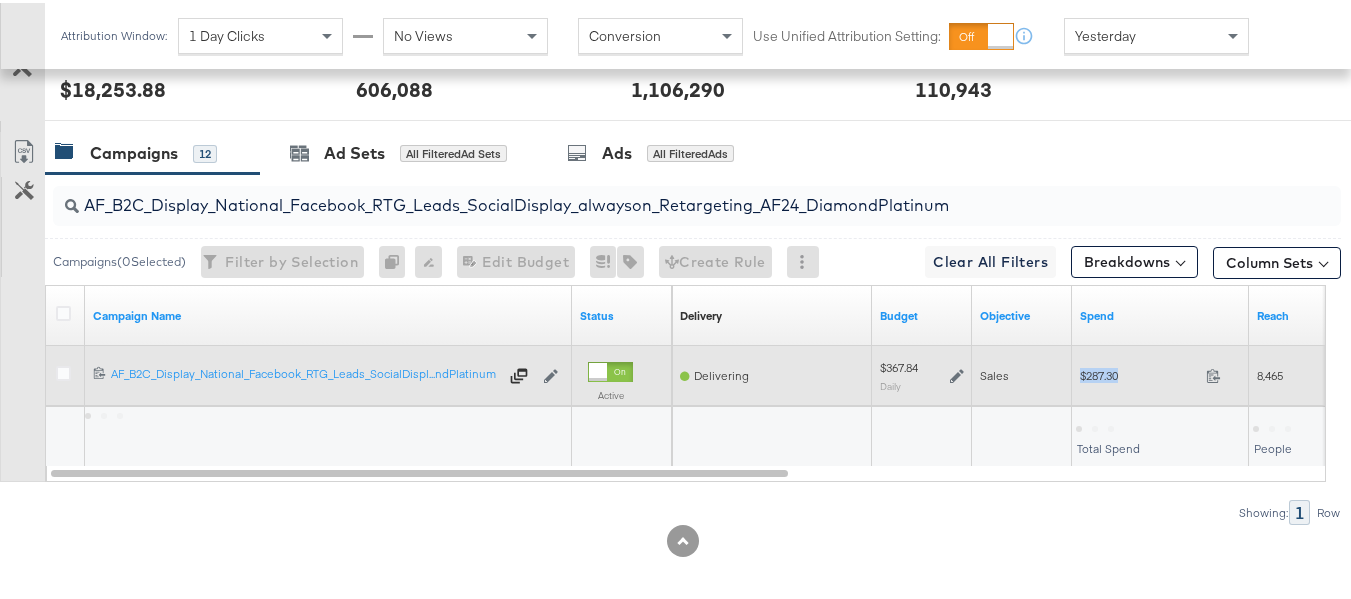 click on "$287.30" at bounding box center (1139, 372) 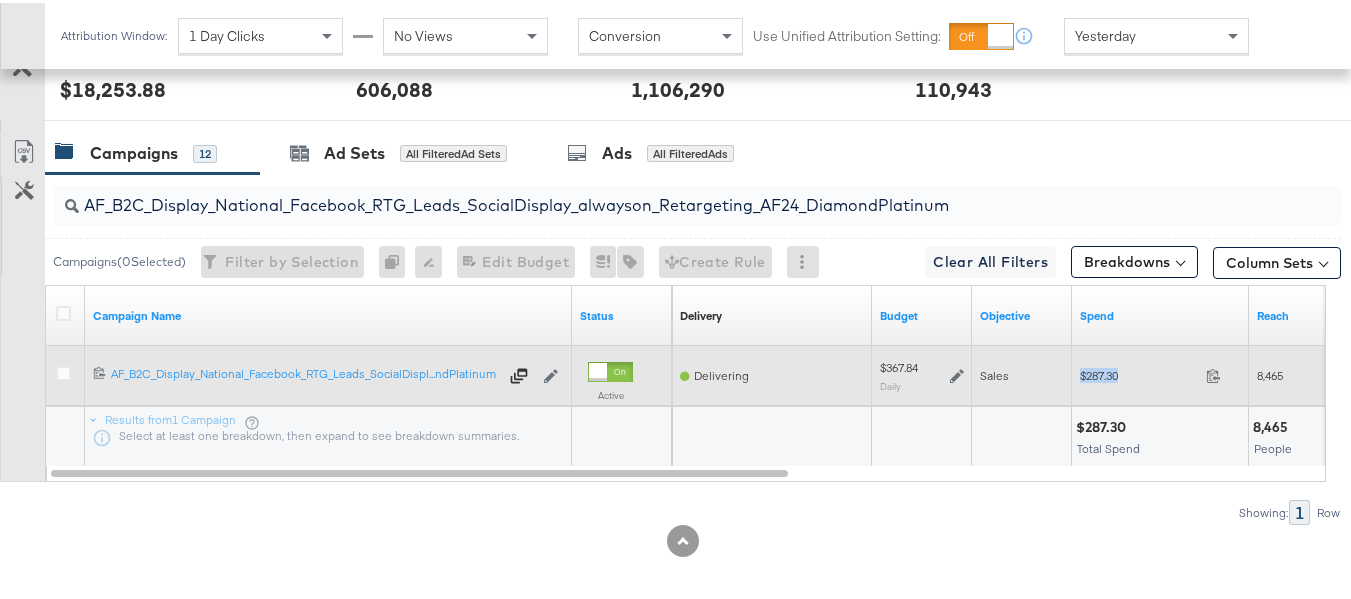 copy on "$287.30" 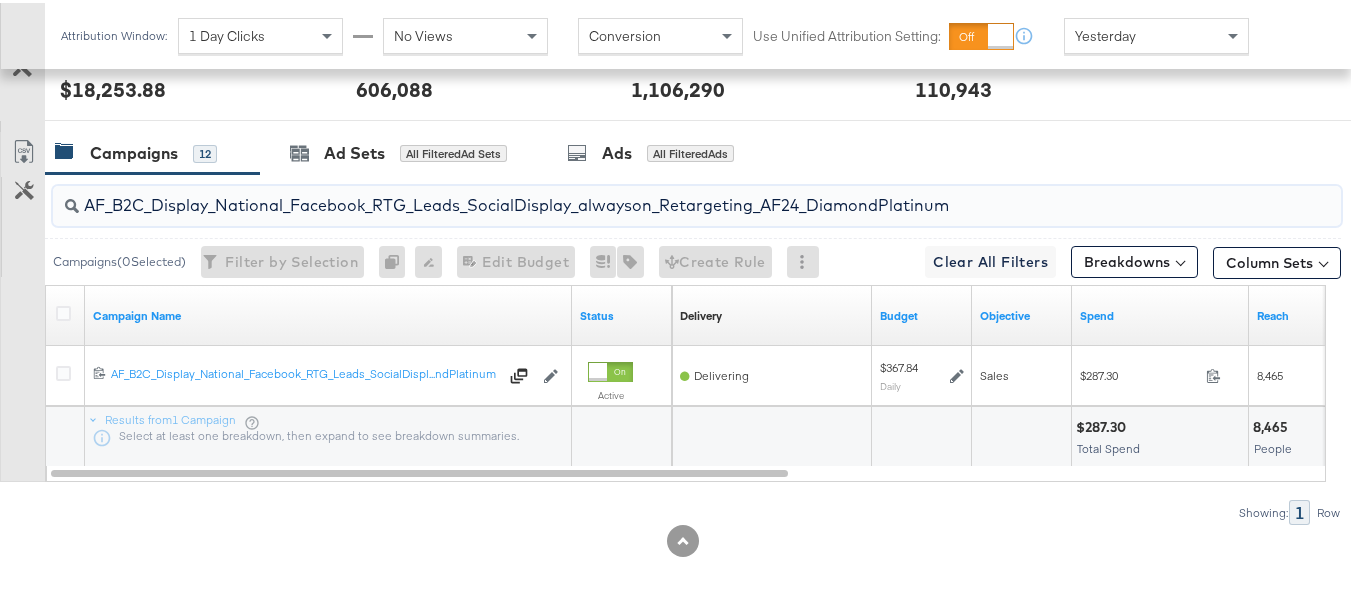 click on "AF_B2C_Display_National_Facebook_RTG_Leads_SocialDisplay_alwayson_Retargeting_AF24_DiamondPlatinum" at bounding box center (653, 194) 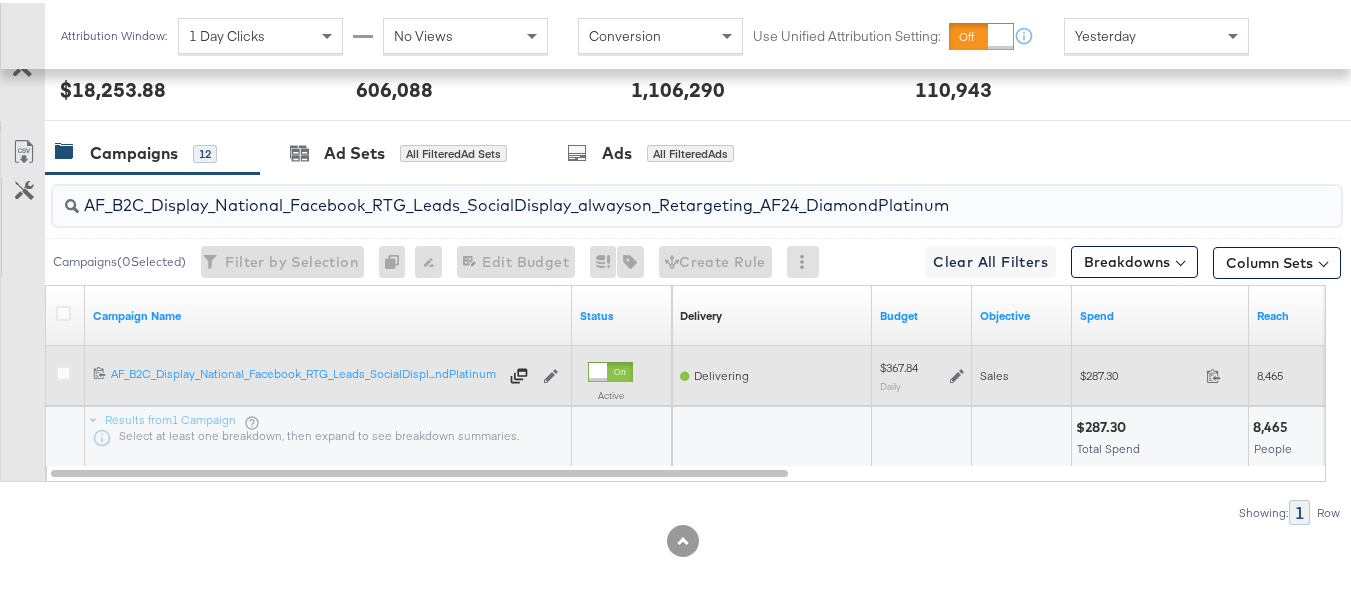paste on "HL_B2C_Display_National_Facebook_RTG_Leads_SocialDisplay_alwayson_Retargeting_AHL" 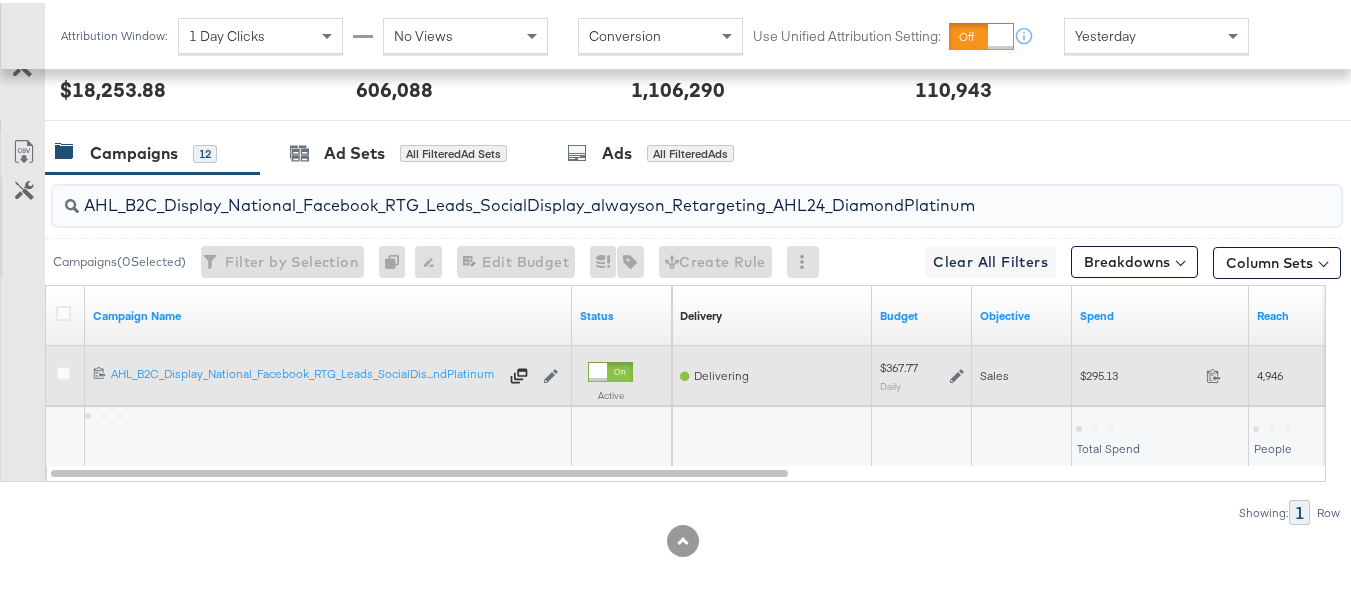 click on "$295.13   295.13" at bounding box center (1160, 372) 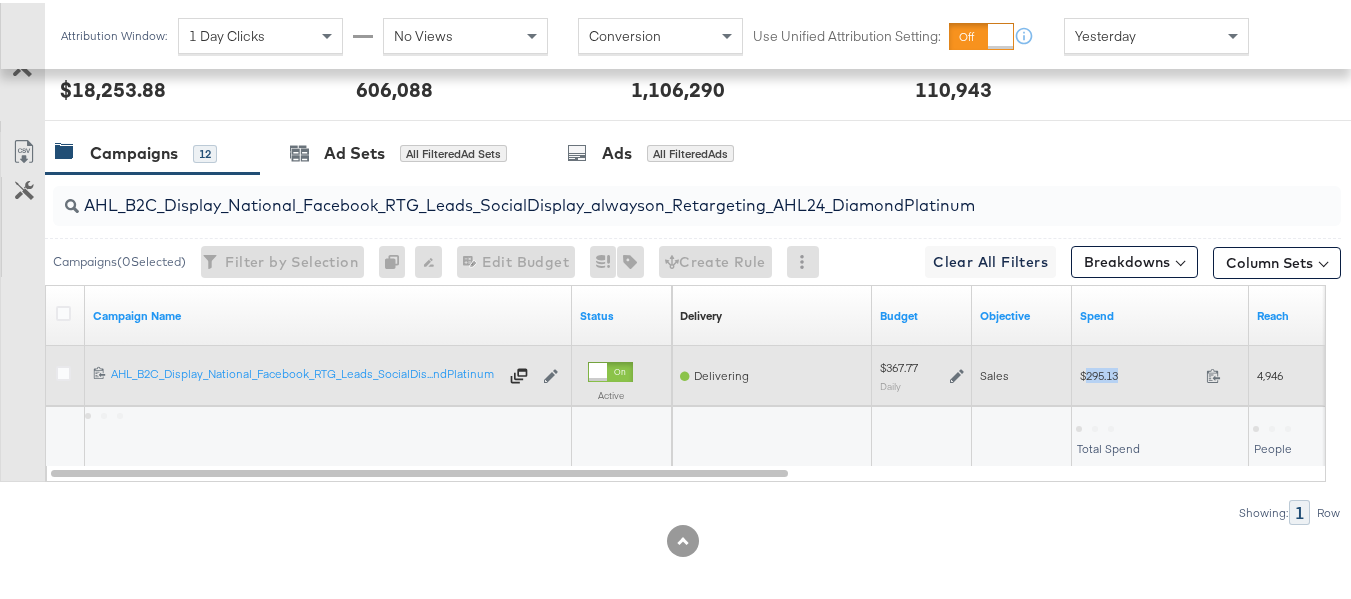 click on "$295.13   295.13" at bounding box center [1160, 372] 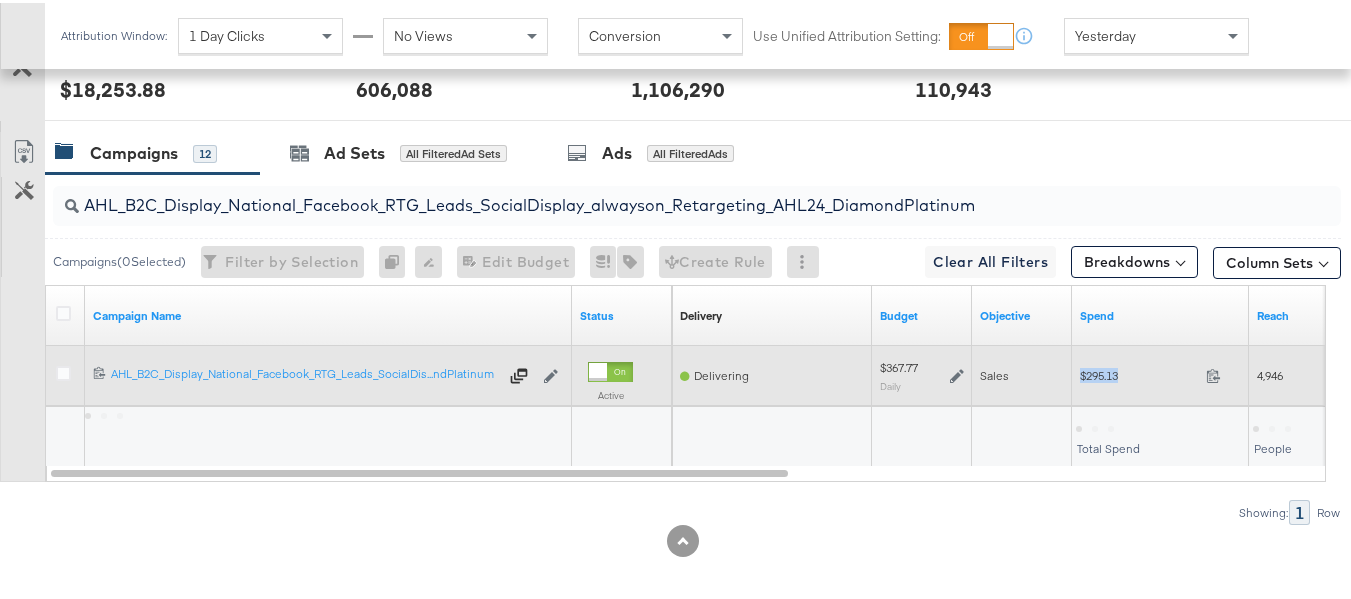 click on "$295.13   295.13" at bounding box center [1160, 372] 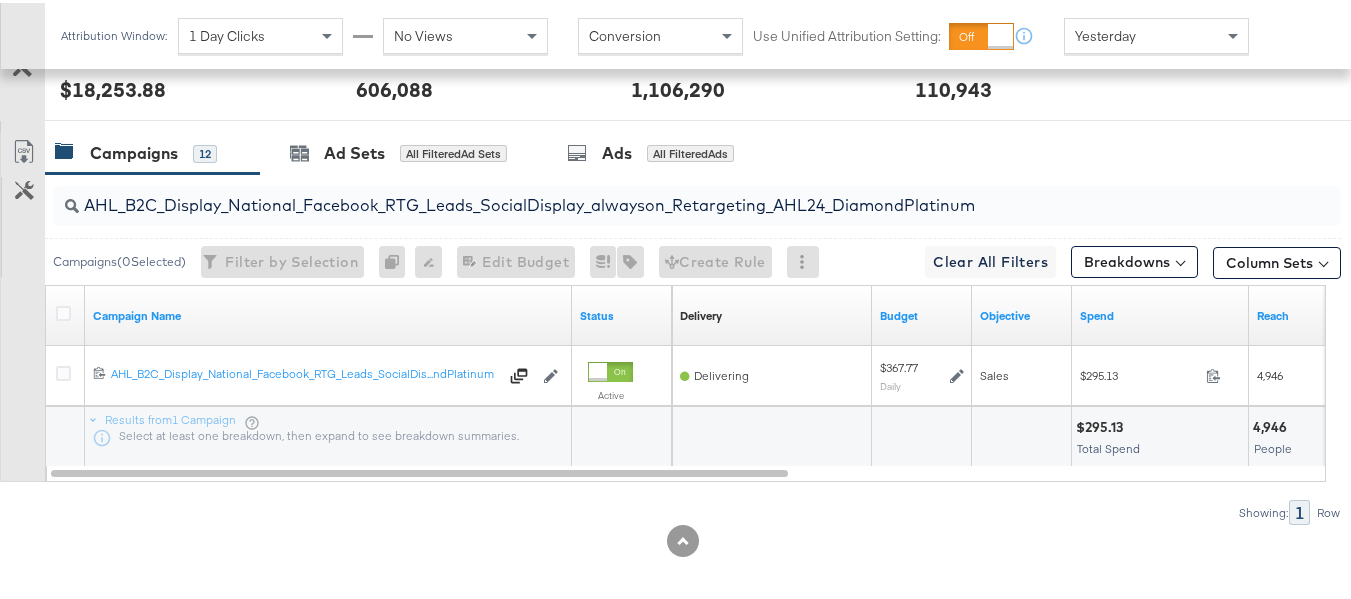 click on "AHL_B2C_Display_National_Facebook_RTG_Leads_SocialDisplay_alwayson_Retargeting_AHL24_DiamondPlatinum" at bounding box center [653, 194] 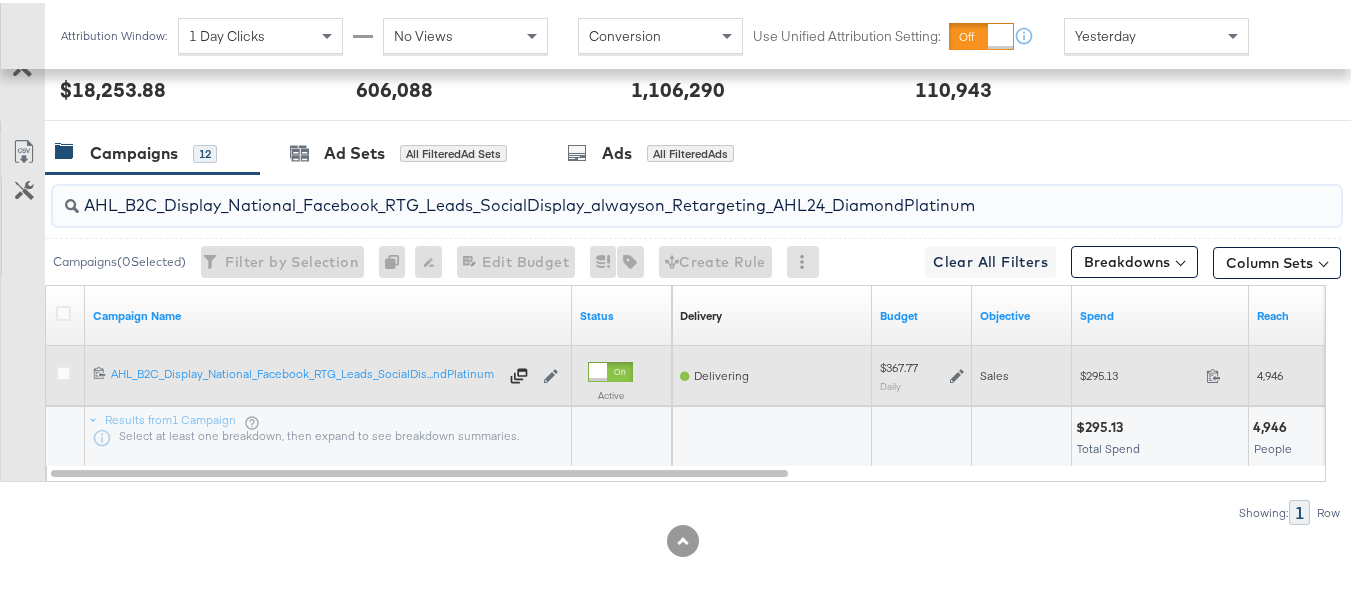 paste on "PTS_B2C_Display_National_Facebook_PRO_Traffic_SocialDisplay_alwayson_ASC_DARE24_ViewContent" 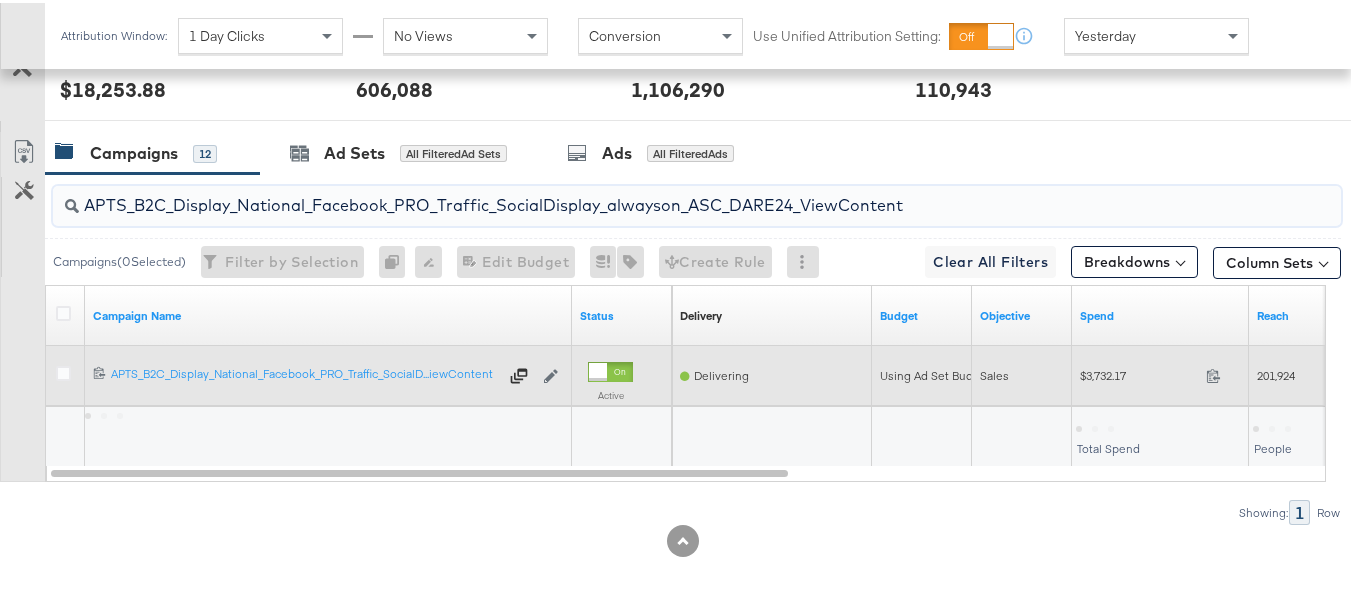 click on "$3,732.17" at bounding box center [1139, 372] 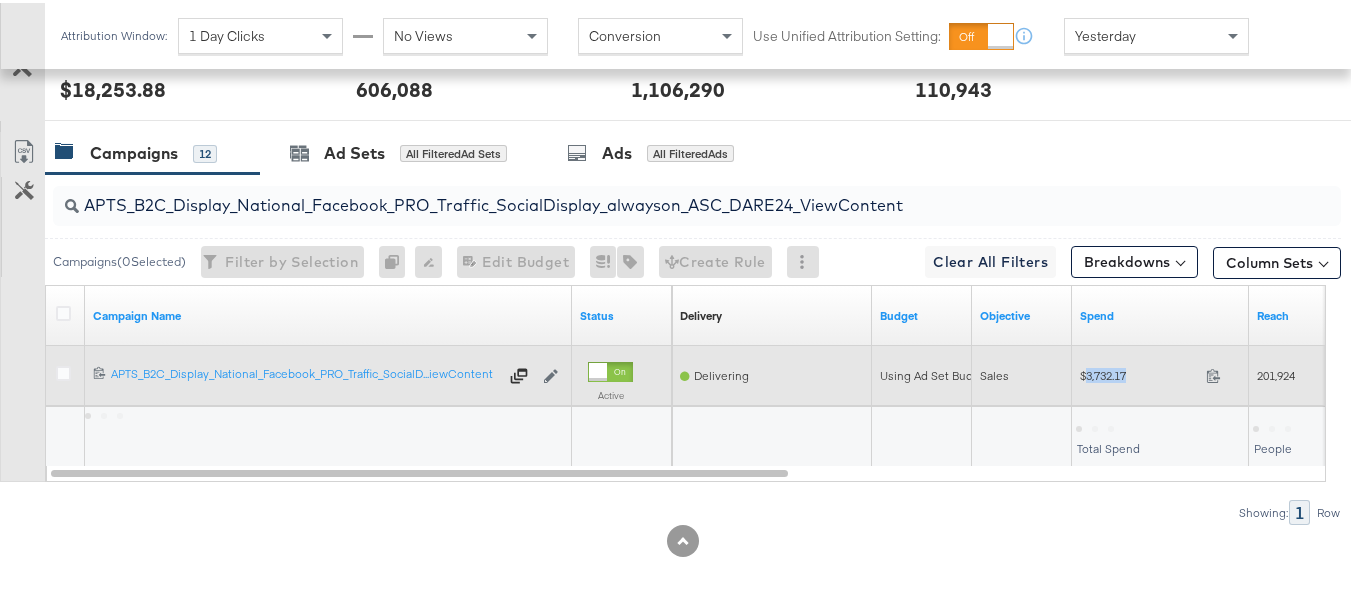 click on "$3,732.17" at bounding box center [1139, 372] 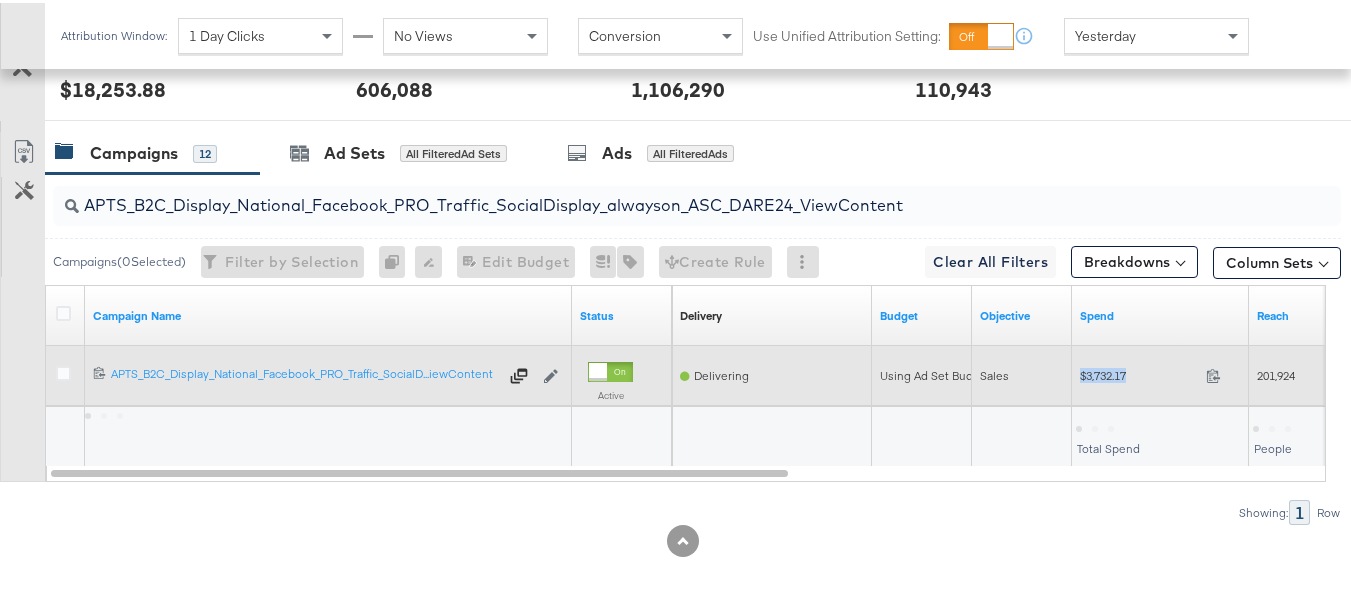 click on "$3,732.17" at bounding box center (1139, 372) 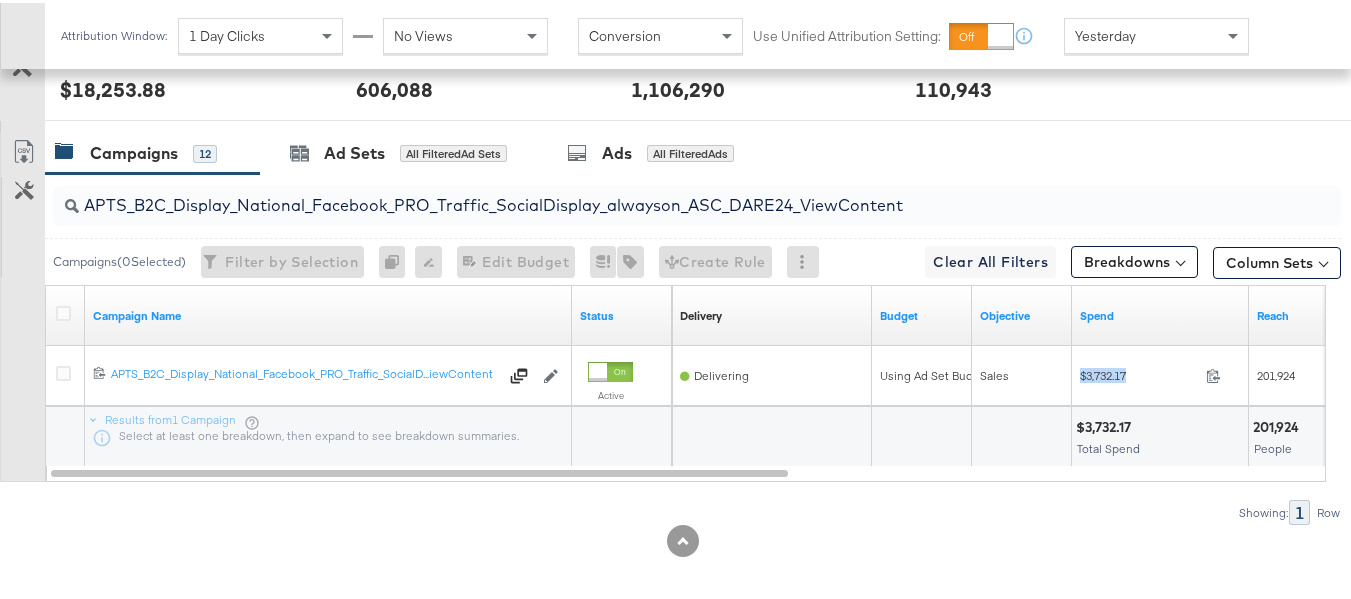 copy on "$3,732.17" 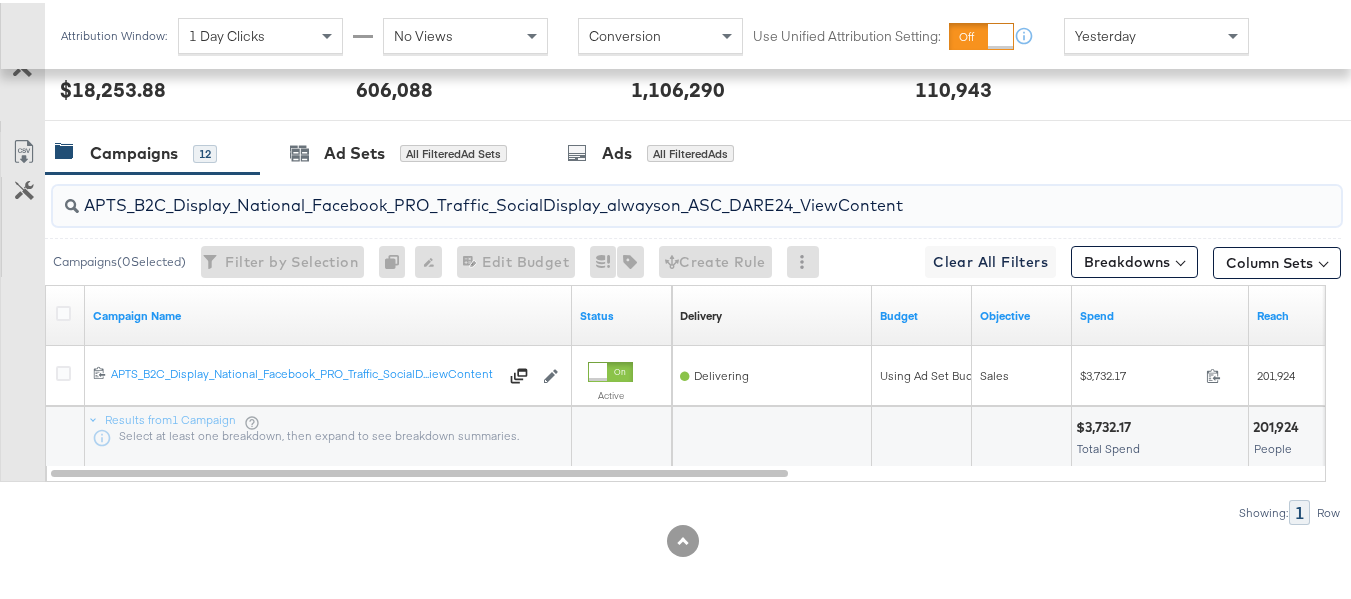 click on "APTS_B2C_Display_National_Facebook_PRO_Traffic_SocialDisplay_alwayson_ASC_DARE24_ViewContent" at bounding box center (653, 194) 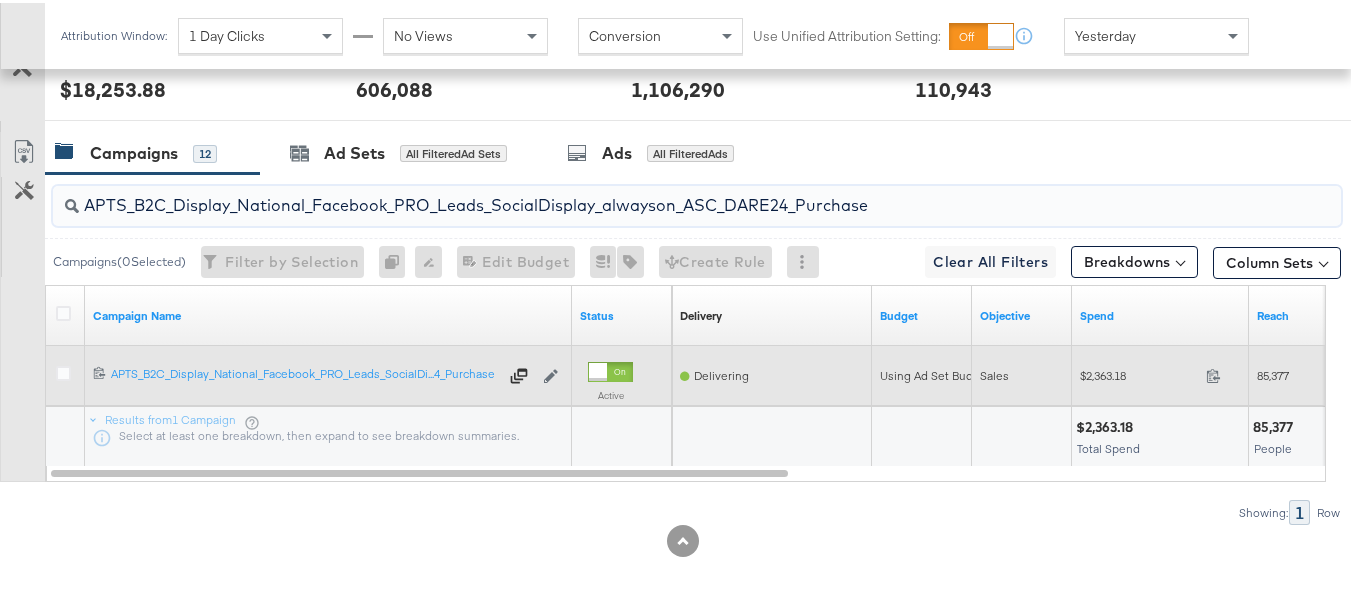 click on "$2,363.18   2363.18" at bounding box center (1160, 373) 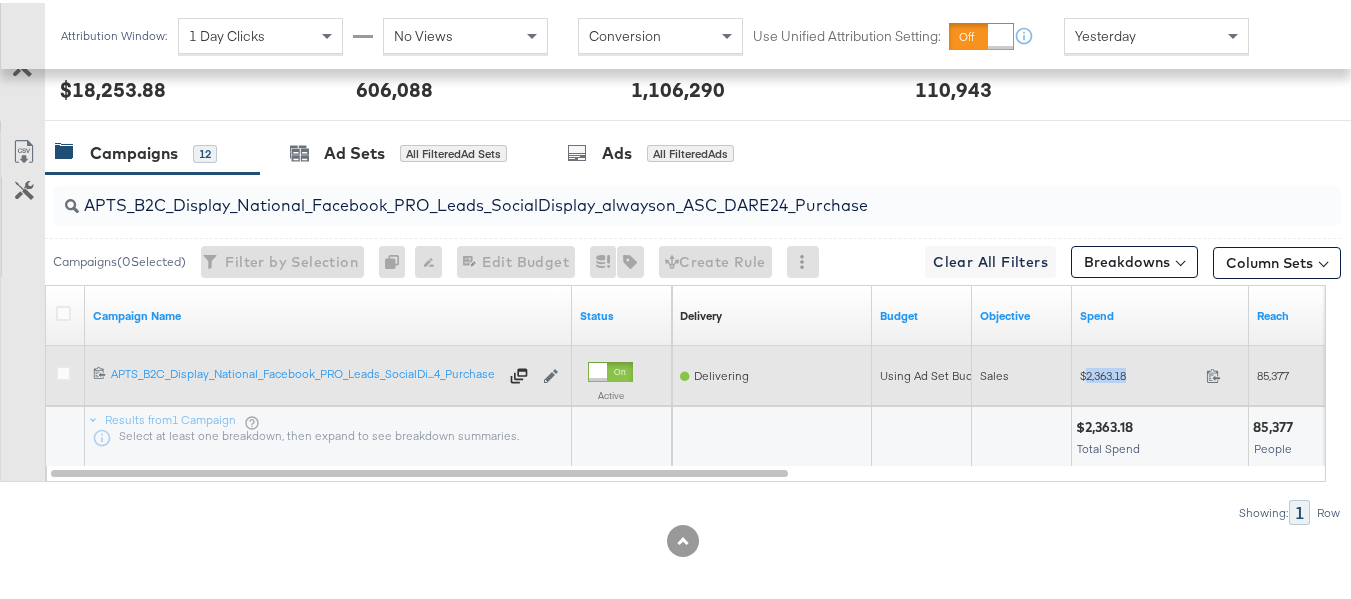 click on "$2,363.18   2363.18" at bounding box center [1160, 373] 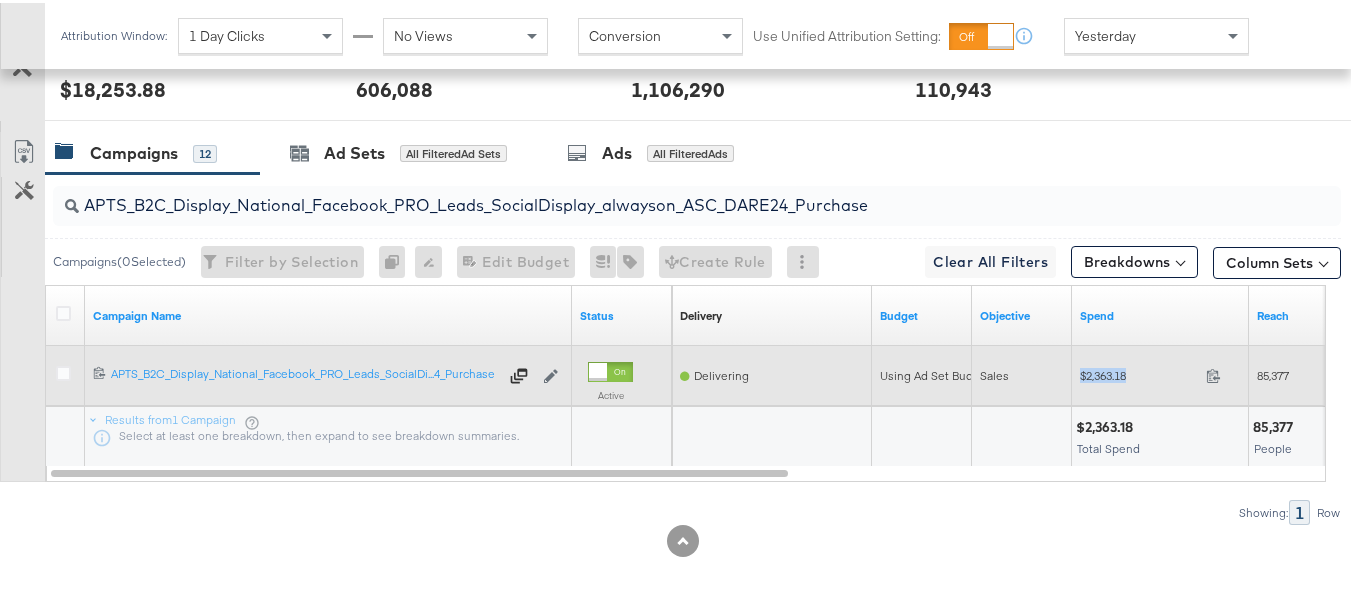 click on "$2,363.18   2363.18" at bounding box center [1160, 373] 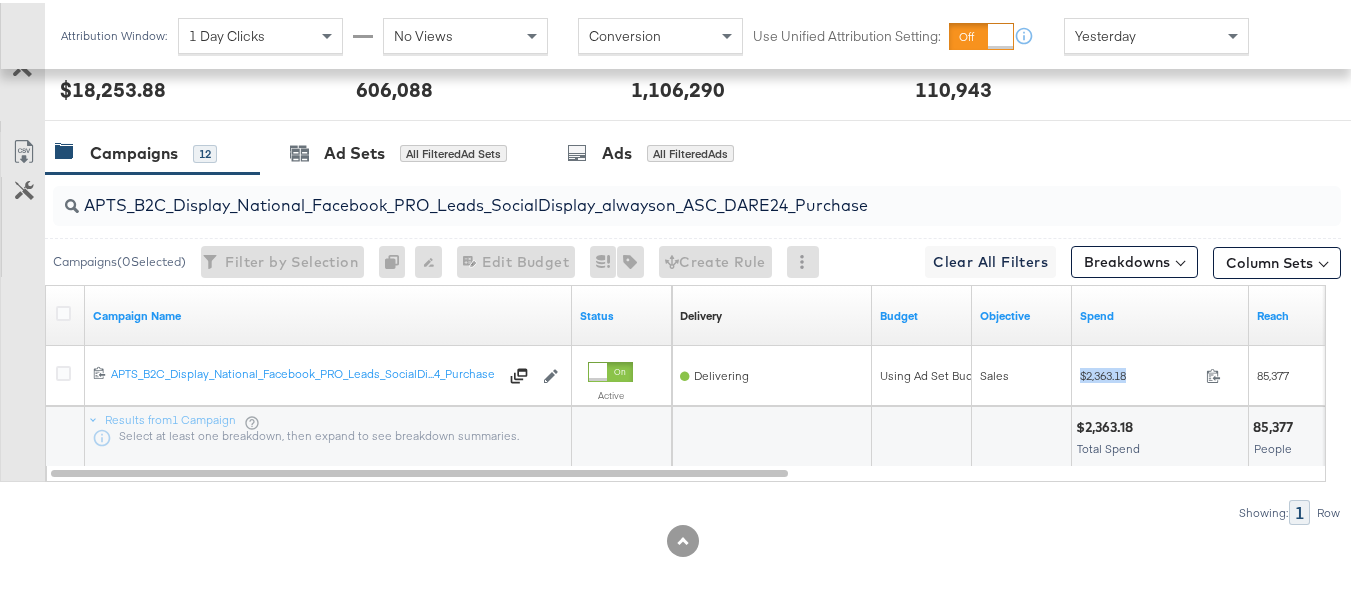 copy on "$2,363.18" 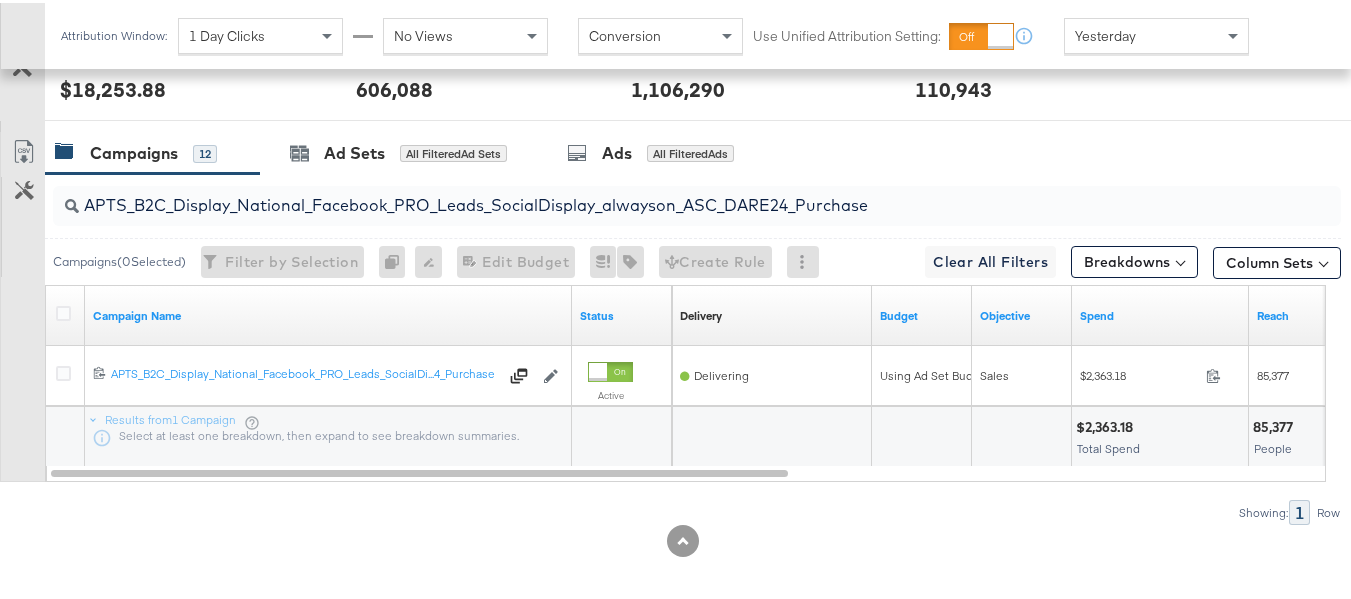 click on "APTS_B2C_Display_National_Facebook_PRO_Leads_SocialDisplay_alwayson_ASC_DARE24_Purchase" at bounding box center [653, 194] 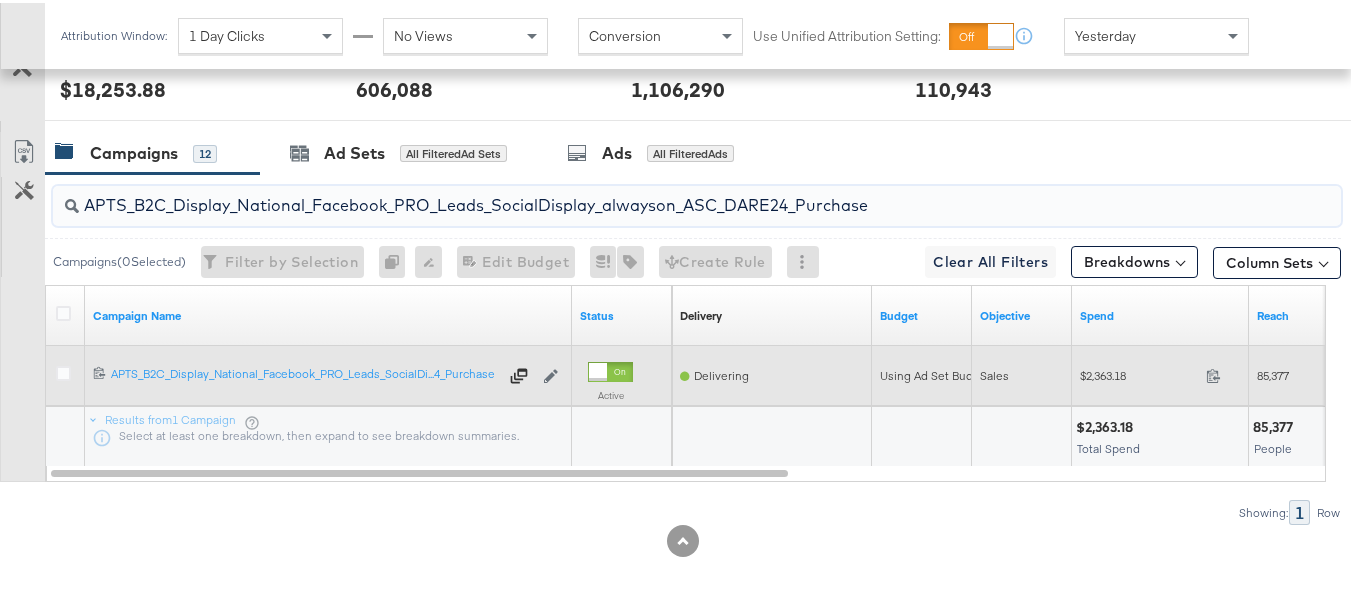 paste on "F_B2C_Display_National_Facebook_PRO_Traffic_SocialDisplay_alwayson_ASC_AF24_ViewContent" 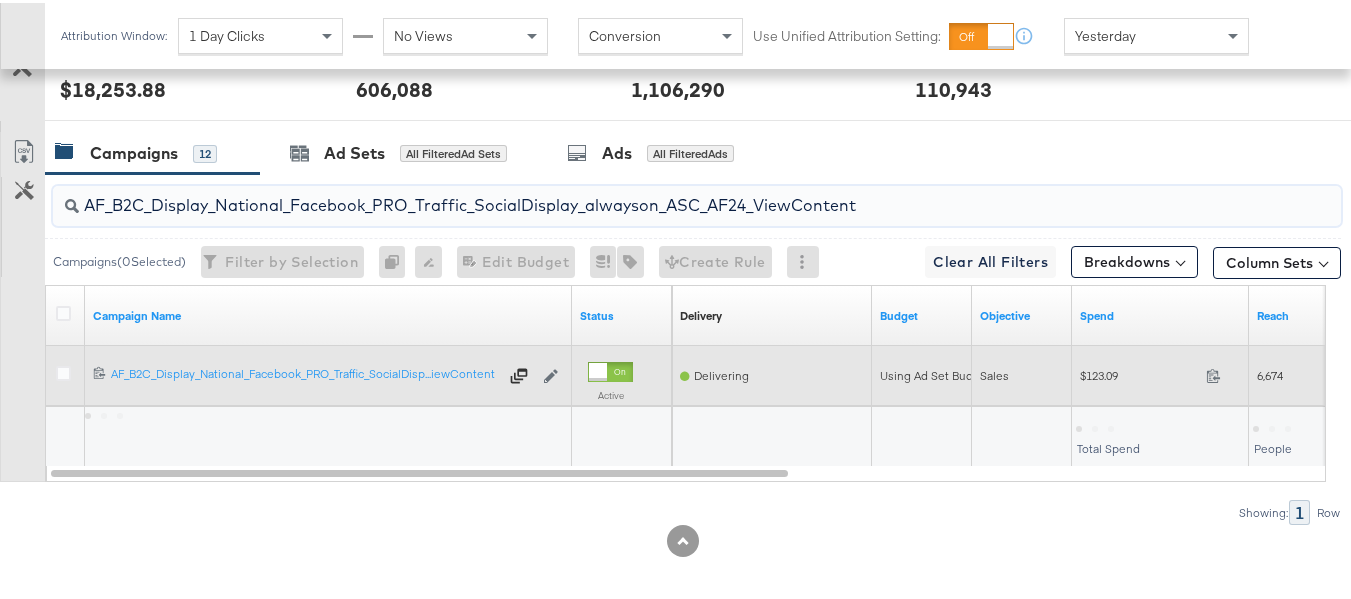 click on "$123.09   123.09" at bounding box center [1160, 372] 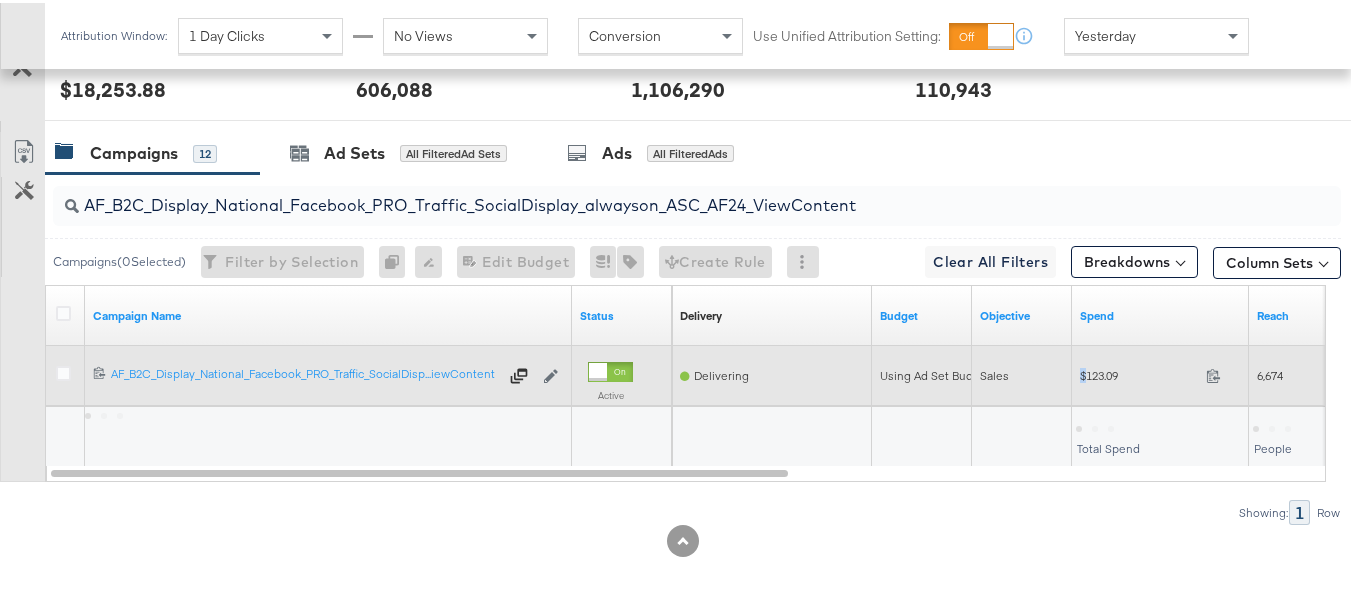 click on "$123.09   123.09" at bounding box center [1160, 372] 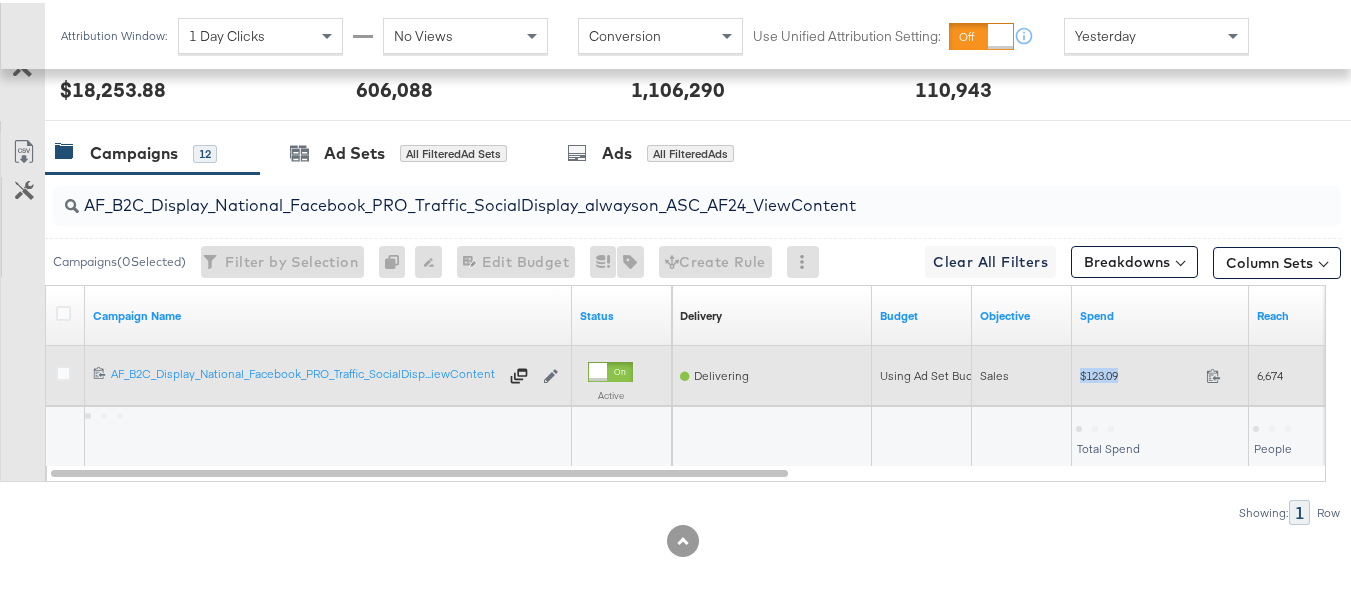 click on "$123.09   123.09" at bounding box center [1160, 372] 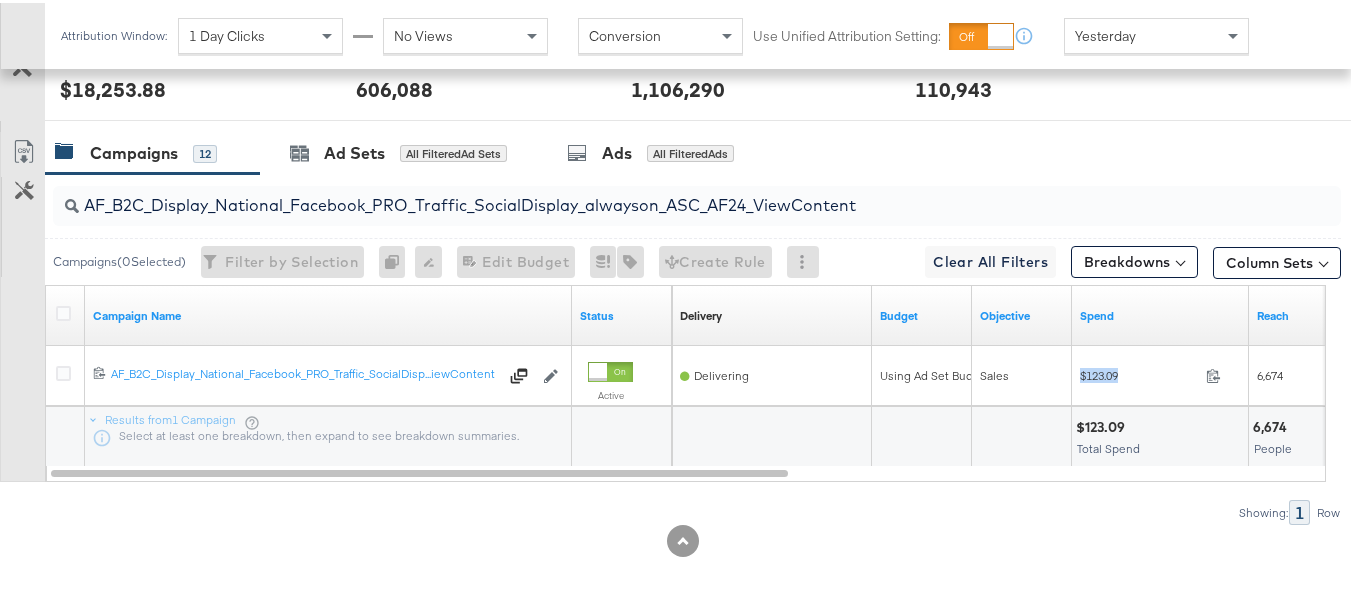 copy on "$123.09" 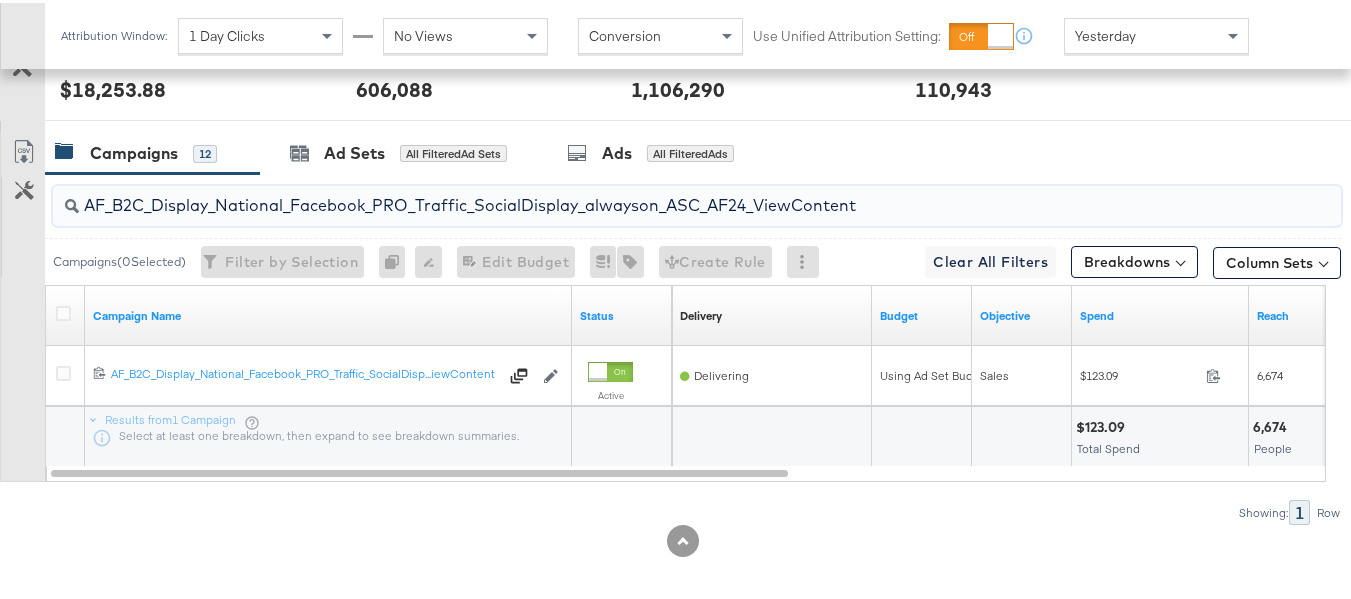 click on "AF_B2C_Display_National_Facebook_PRO_Traffic_SocialDisplay_alwayson_ASC_AF24_ViewContent" at bounding box center [653, 194] 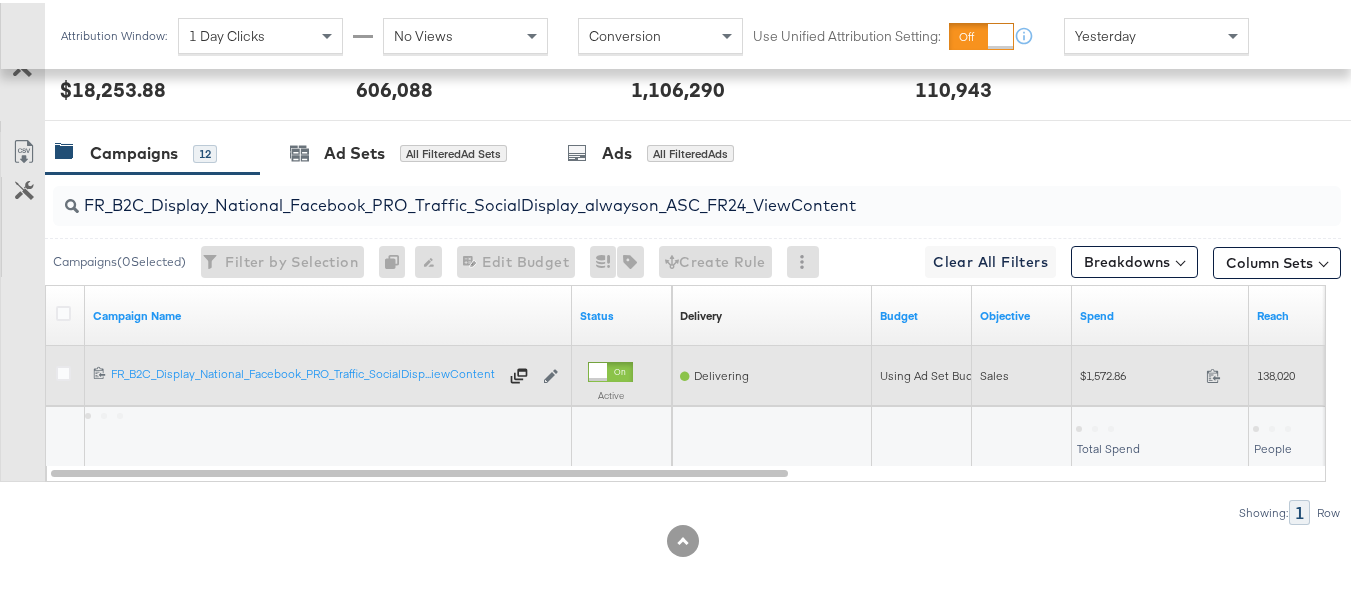 click on "$1,572.86" at bounding box center (1139, 372) 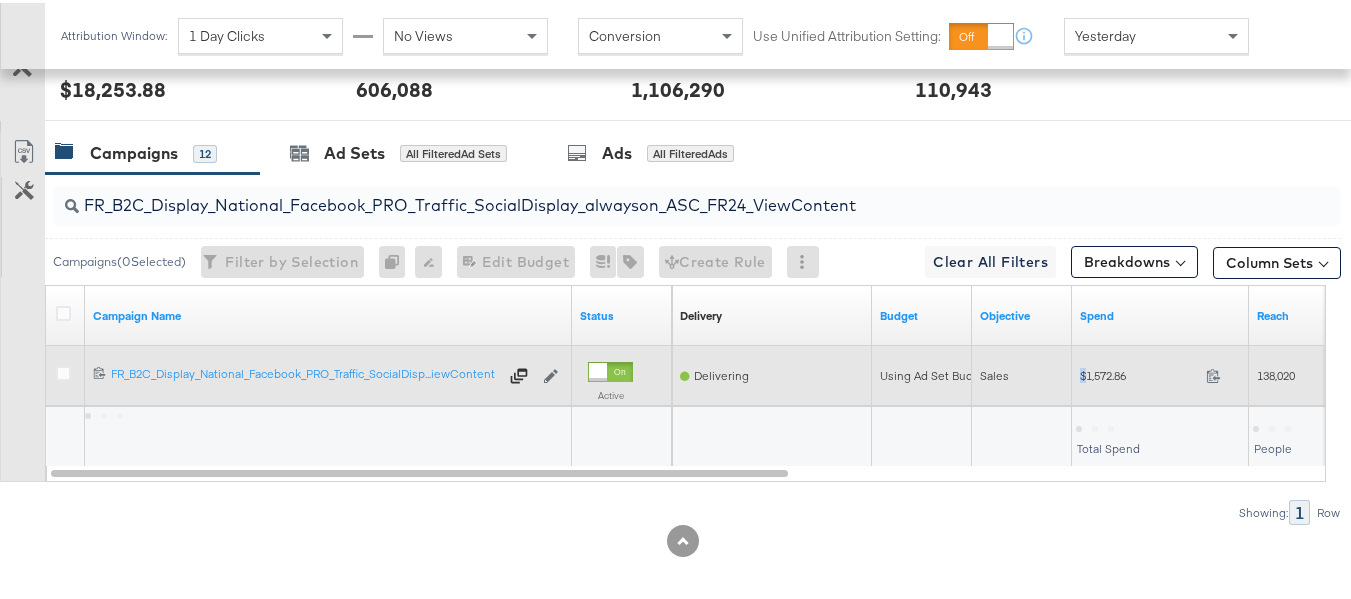 click on "$1,572.86" at bounding box center [1139, 372] 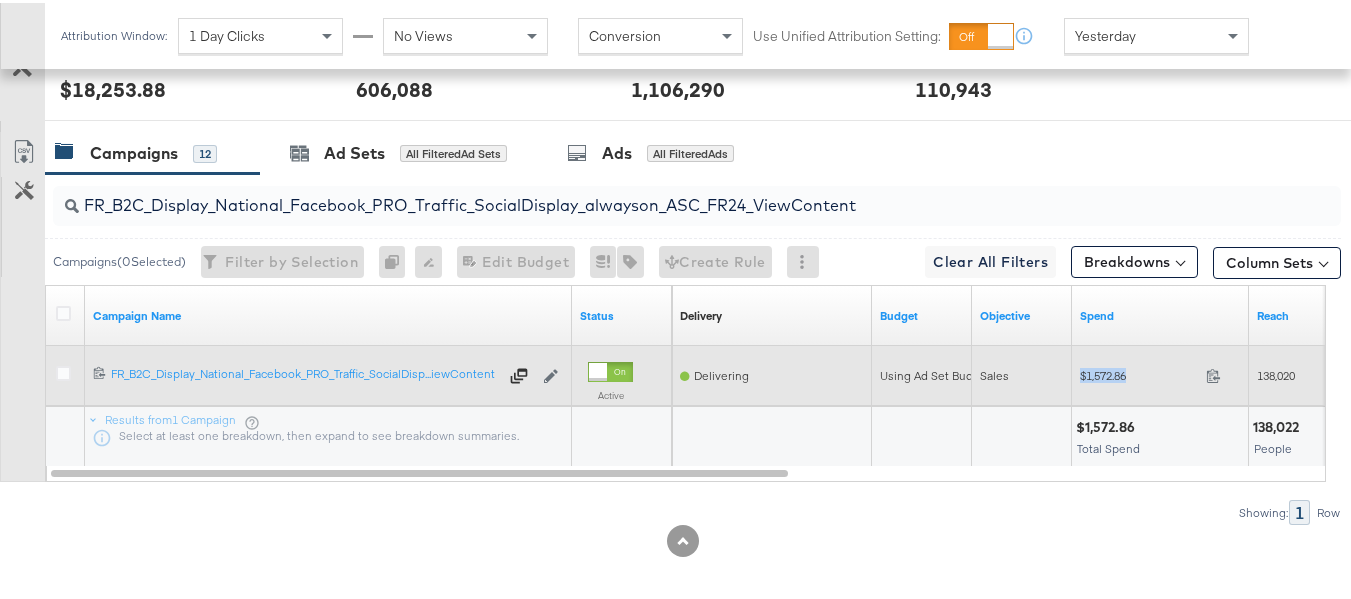 click on "$1,572.86" at bounding box center (1139, 372) 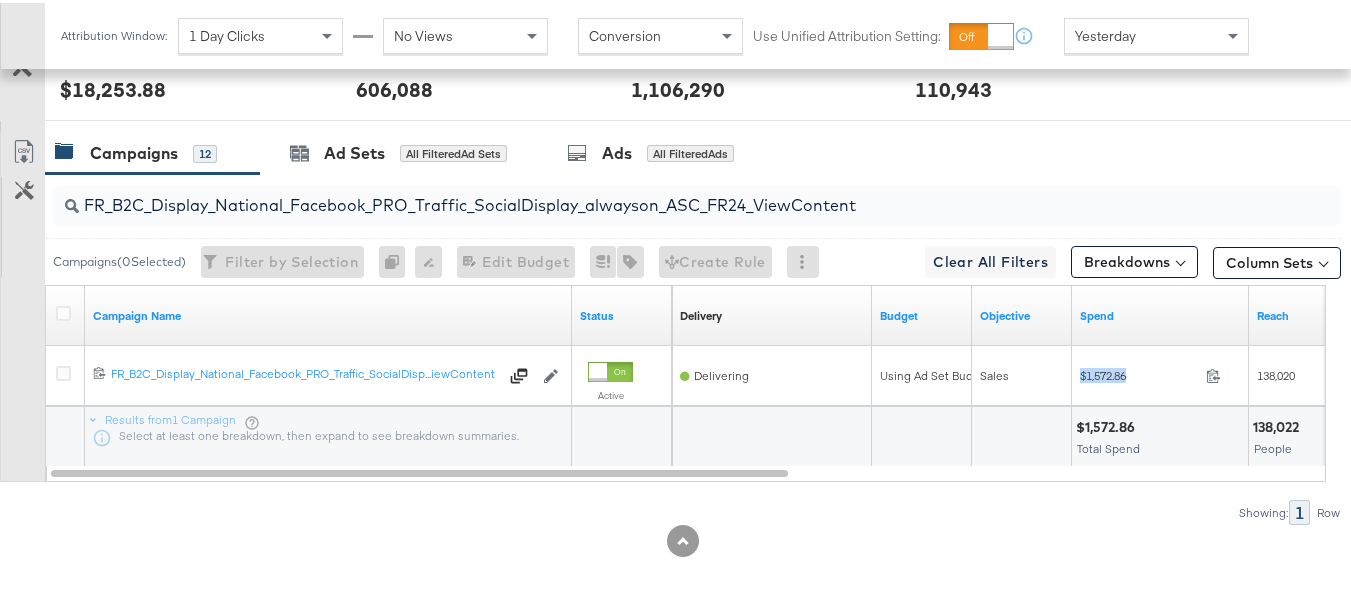 copy on "$1,572.86" 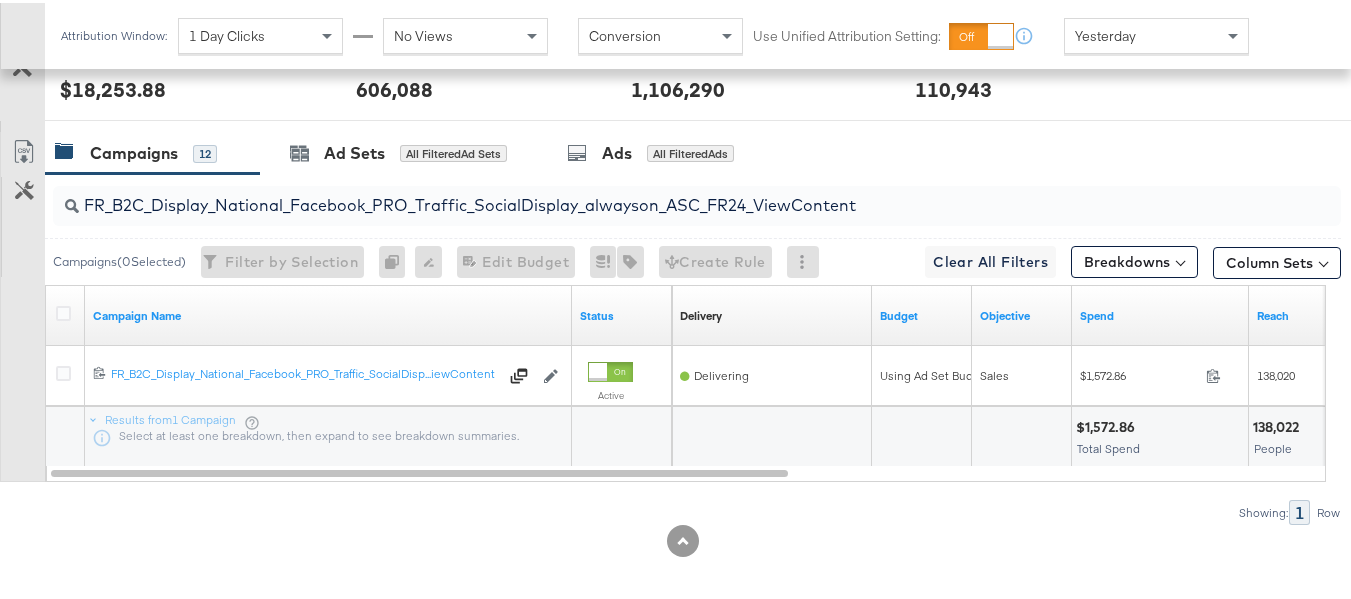 click on "FR_B2C_Display_National_Facebook_PRO_Traffic_SocialDisplay_alwayson_ASC_FR24_ViewContent" at bounding box center (697, 203) 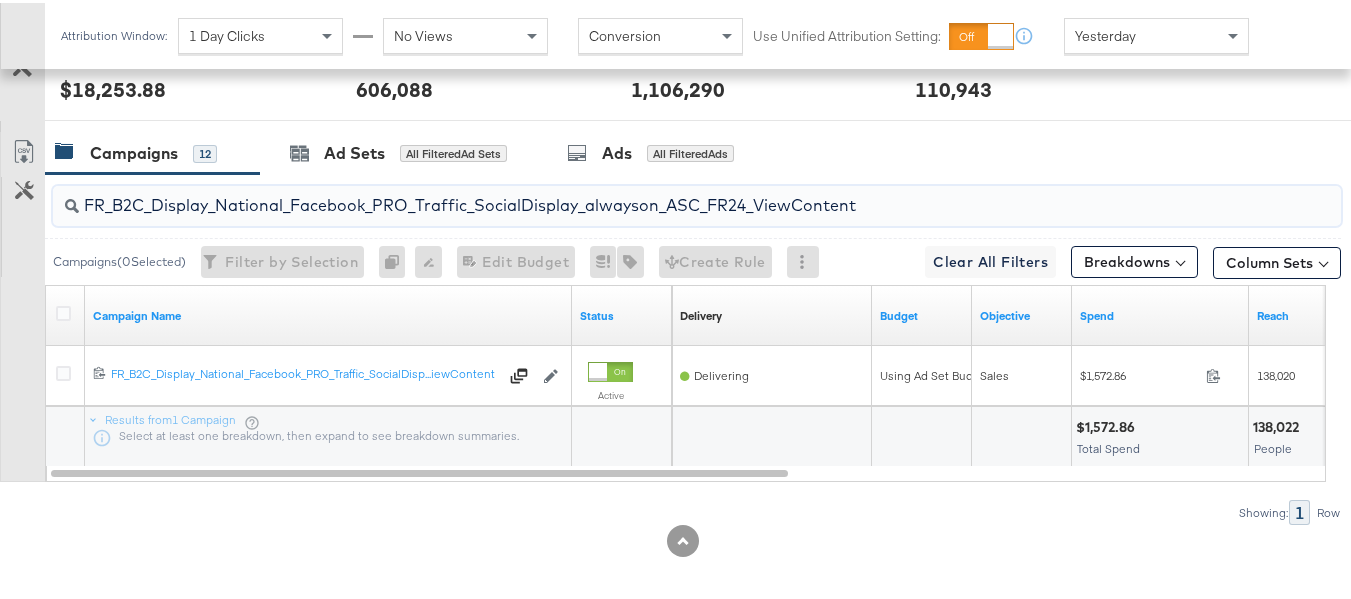 paste on "AHL_B2C_Display_National_Facebook_PRO_Traffic_SocialDisplay_alwayson_ASC_AHL" 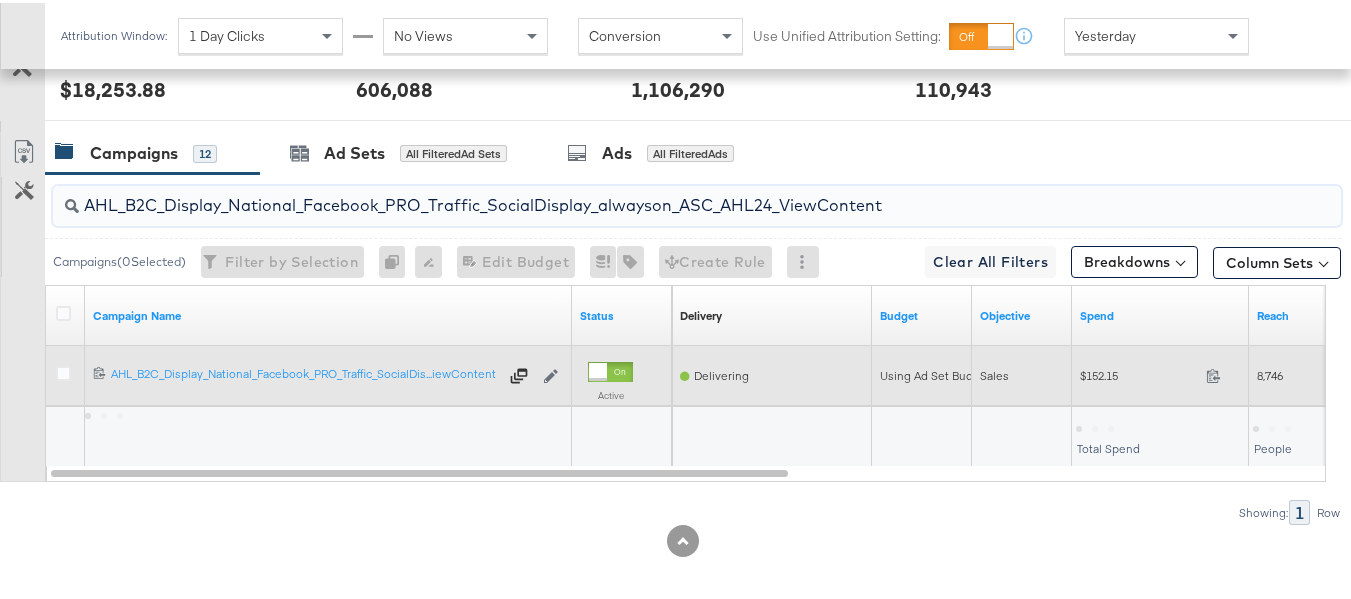 type on "AHL_B2C_Display_National_Facebook_PRO_Traffic_SocialDisplay_alwayson_ASC_AHL24_ViewContent" 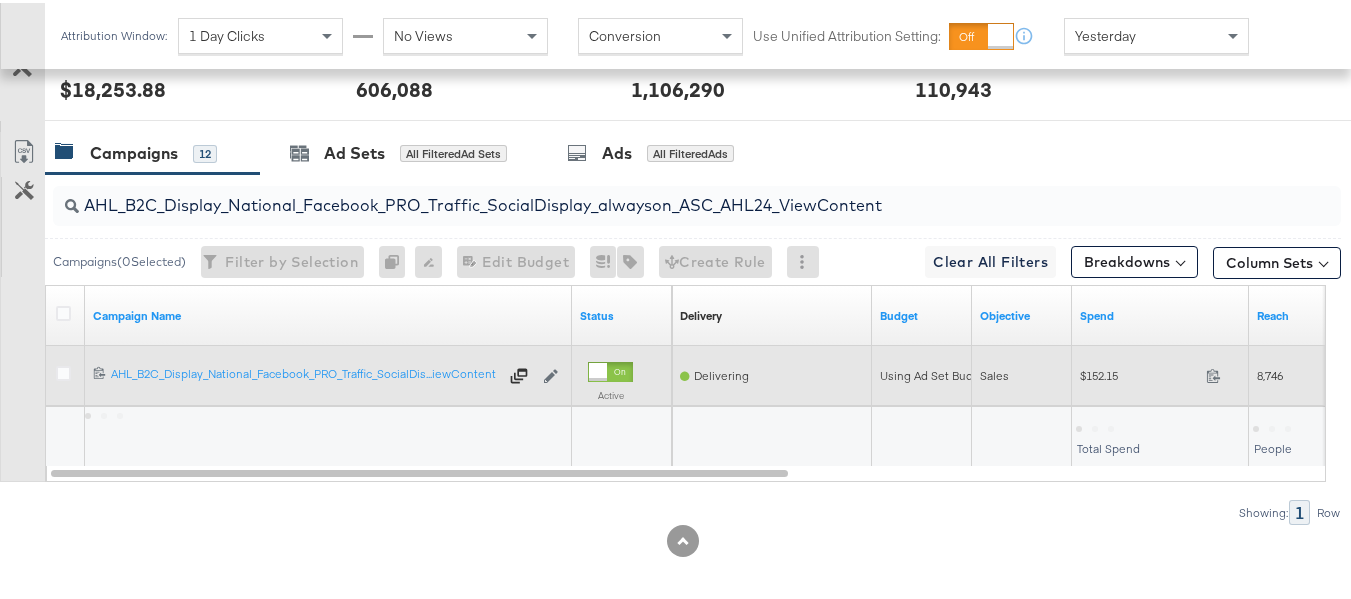 click on "$152.15   152.15" at bounding box center (1160, 372) 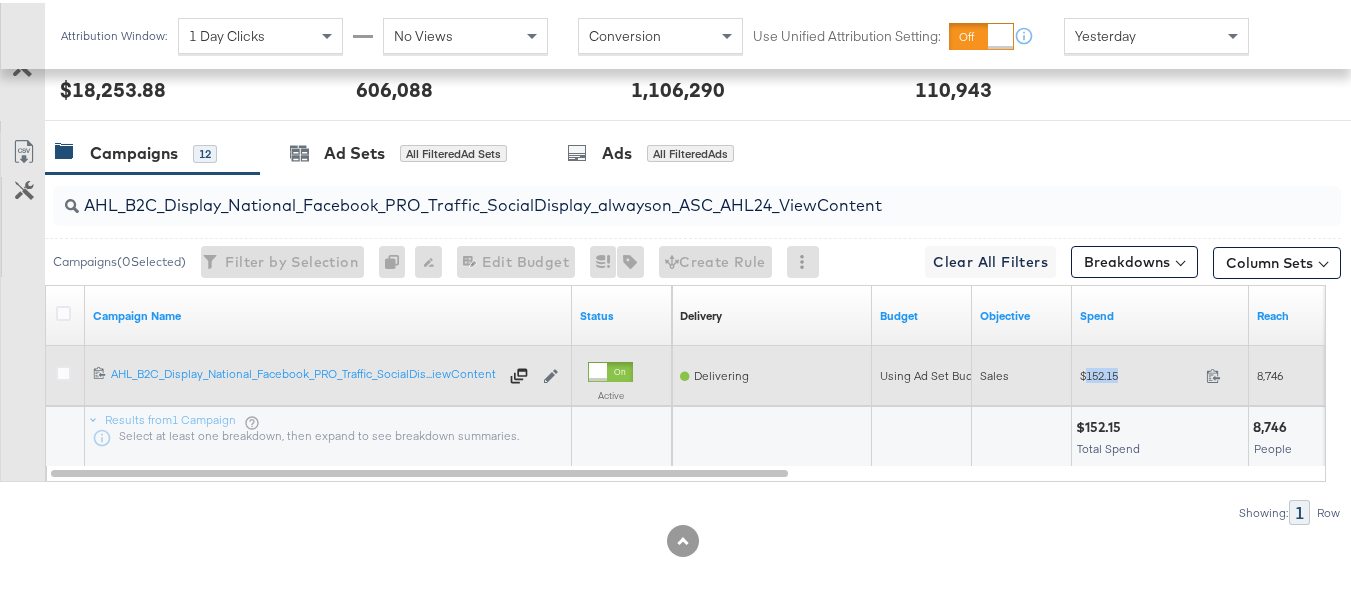 click on "$152.15" at bounding box center (1139, 372) 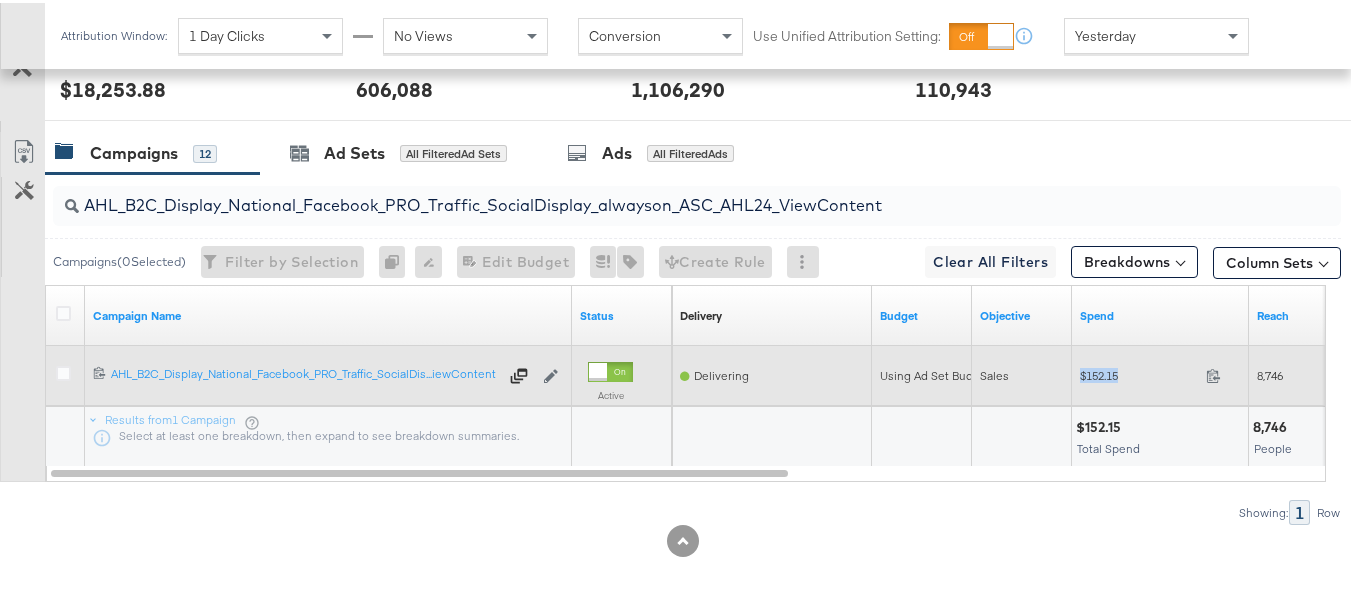 click on "$152.15" at bounding box center (1139, 372) 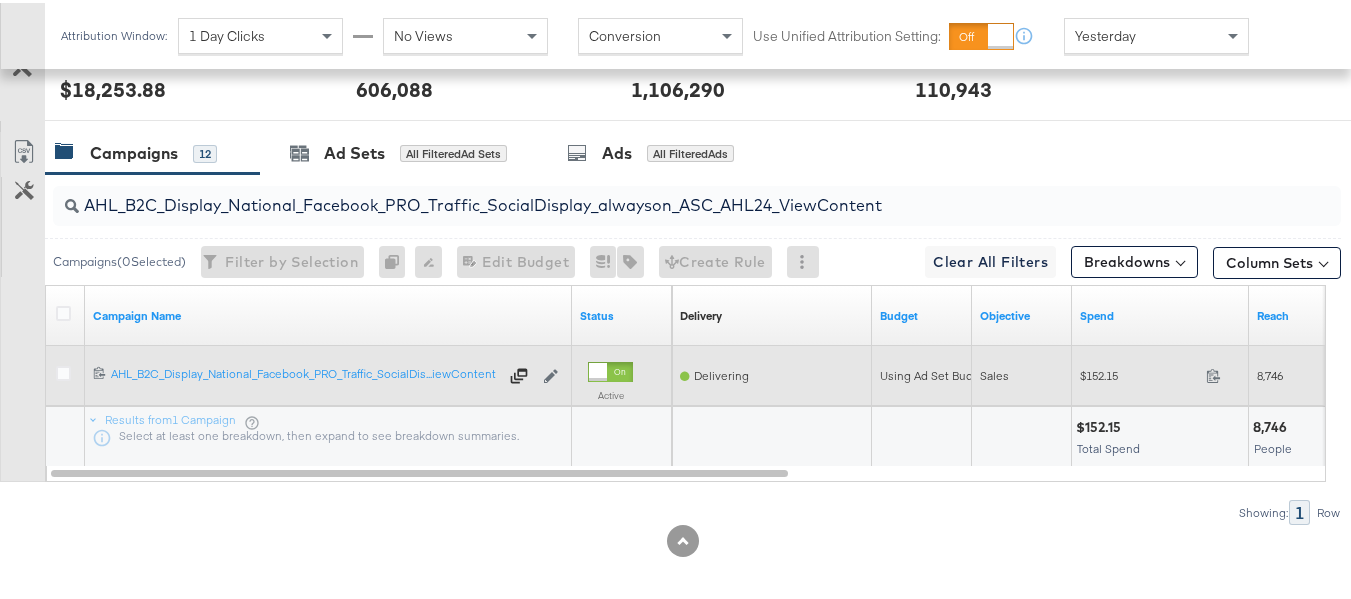 click on "Sales" at bounding box center (1022, 373) 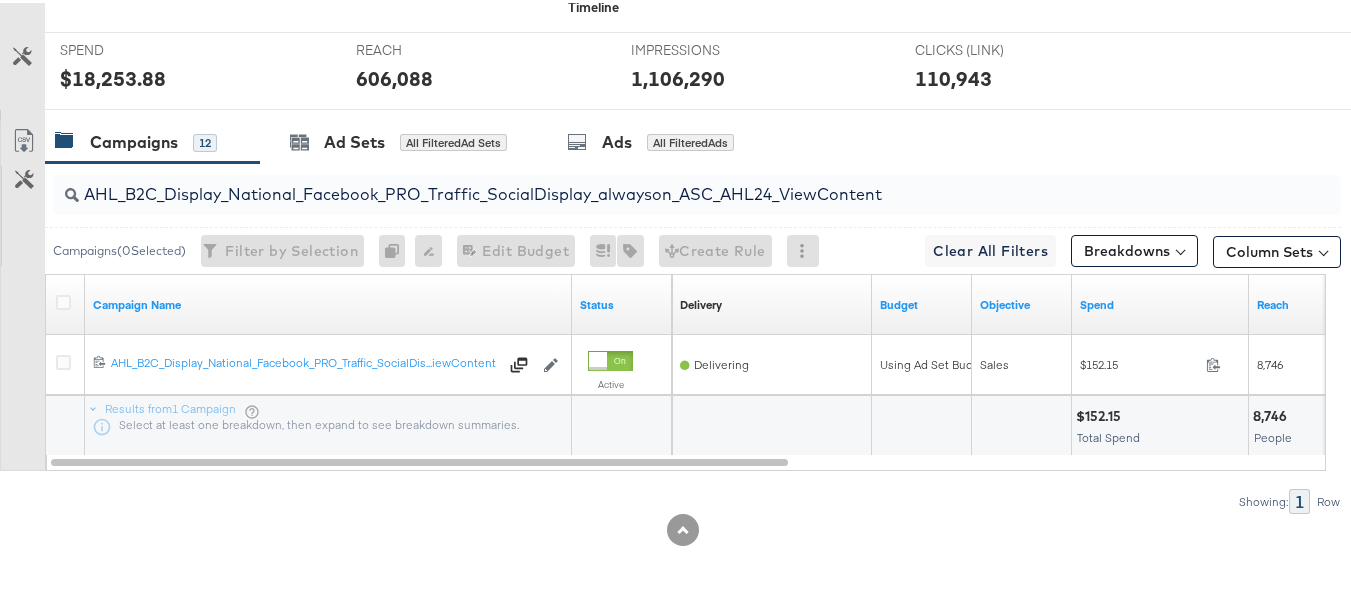 scroll, scrollTop: 0, scrollLeft: 0, axis: both 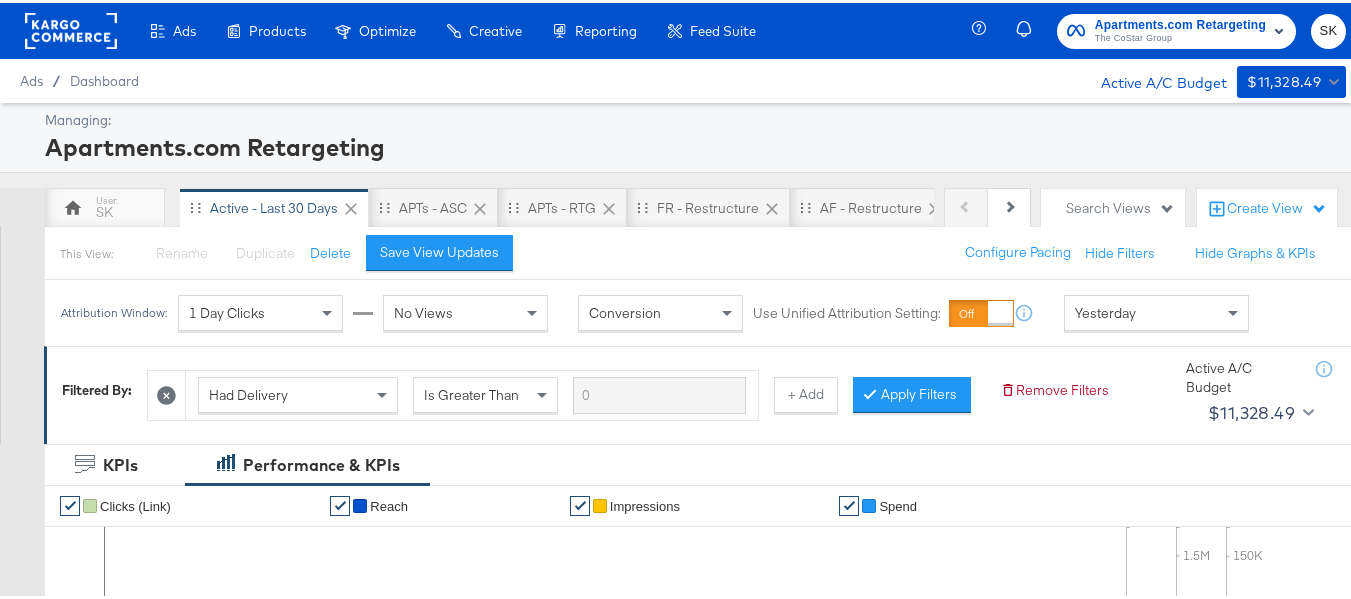 click on "Apartments.com Retargeting The CoStar Group SK" at bounding box center [1172, 28] 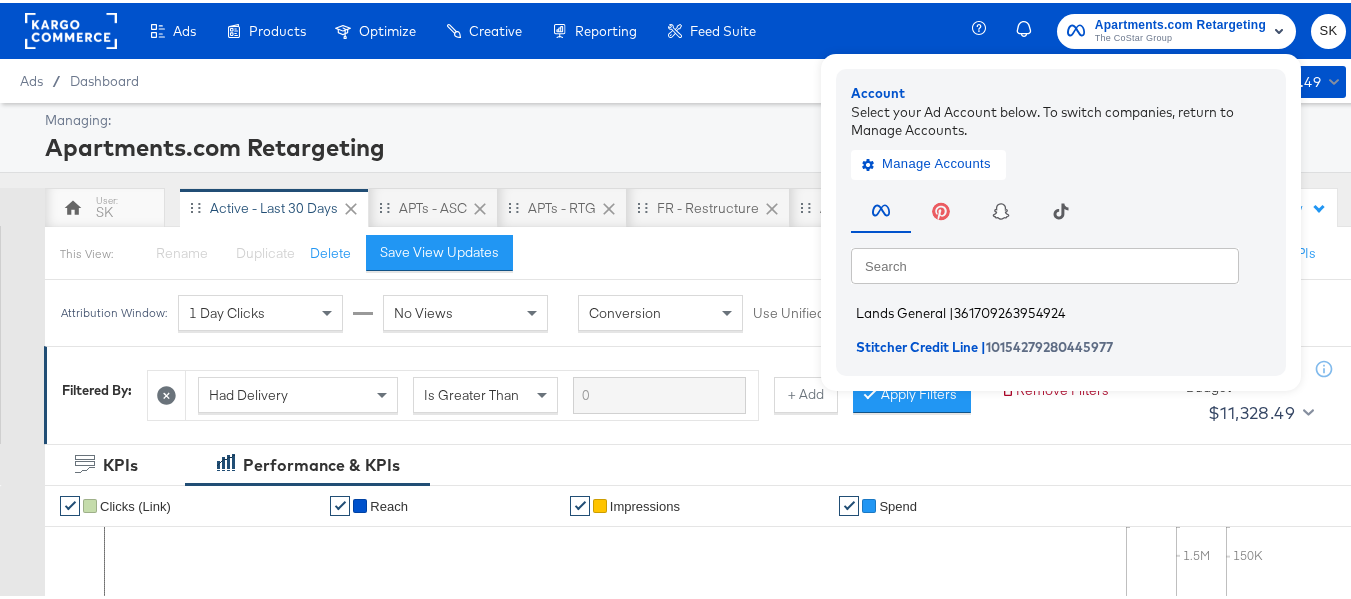 click on "Lands General    |  361709263954924" at bounding box center (1066, 310) 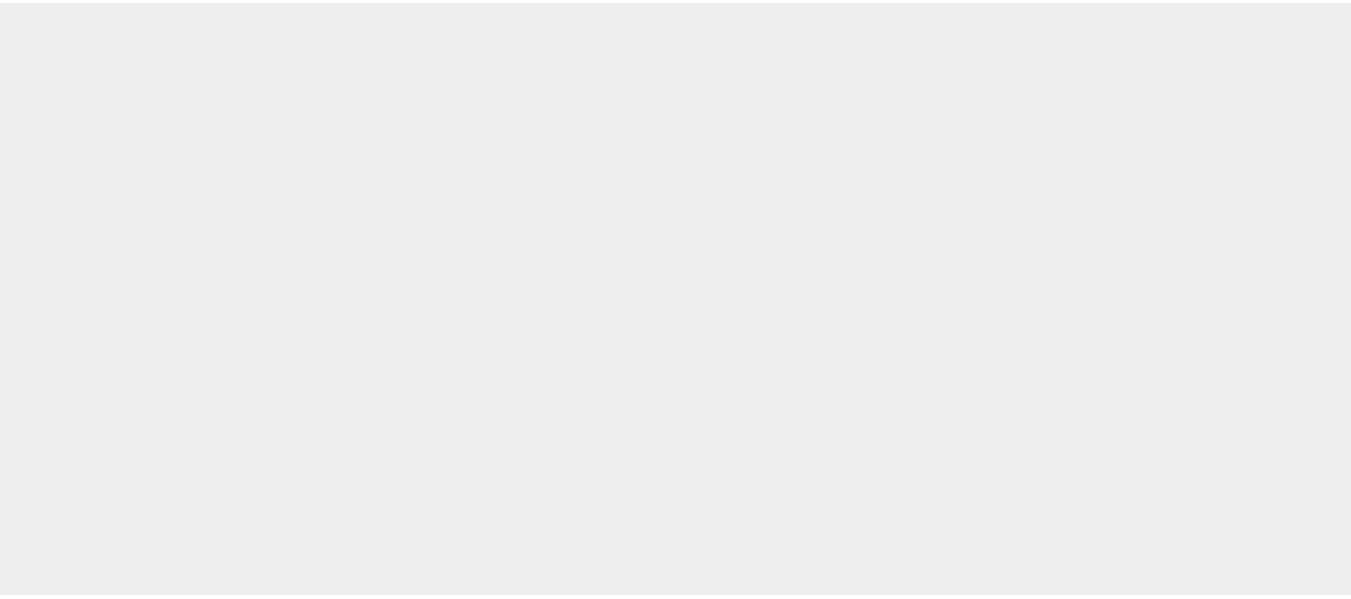 scroll, scrollTop: 0, scrollLeft: 0, axis: both 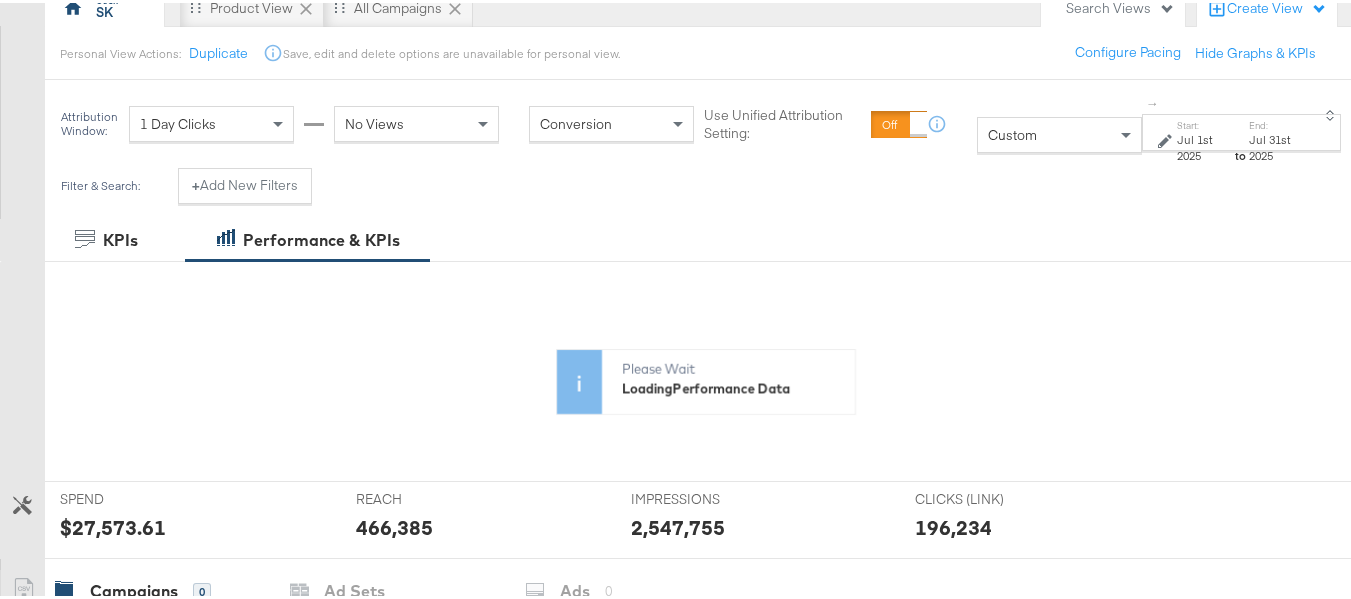 click on "Custom" at bounding box center [1059, 132] 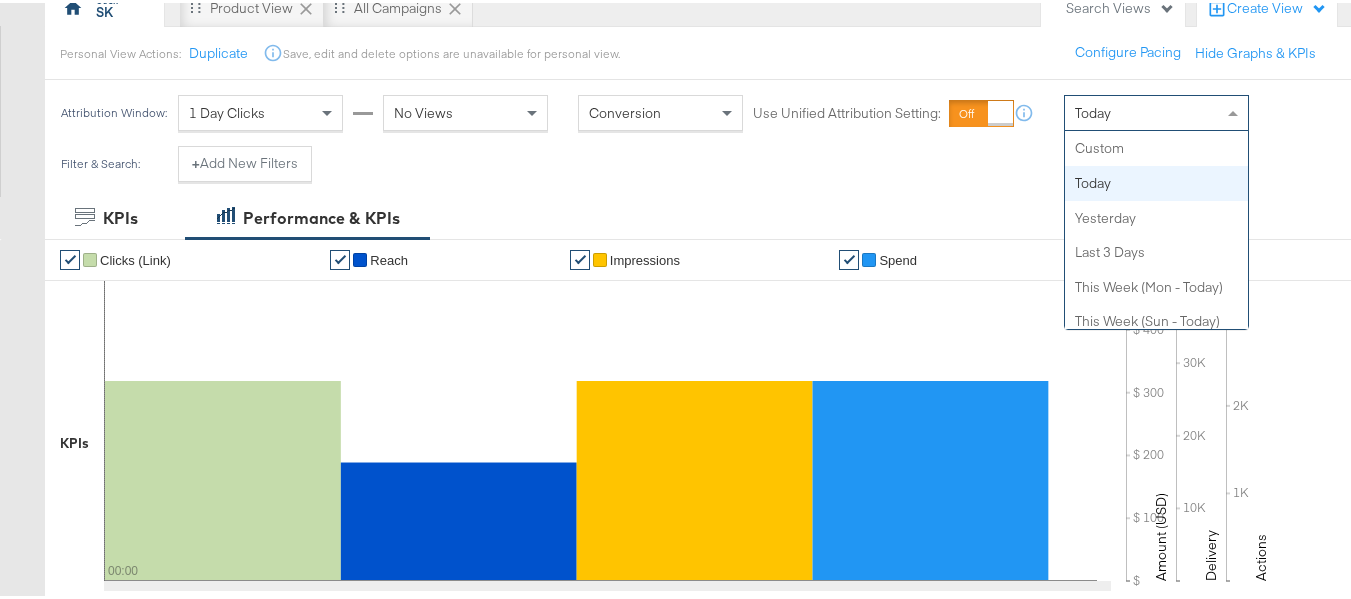 click on "Today" at bounding box center [1156, 110] 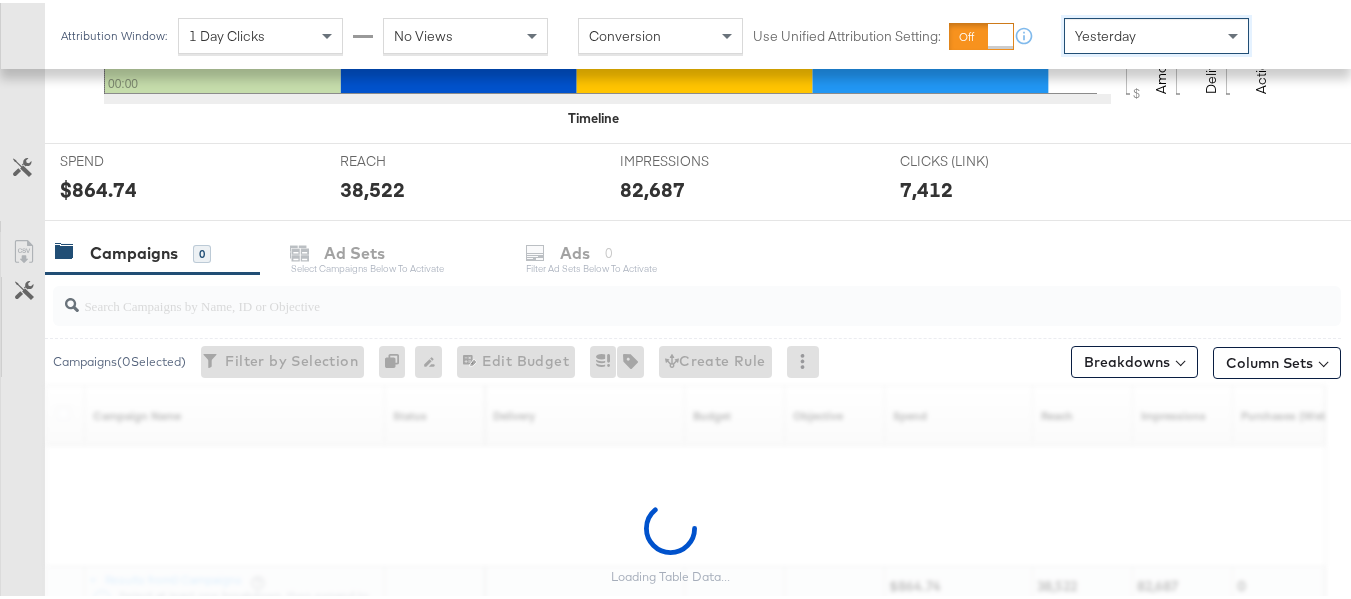 scroll, scrollTop: 858, scrollLeft: 0, axis: vertical 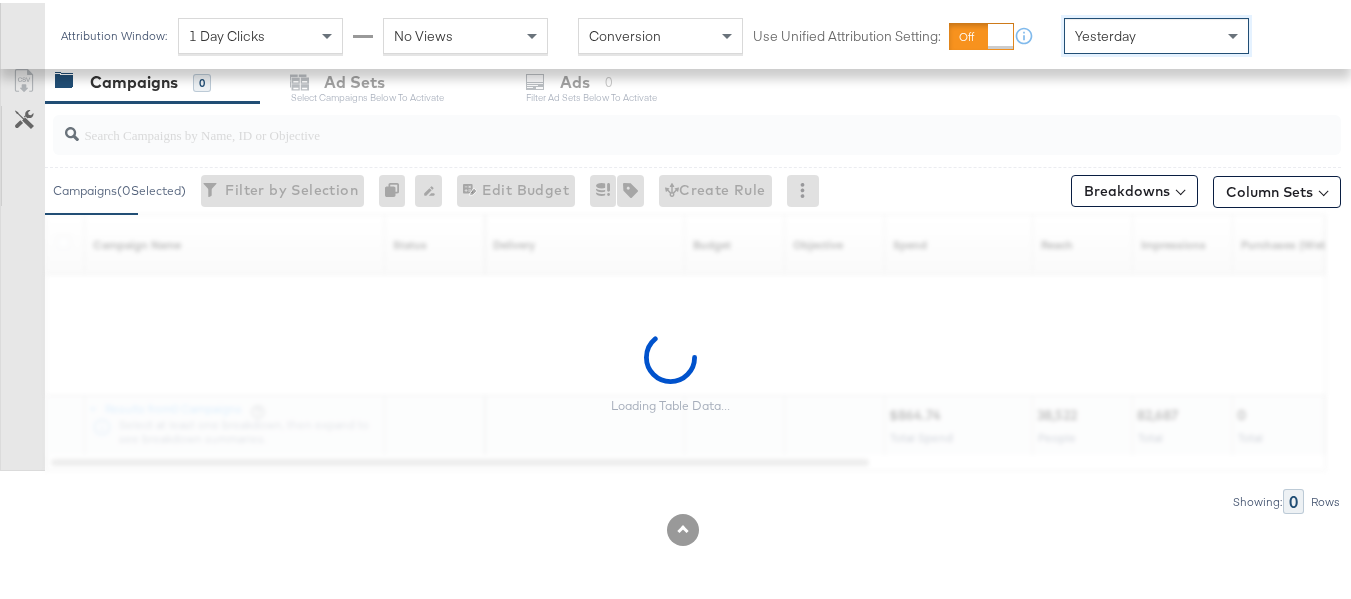 click at bounding box center (697, 132) 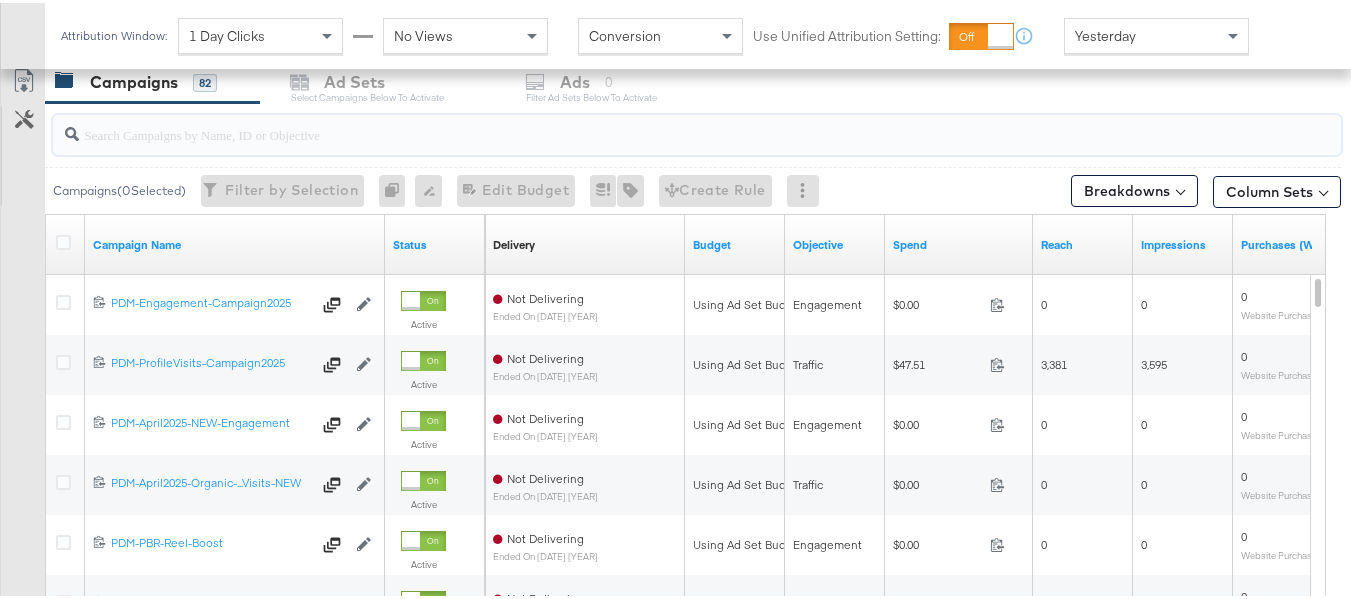 paste on "B2C_LAND_KC_RT_Sig_24" 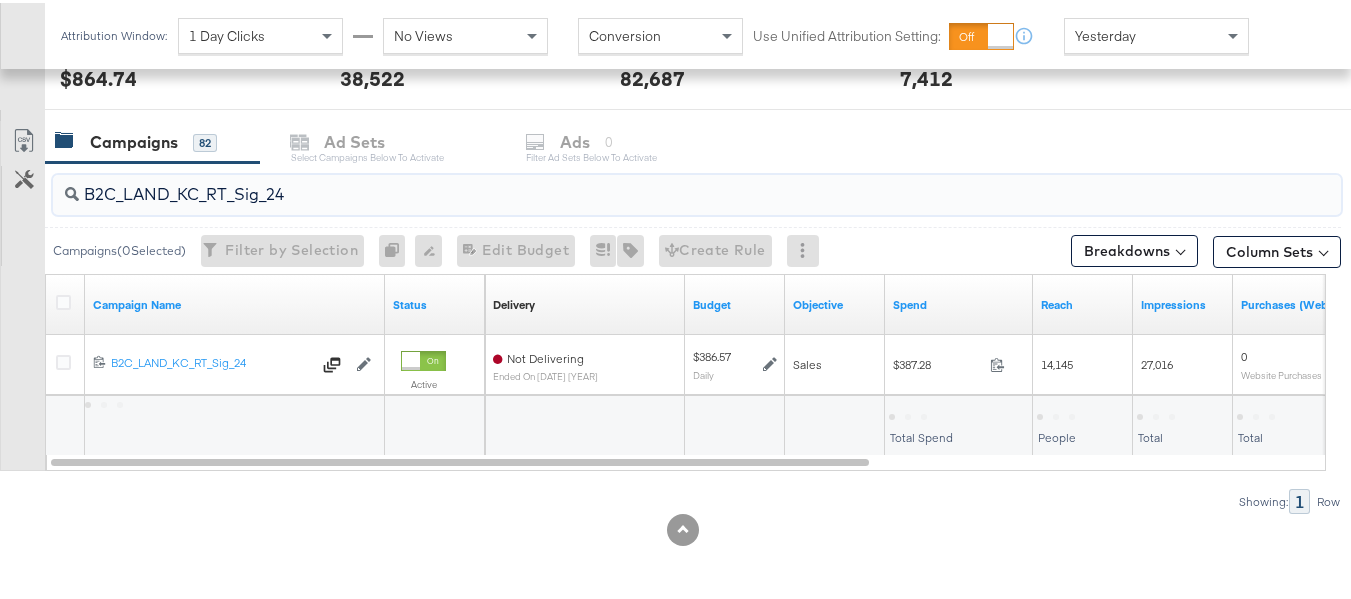 scroll, scrollTop: 798, scrollLeft: 0, axis: vertical 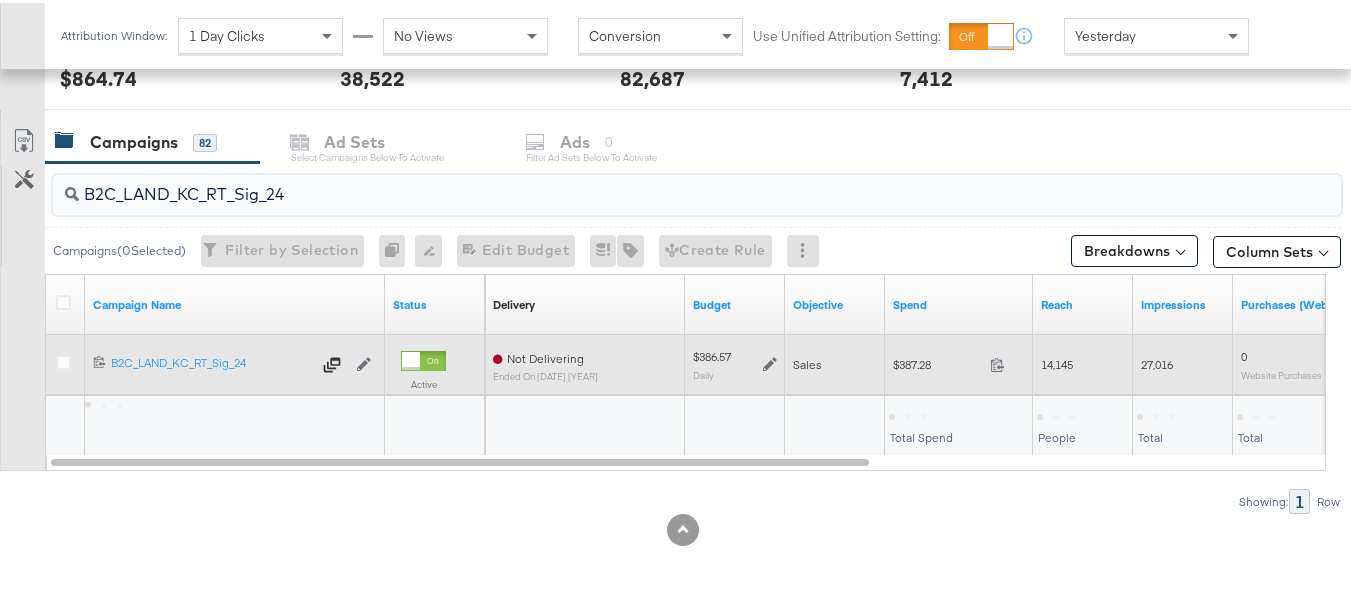 click on "$387.28   387.28" at bounding box center (959, 361) 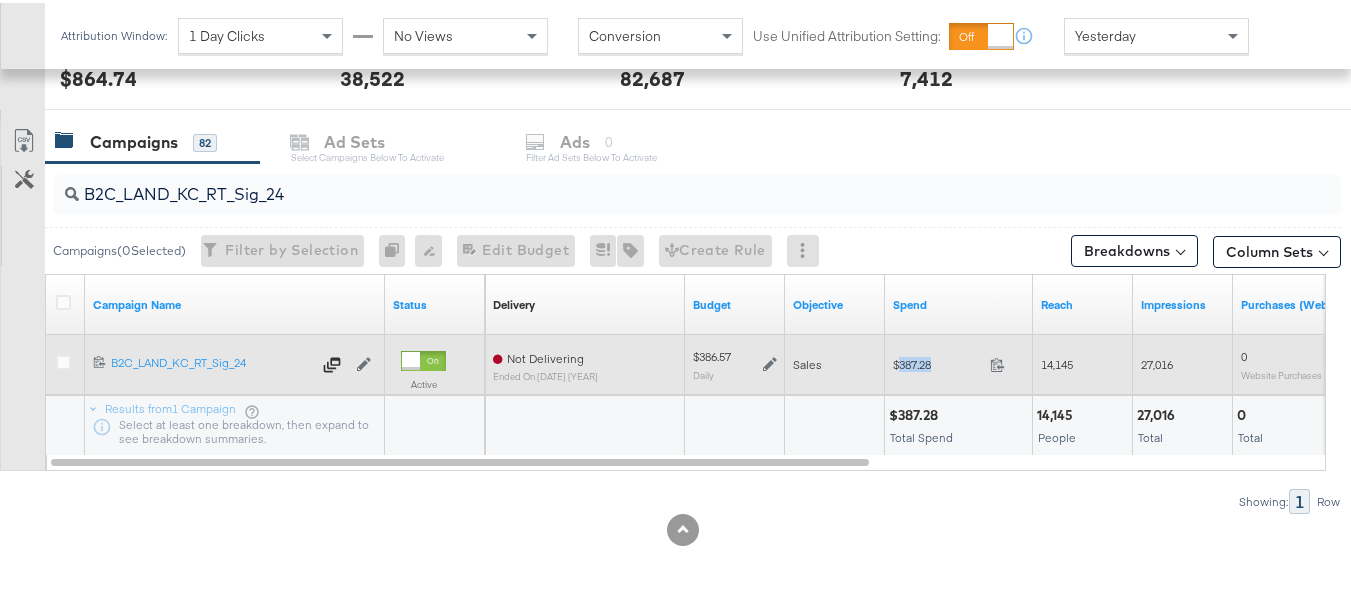 click on "$387.28   387.28" at bounding box center (959, 361) 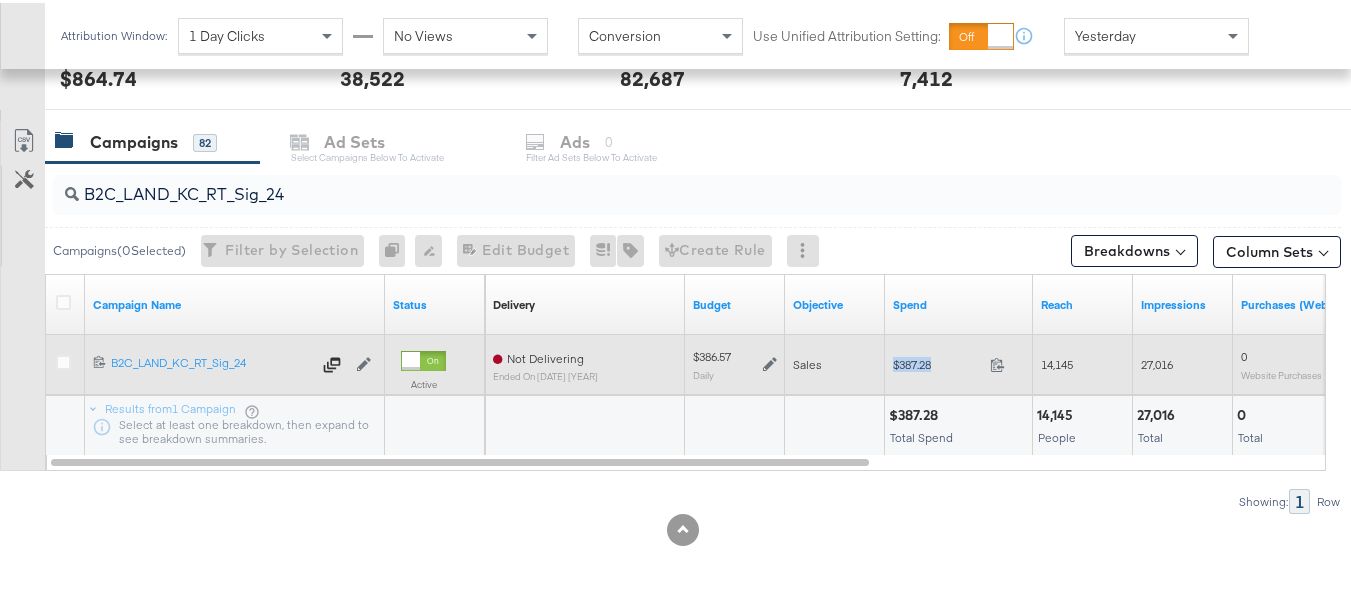 click on "$387.28   387.28" at bounding box center (959, 361) 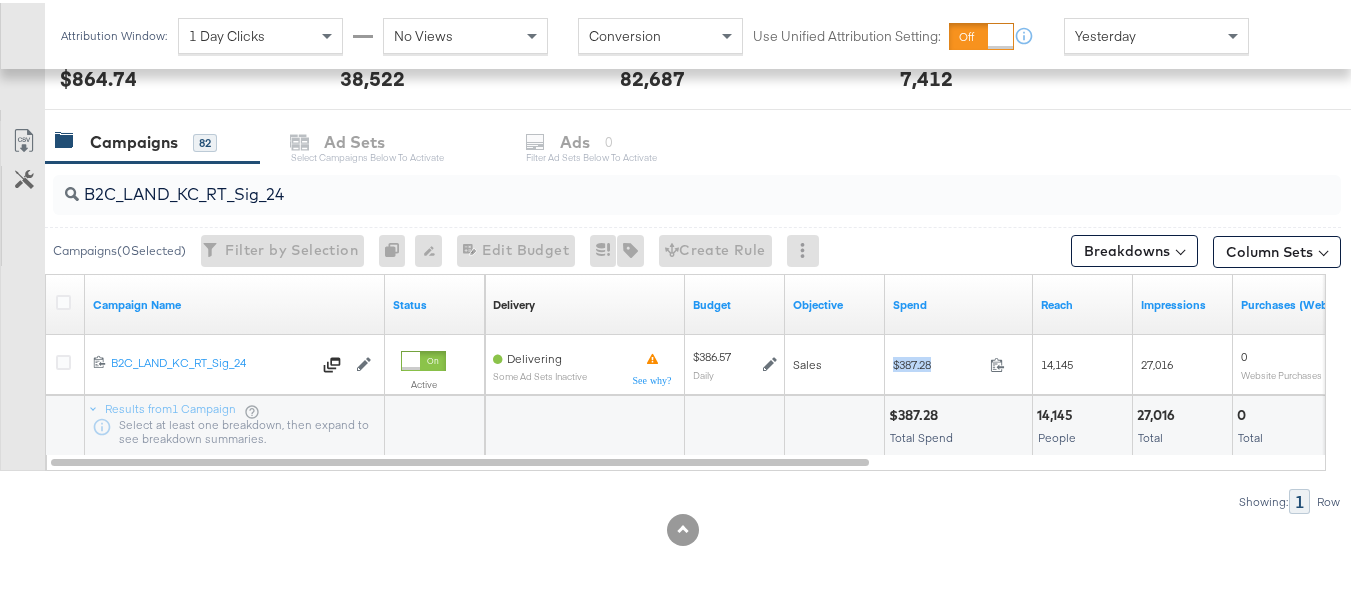 copy on "$387.28" 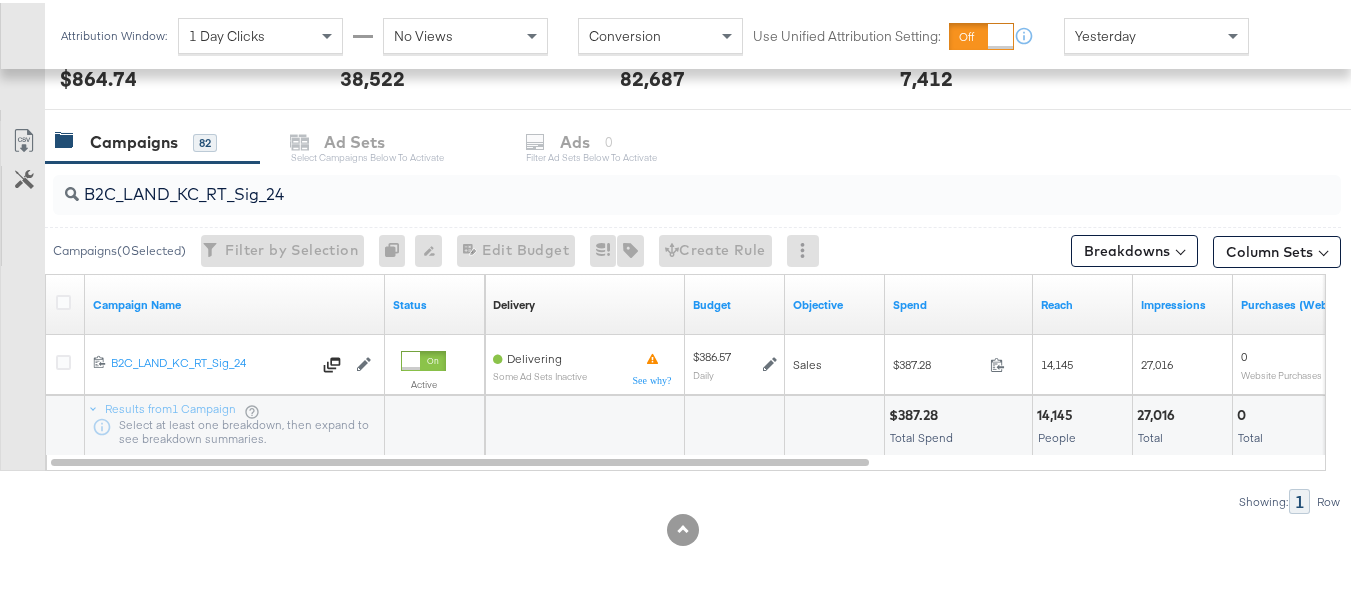 click on "B2C_LAND_KC_RT_Sig_24" at bounding box center [653, 183] 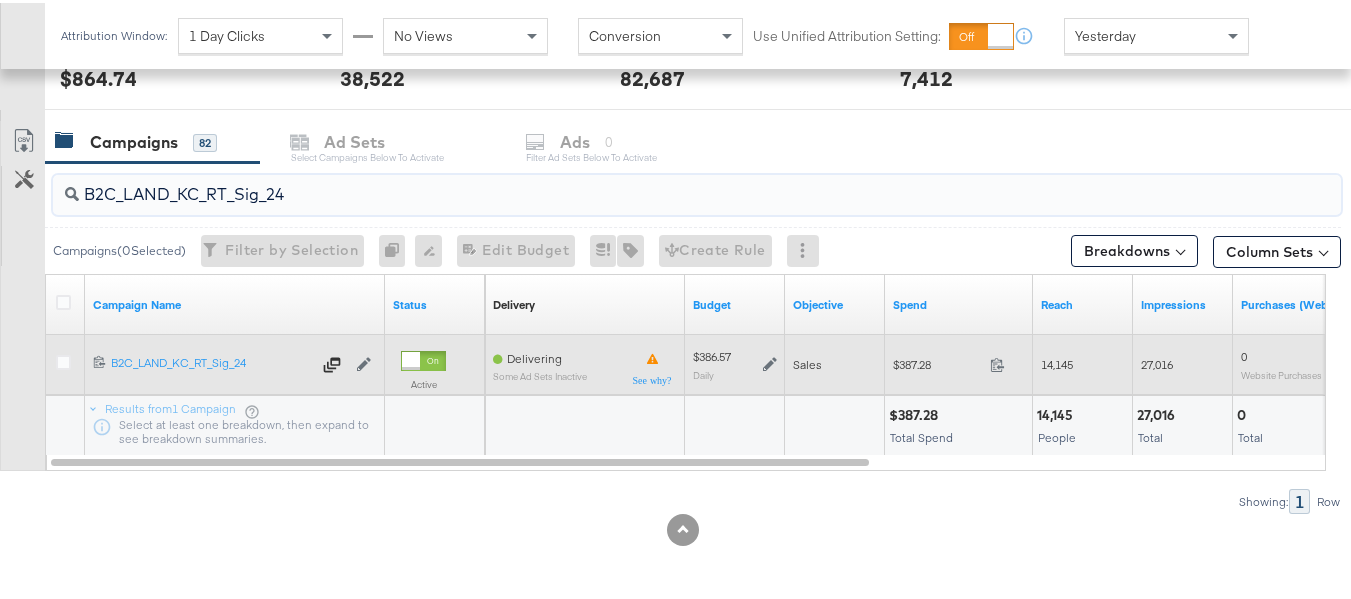 paste on "B_Ecommerce_KC_Retargeting_LW&LOA_Traffic" 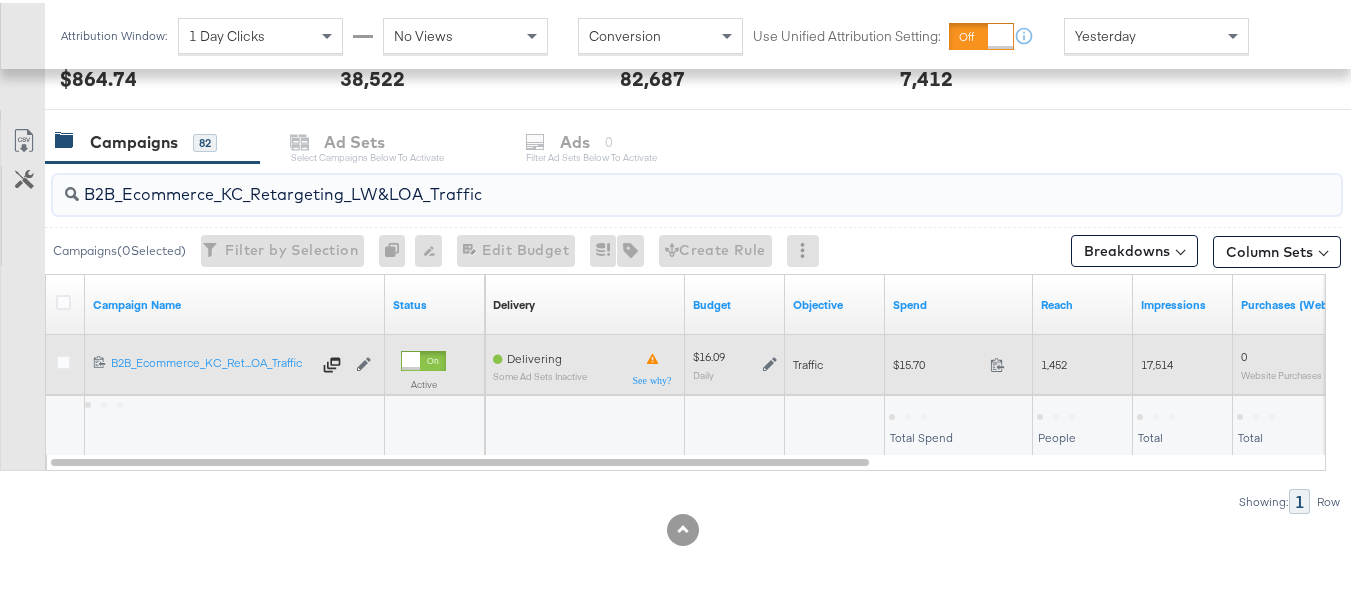 click on "$15.70   15.7" at bounding box center [959, 361] 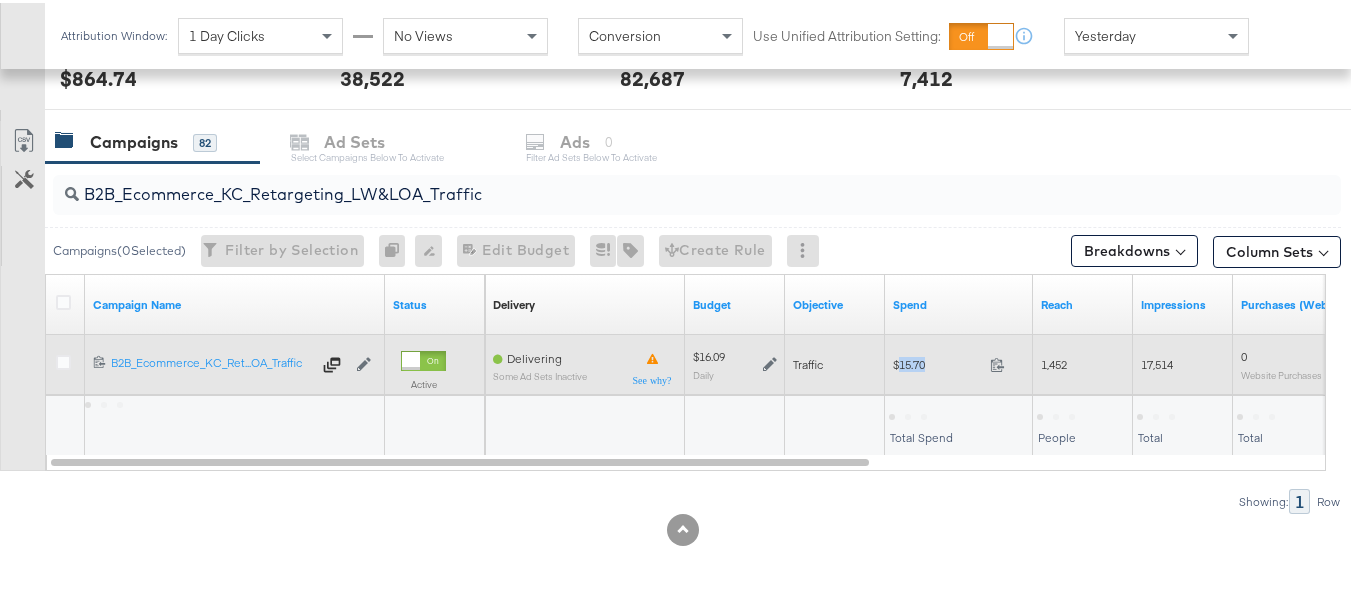 click on "$15.70   15.7" at bounding box center [959, 361] 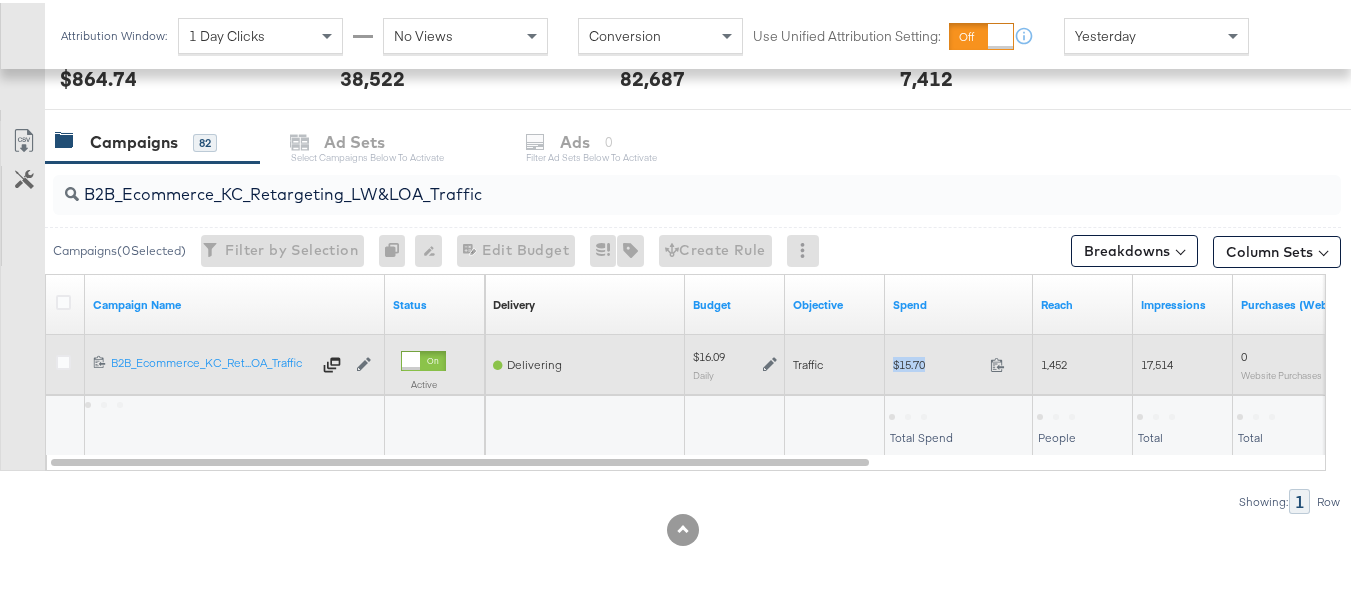 click on "$15.70   15.7" at bounding box center [959, 361] 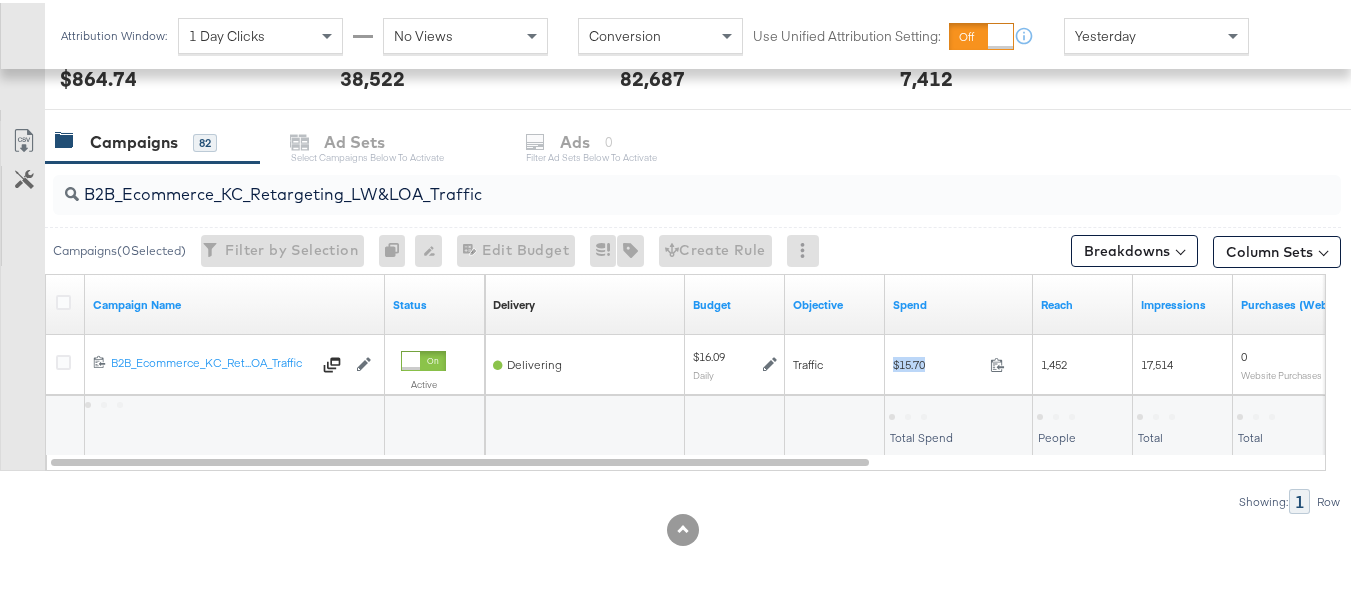 copy on "$15.70" 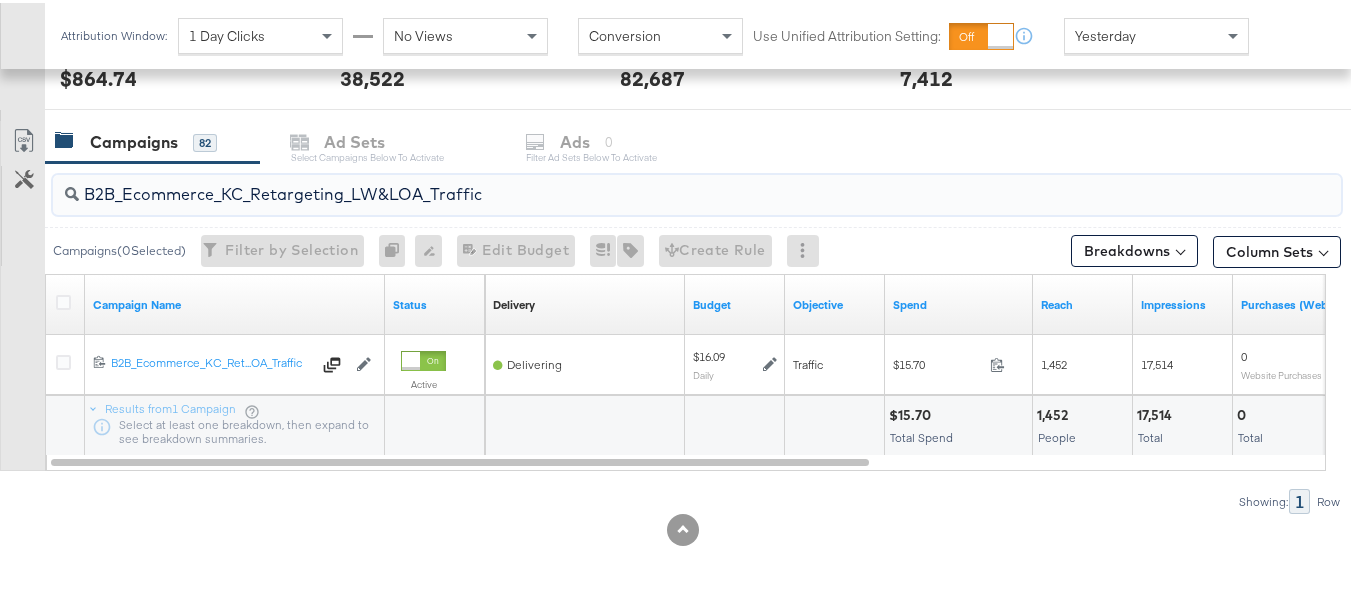 click on "B2B_Ecommerce_KC_Retargeting_LW&LOA_Traffic" at bounding box center [653, 183] 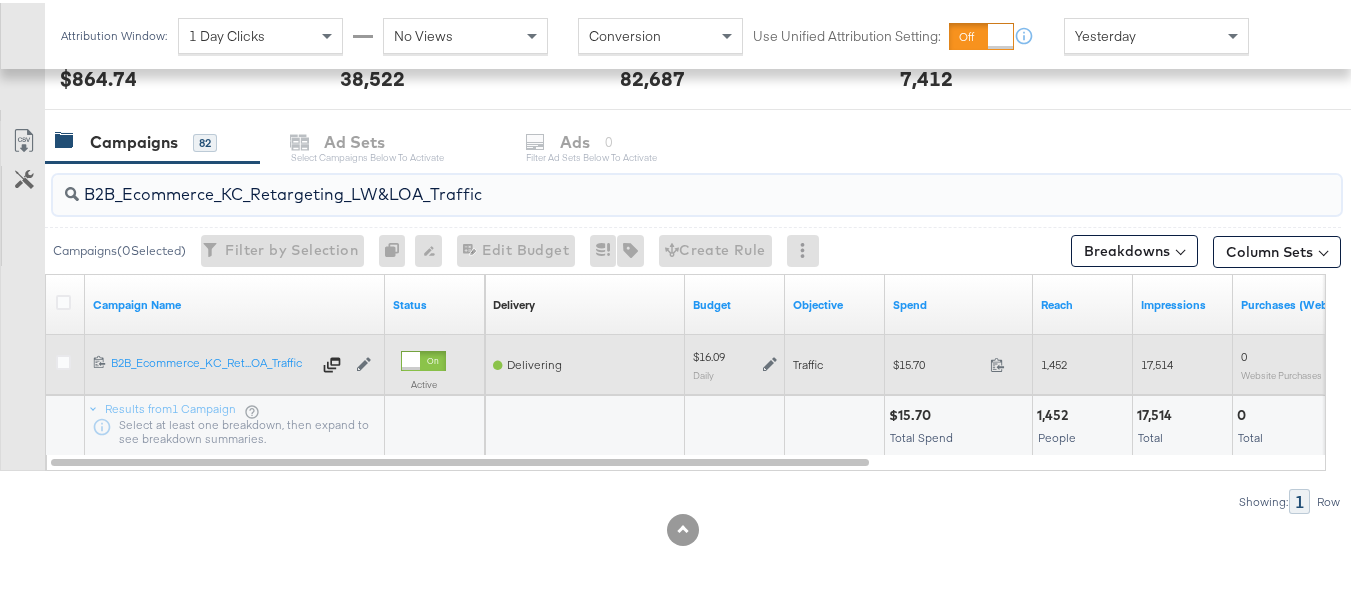paste on "KC_Retargeting_Prospects & Clients_Conversions" 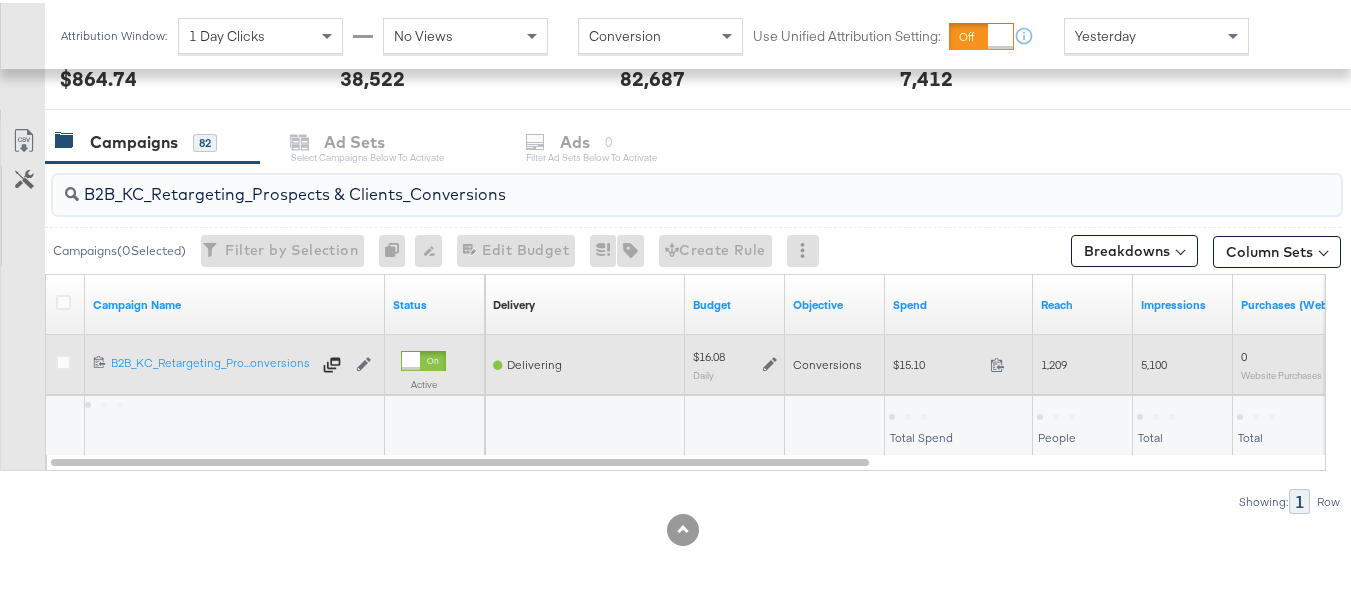 click on "$15.10" at bounding box center [937, 361] 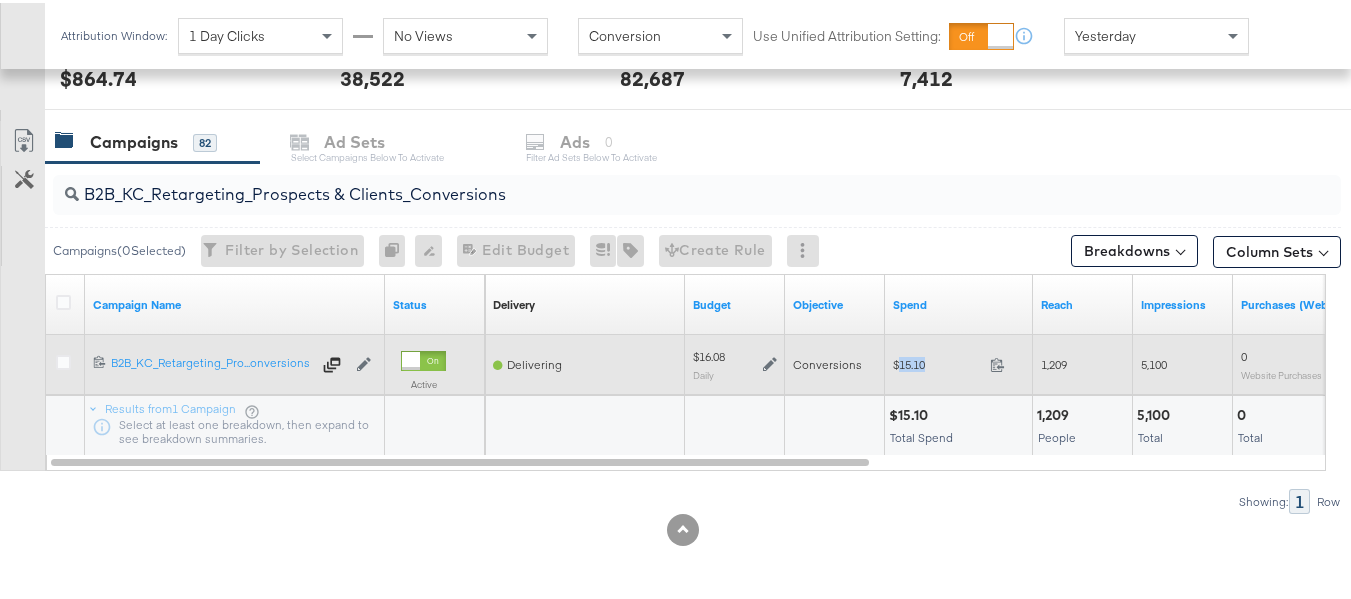 click on "$15.10" at bounding box center [937, 361] 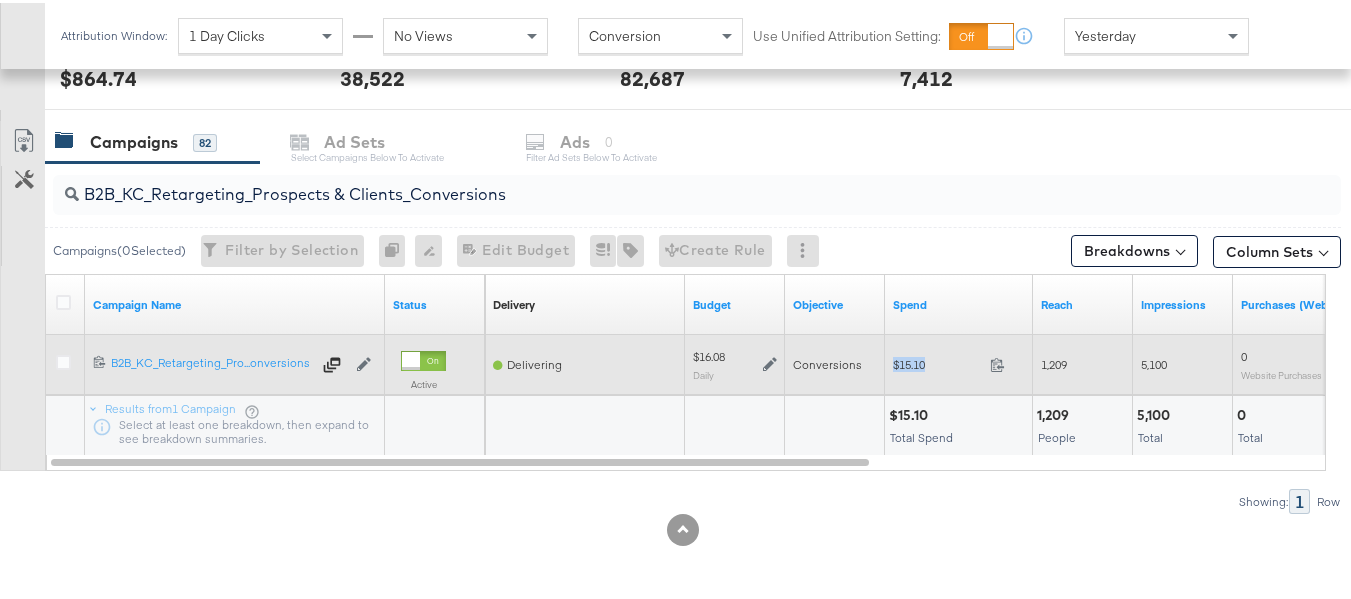 click on "$15.10" at bounding box center [937, 361] 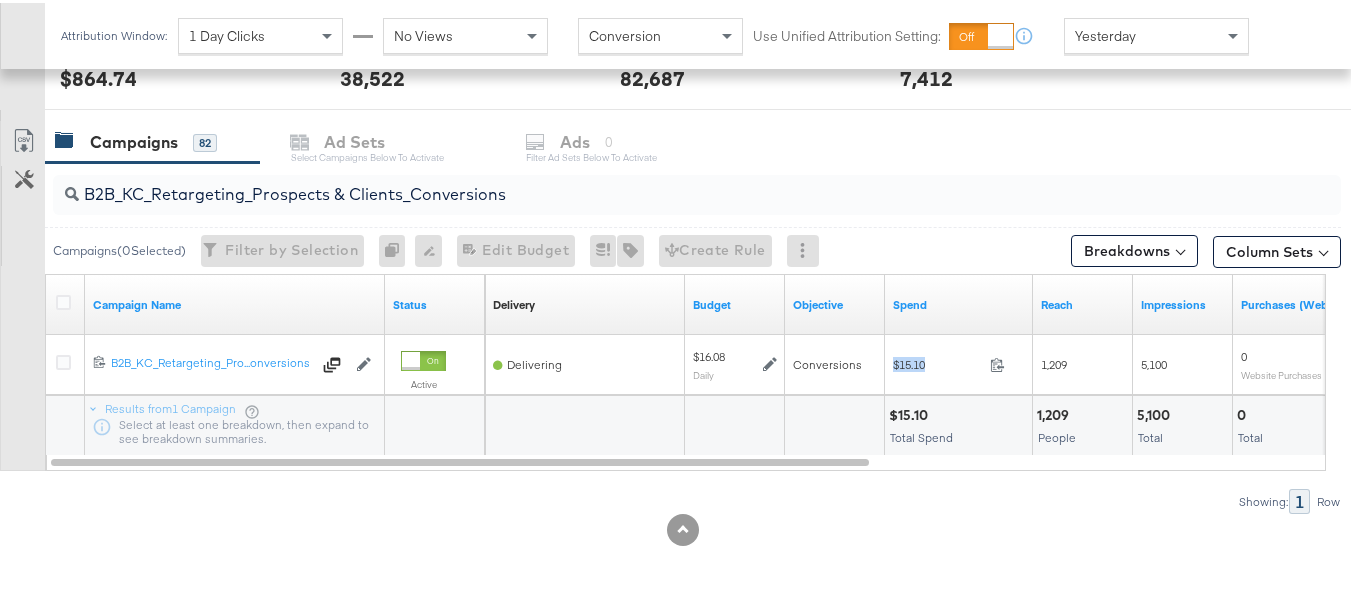 copy on "$15.10" 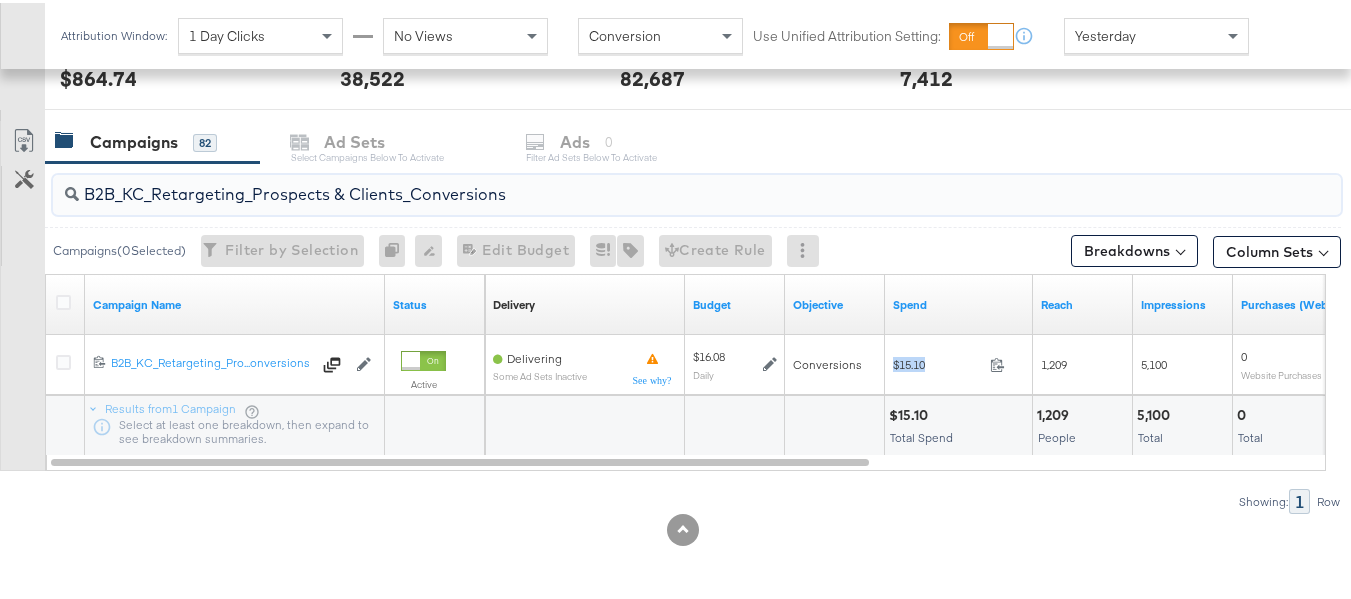 click on "B2B_KC_Retargeting_Prospects & Clients_Conversions" at bounding box center (653, 183) 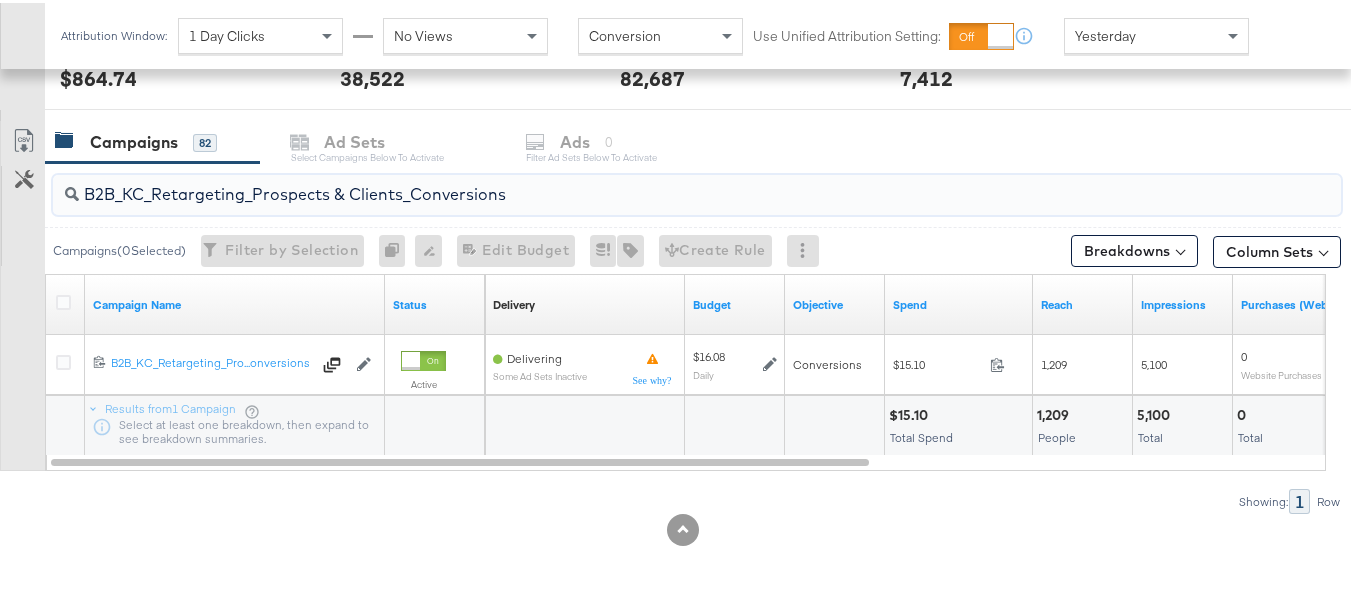 paste on "C_LAND_KC_Pros_Sig" 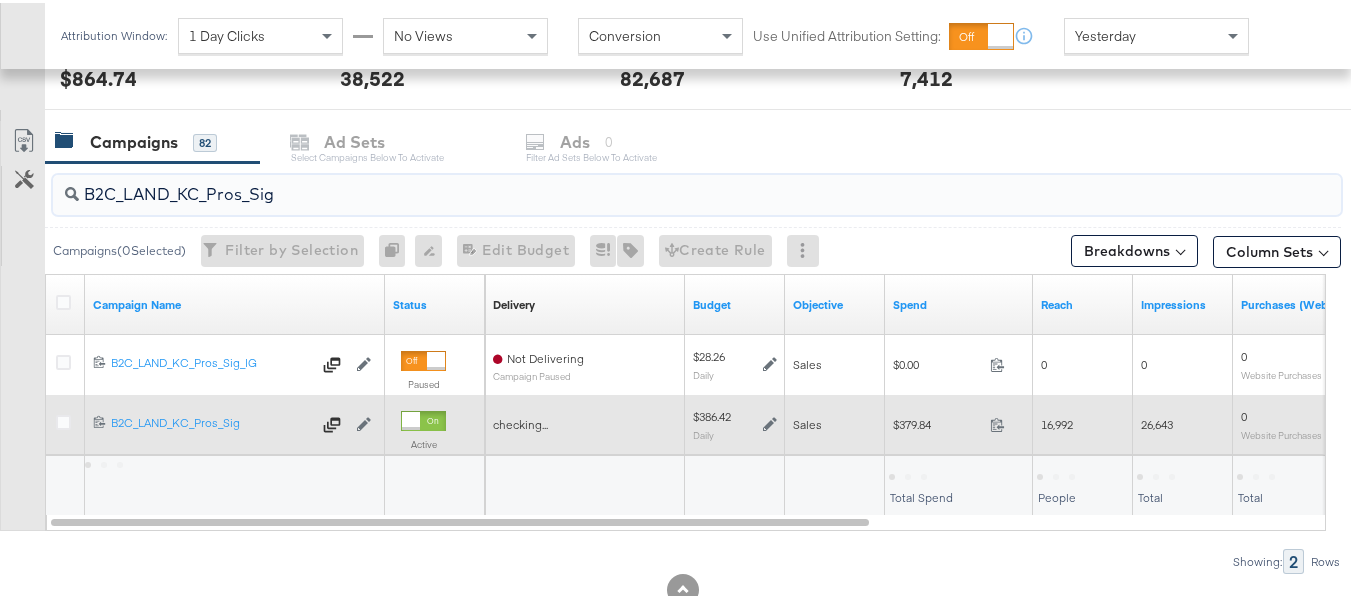 type on "B2C_LAND_KC_Pros_Sig" 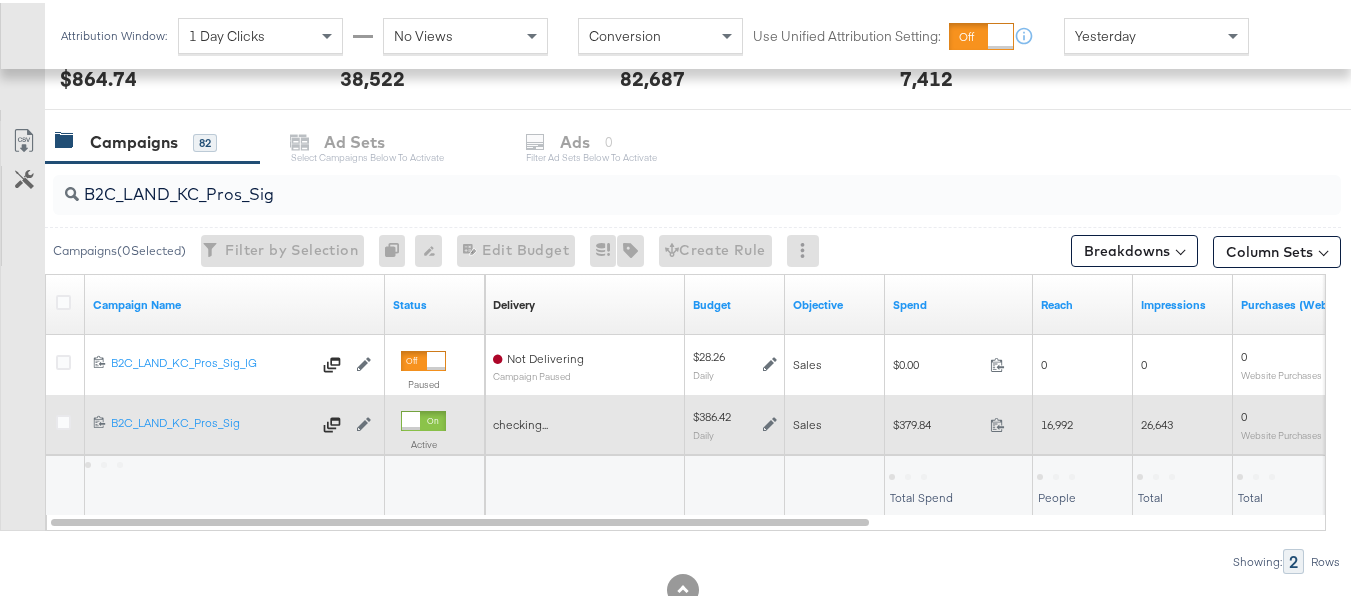 click on "$379.84" at bounding box center (937, 421) 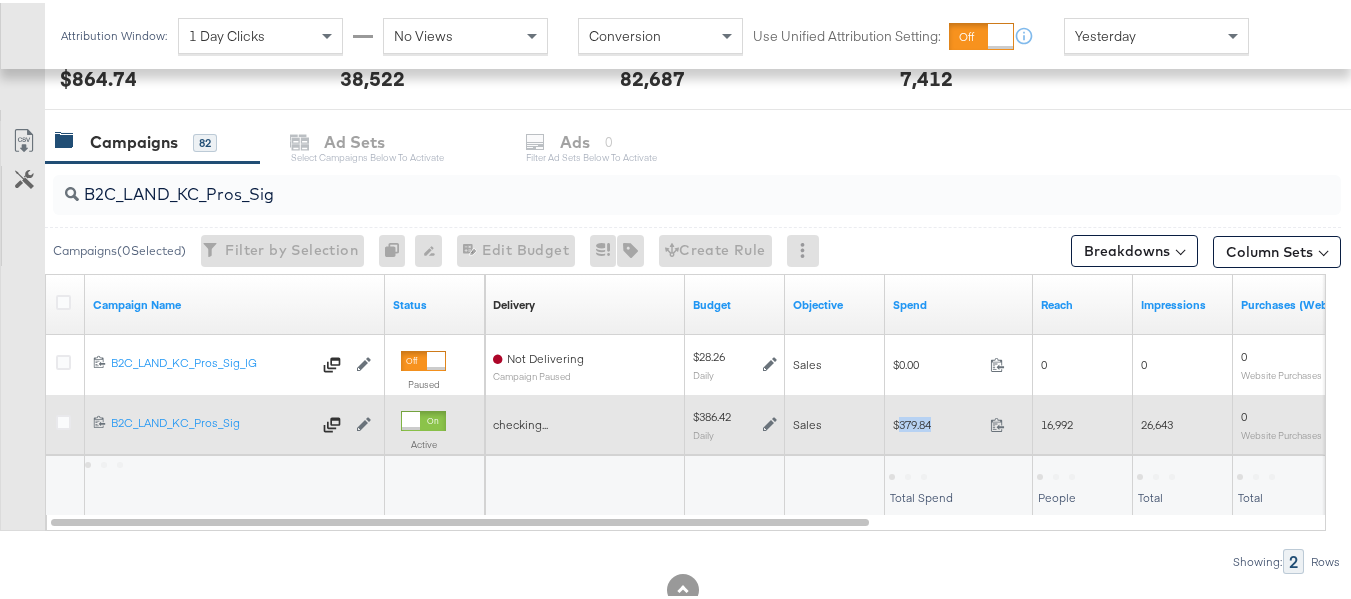 click on "$379.84" at bounding box center [937, 421] 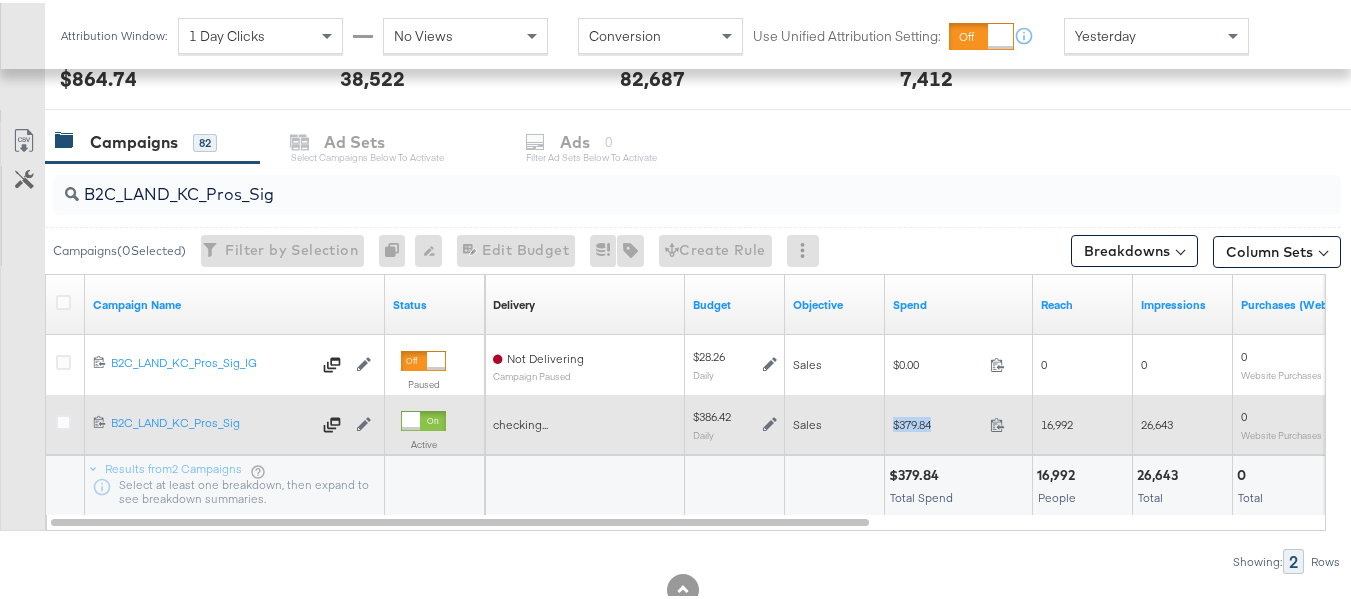 click on "$379.84" at bounding box center [937, 421] 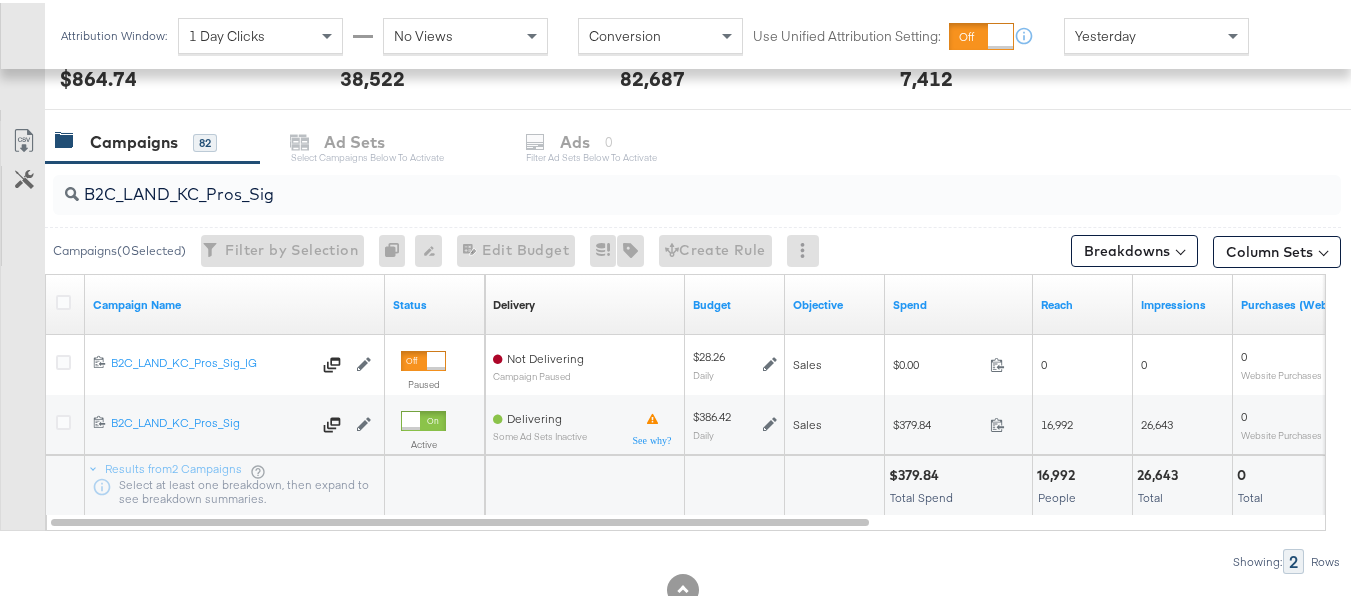 click on "Showing:   2    Rows" at bounding box center [670, 558] 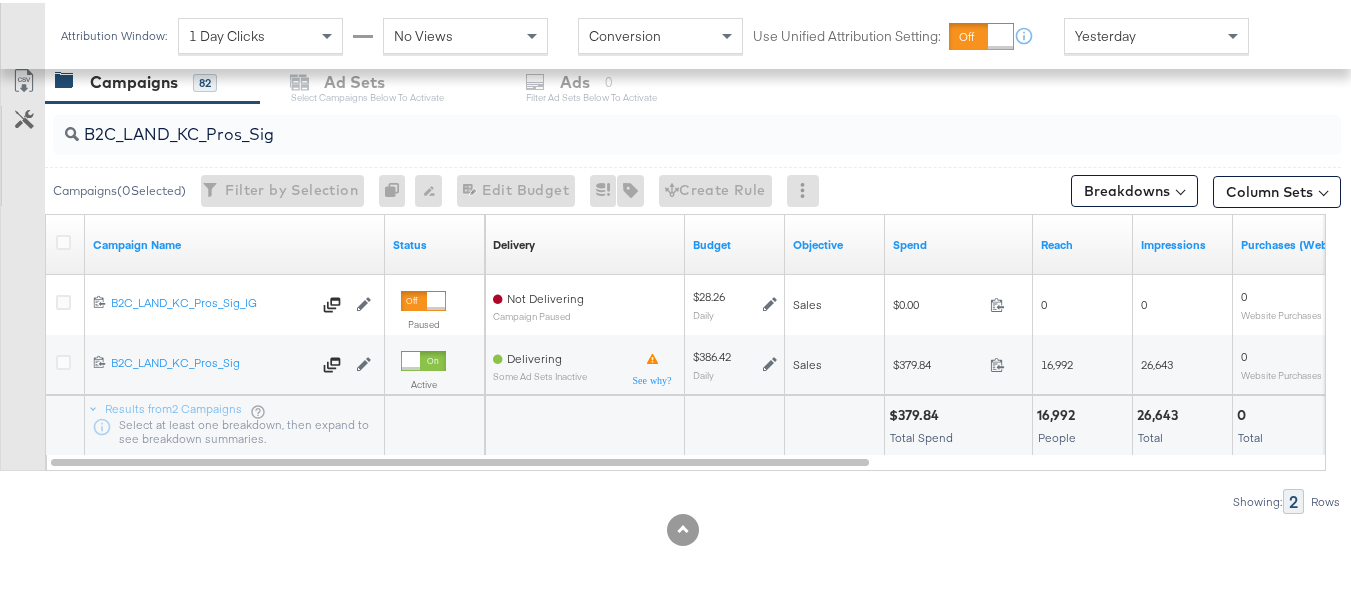 scroll, scrollTop: 0, scrollLeft: 0, axis: both 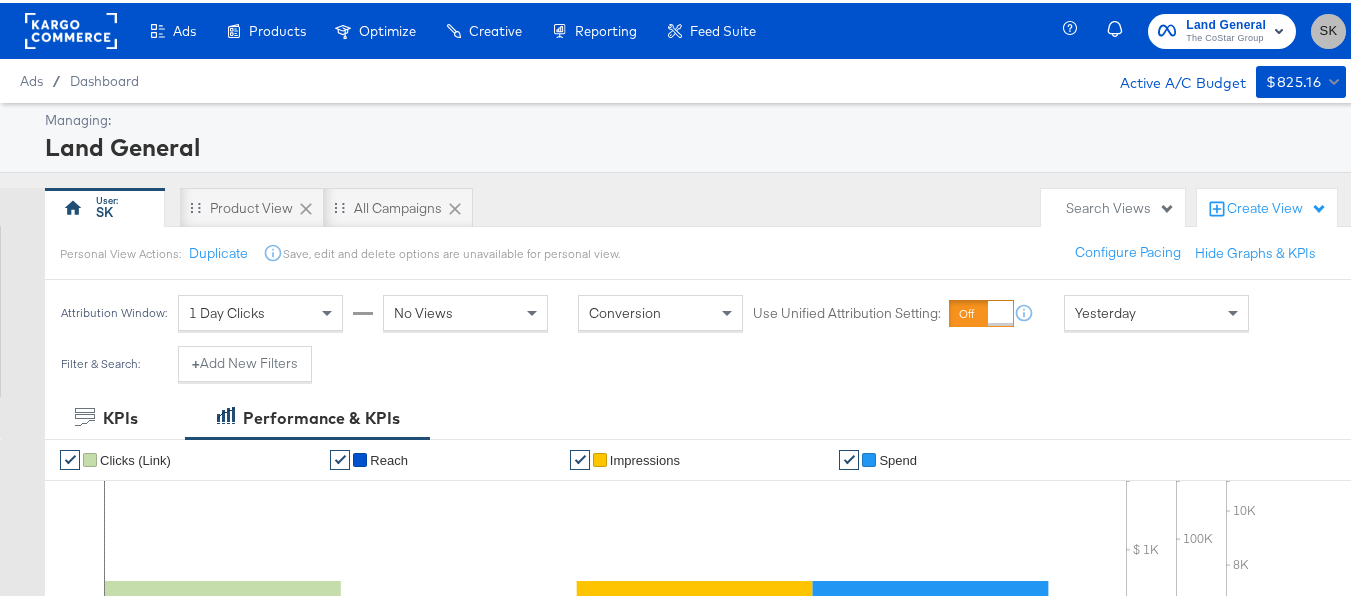 click on "SK" at bounding box center (1328, 28) 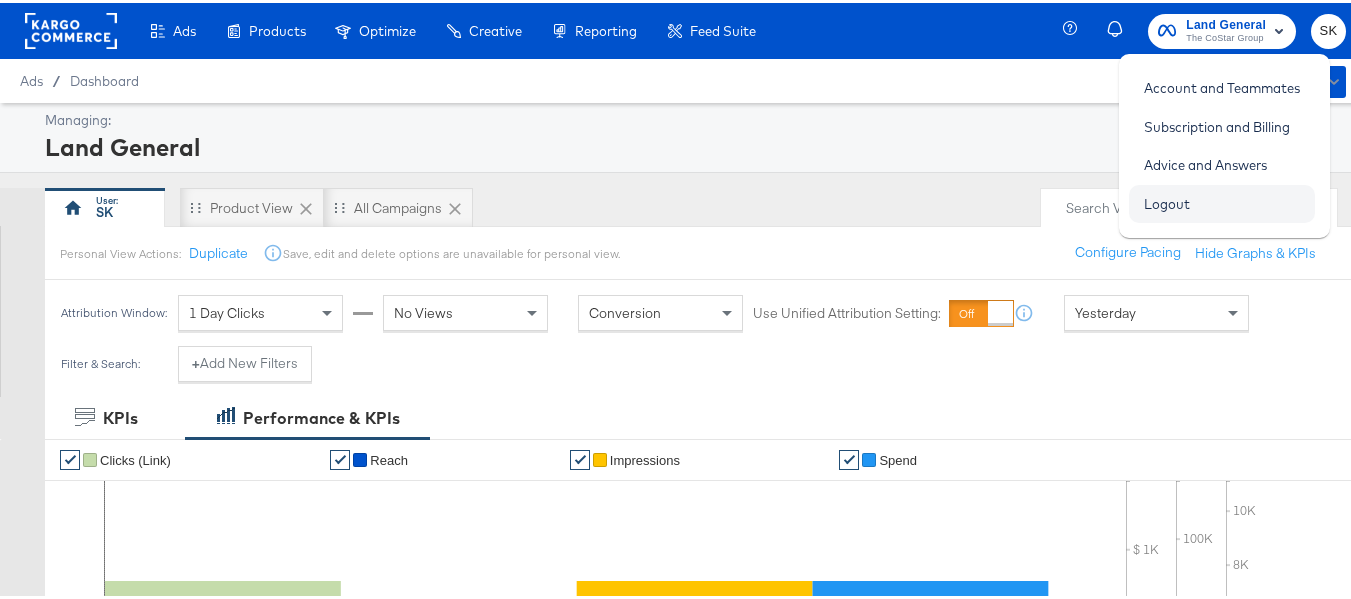 click on "Logout" at bounding box center [1167, 201] 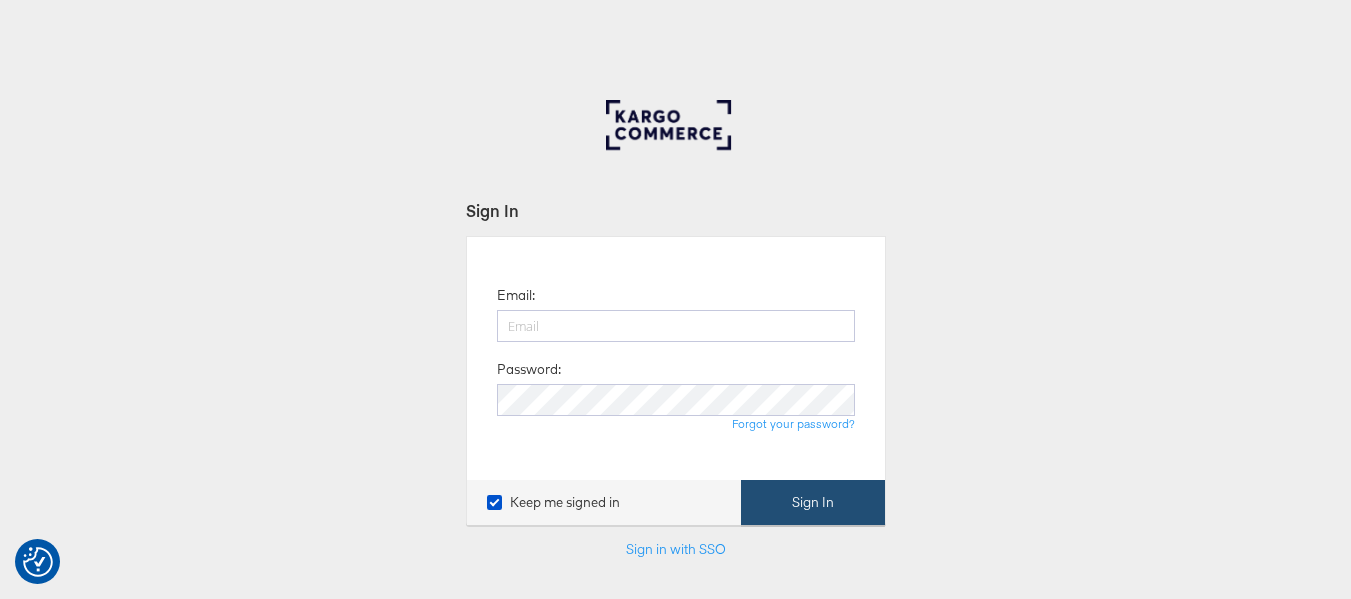scroll, scrollTop: 0, scrollLeft: 0, axis: both 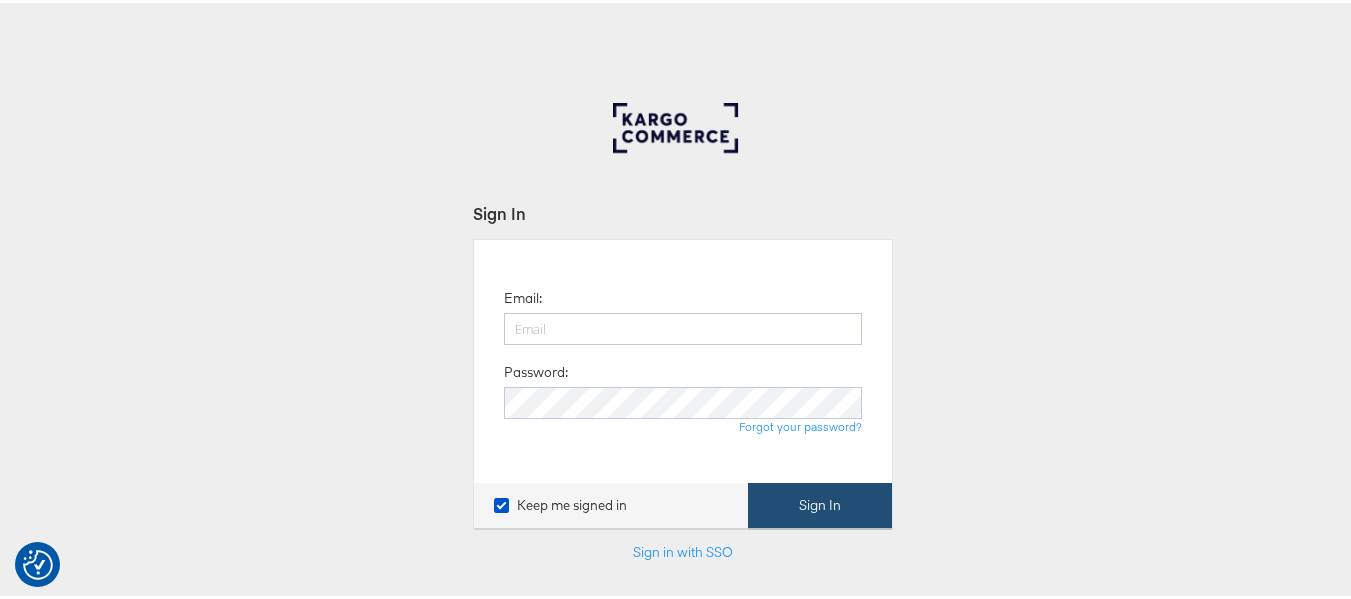 type on "[USERNAME]@[DOMAIN].com" 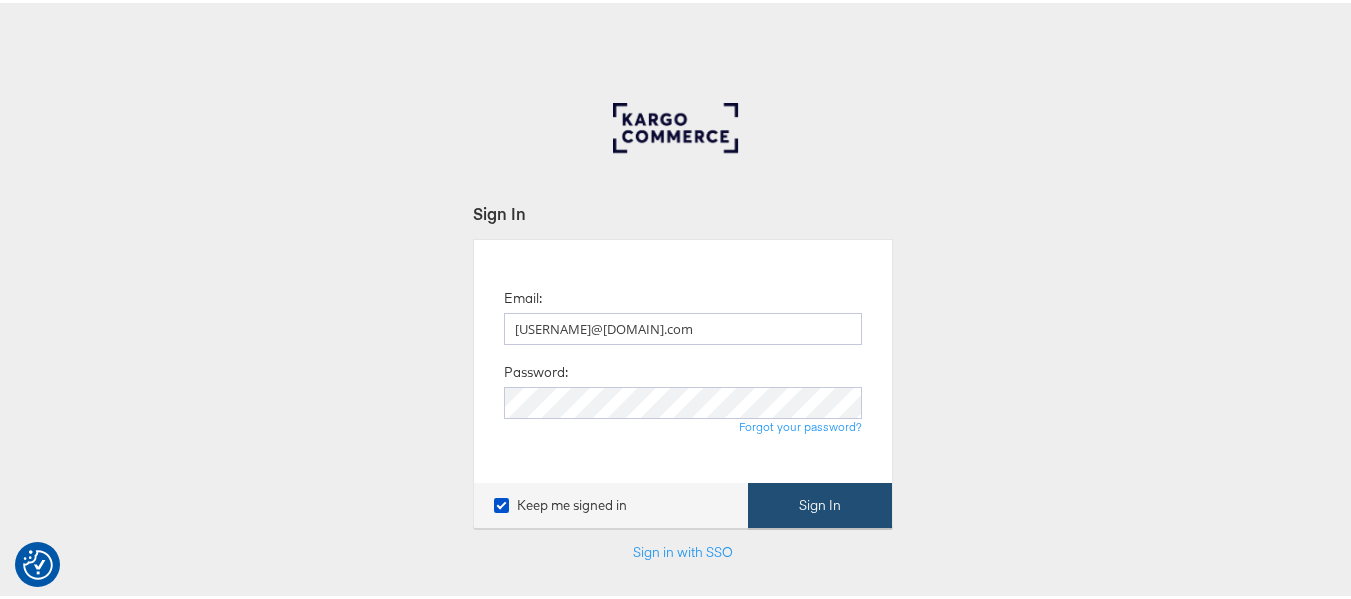 click on "Sign In" at bounding box center (820, 502) 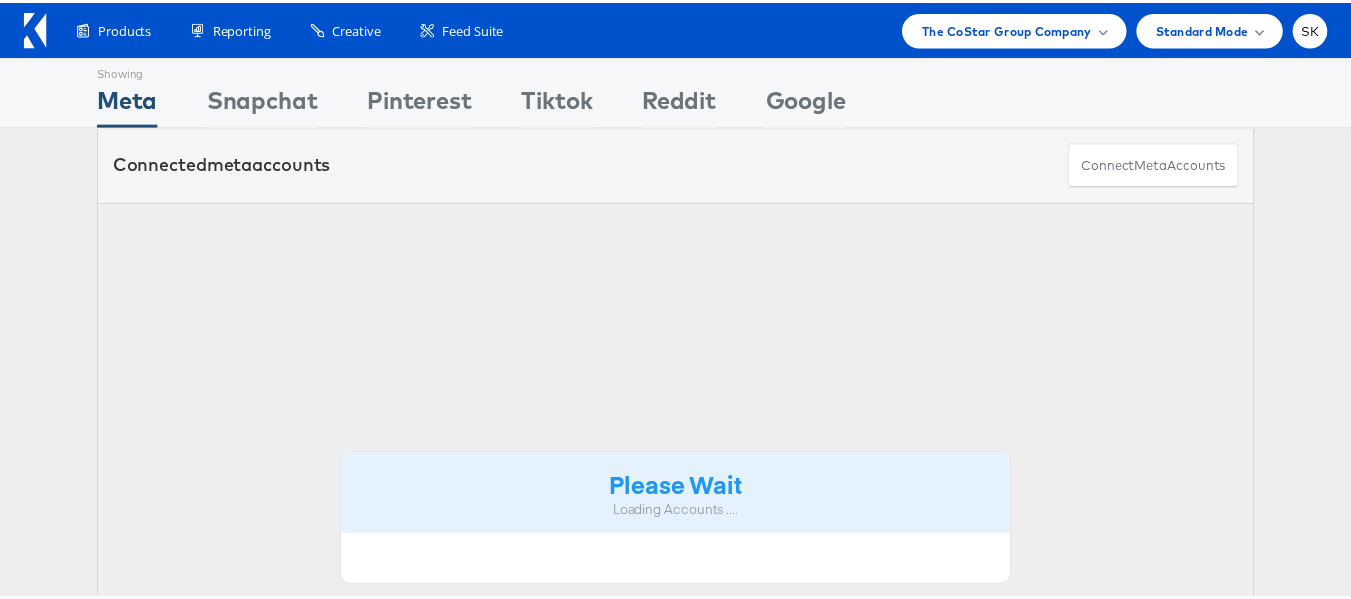 scroll, scrollTop: 0, scrollLeft: 0, axis: both 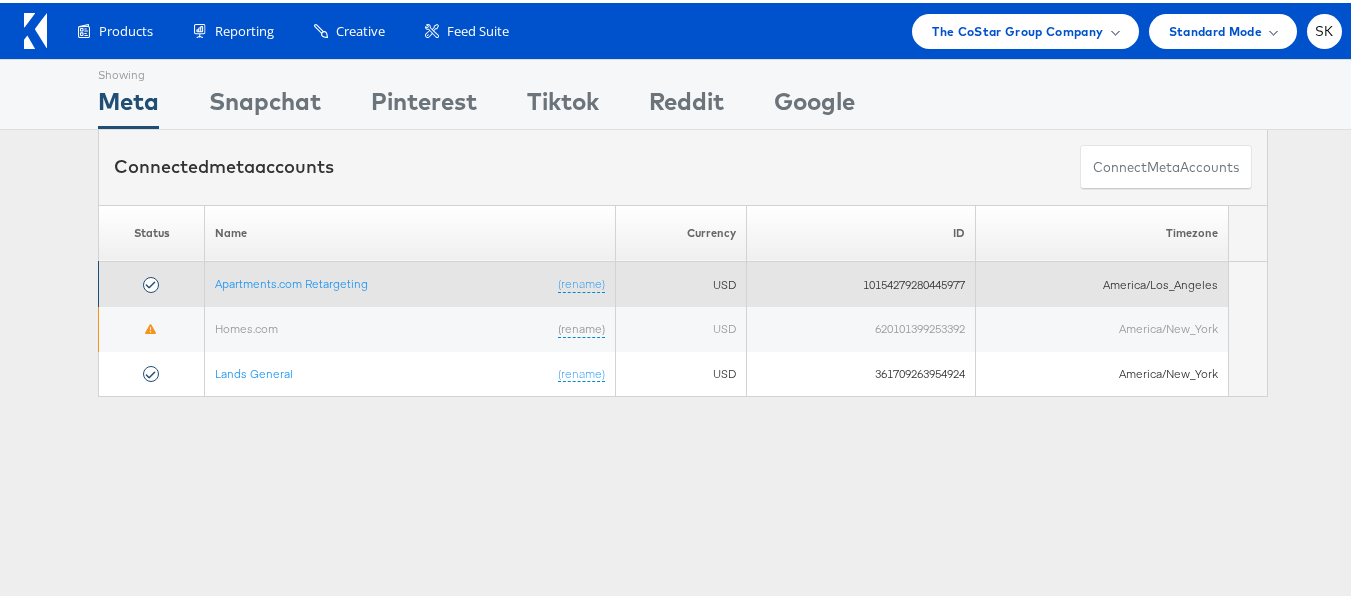 click on "Apartments.com Retargeting
(rename)" at bounding box center [410, 281] 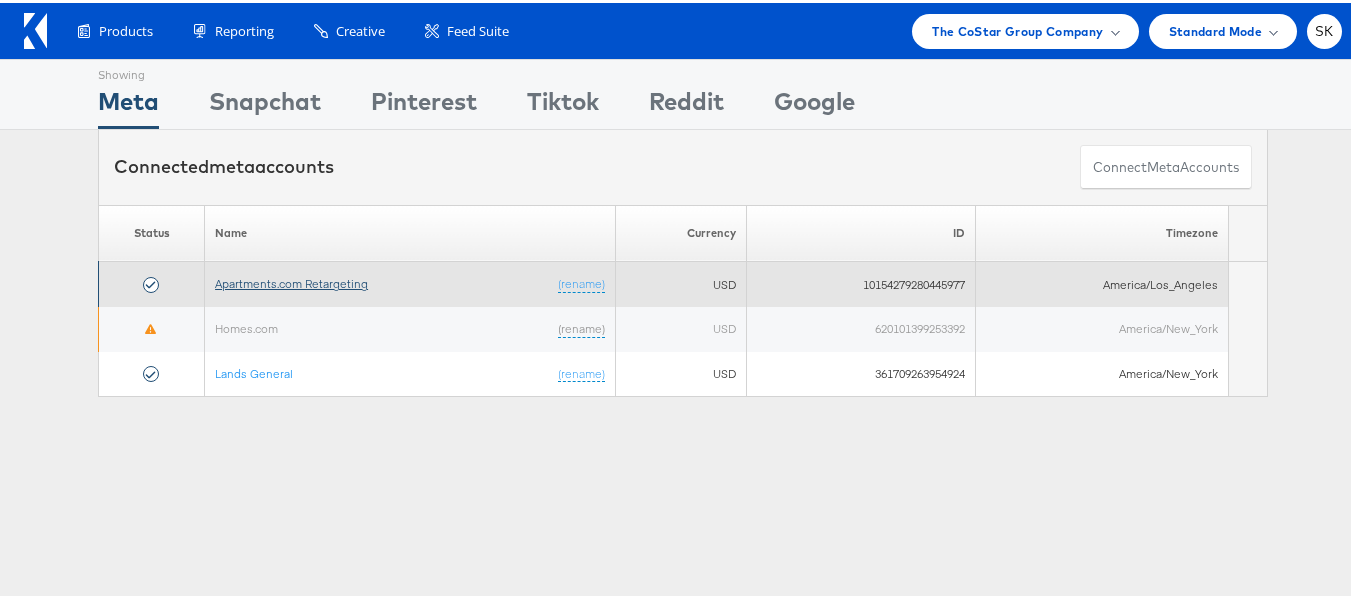 click on "Apartments.com Retargeting" at bounding box center [291, 280] 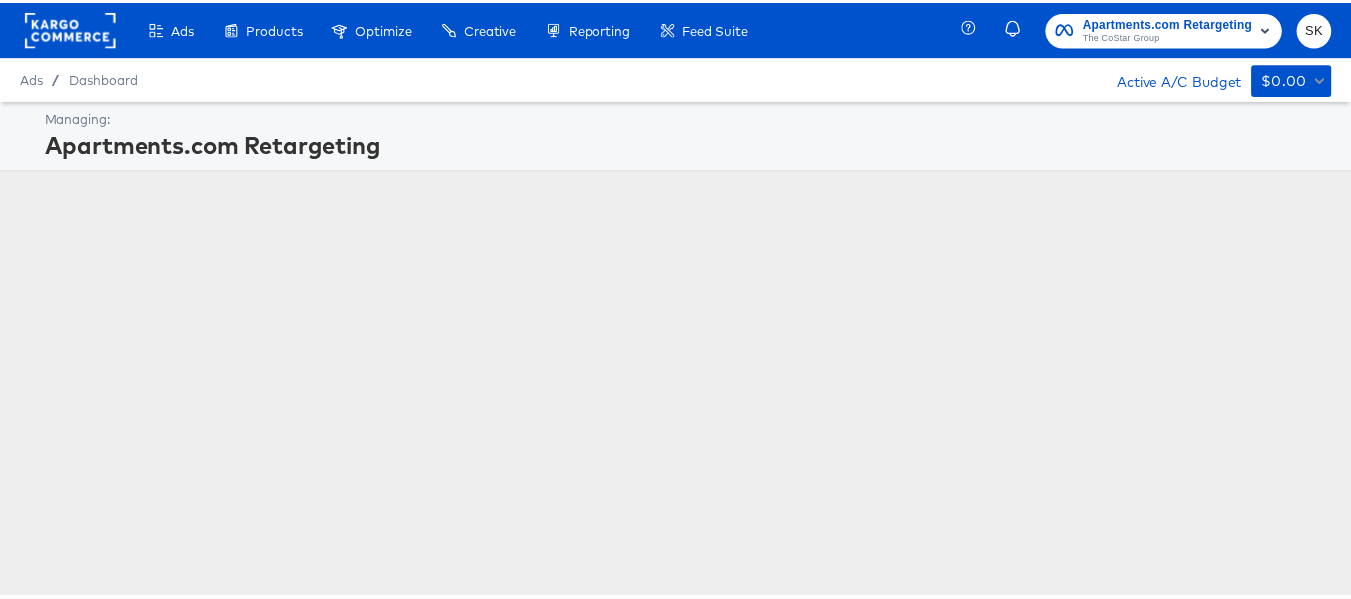 scroll, scrollTop: 0, scrollLeft: 0, axis: both 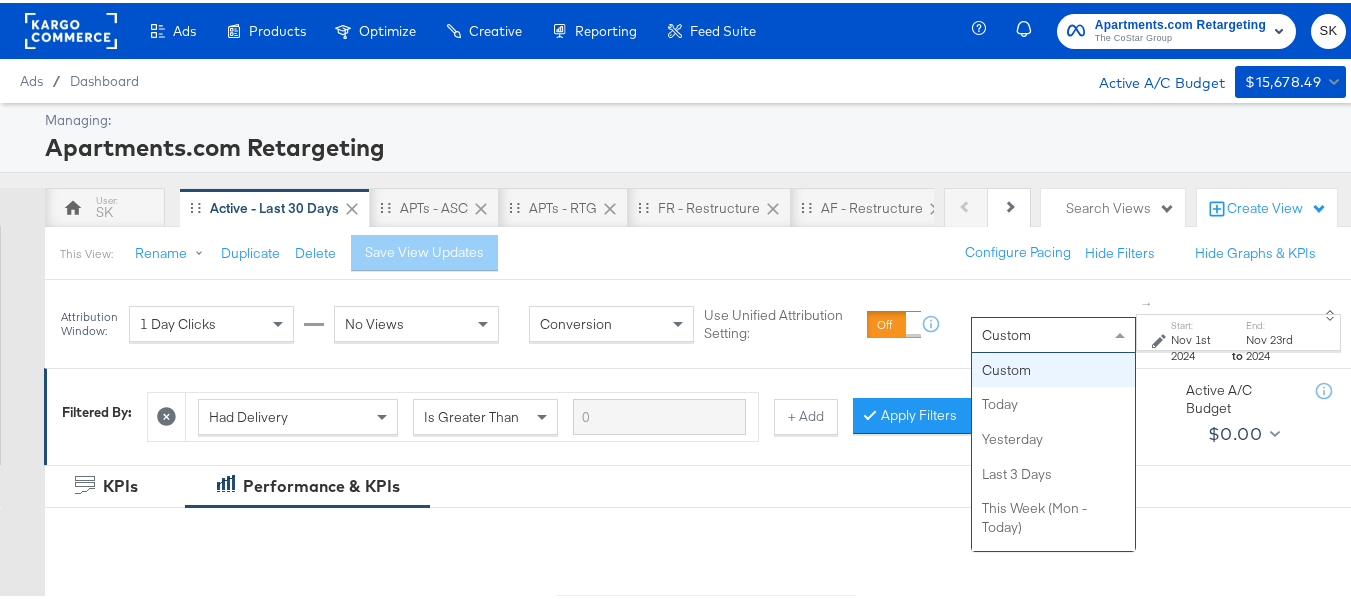 click on "Custom" at bounding box center (1006, 332) 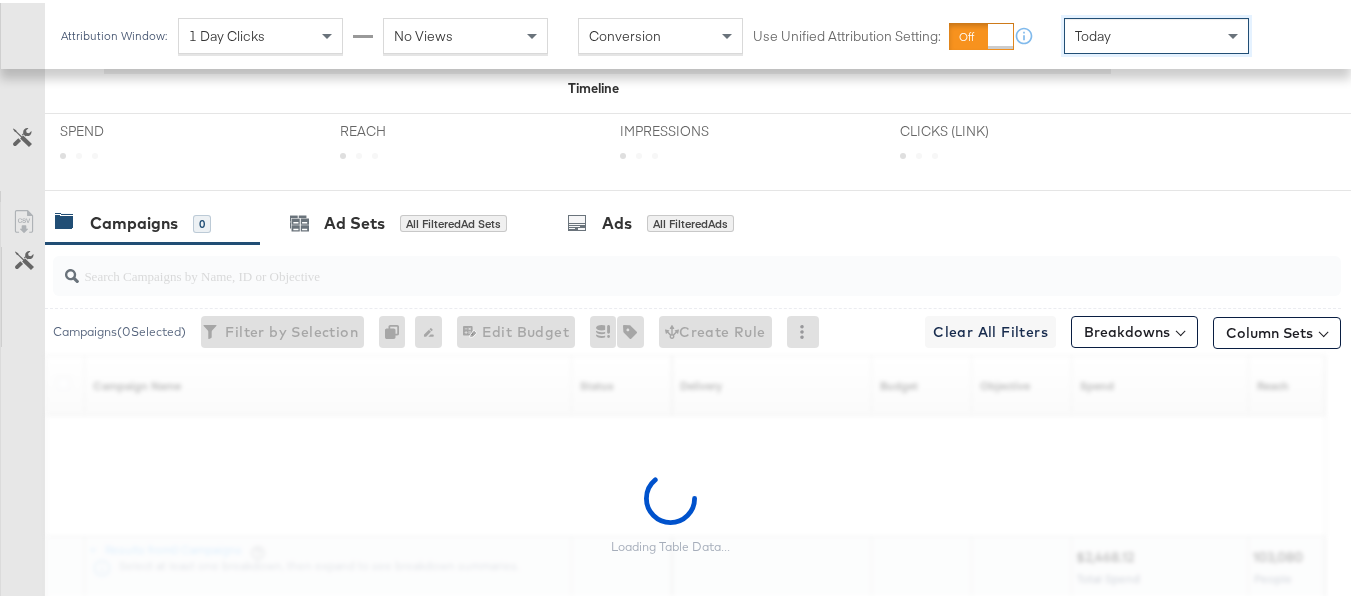 scroll, scrollTop: 933, scrollLeft: 0, axis: vertical 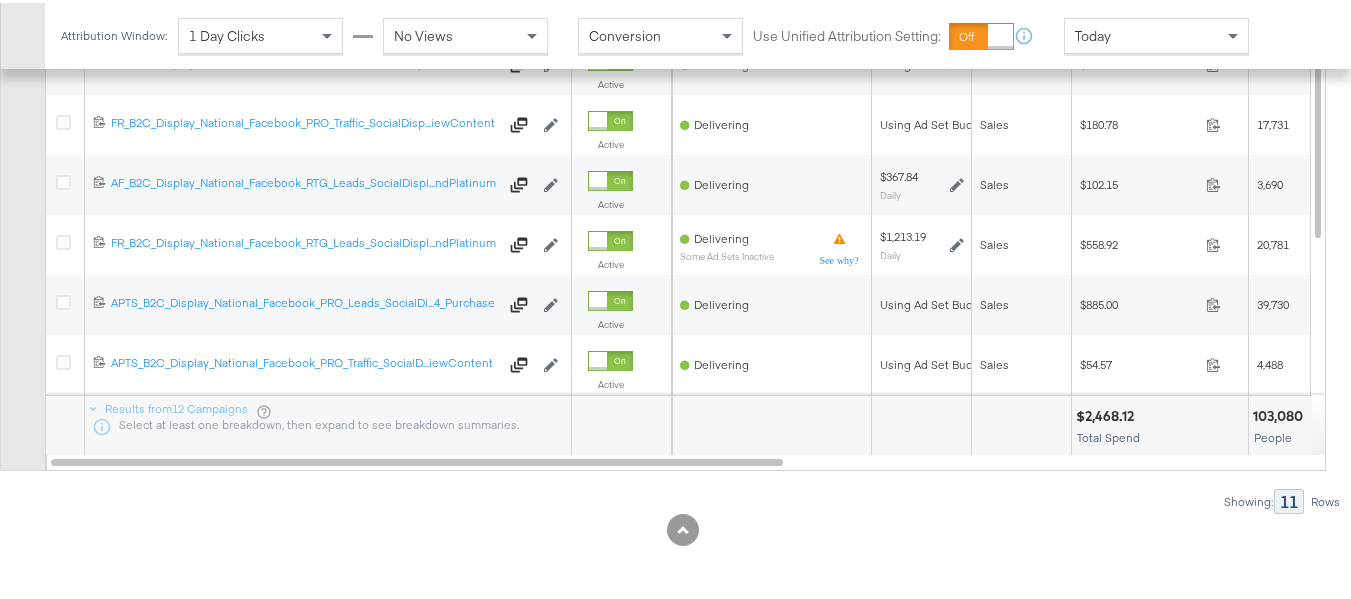 click on "Campaigns  ( 0  Selected) Filter by Selection Filter  0 campaigns 0 Rename  0 campaigns   Edit  0  Campaign  Budgets Edit Budget Edit Spending Limit For  0 campaigns Tags for  0 campaigns   Create Rule Clear All Filters This clears all applied filters Breakdowns Column Sets Customize KPIs Export as CSV Campaign Name Status Delivery Sorting Unavailable Budget Objective Spend Reach 120213429929030614 AHL_B2C_Display_National_Facebook_PRO_Traffic_SocialDisplay_alwayson_ASC_AHL24_ViewContent AHL_B2C_Display_National_Facebook_PRO_Traffic_SocialDis...iewContent Edit Campaign   Active   Delivering   Using Ad Set Budget   Sales   $5.27   5.27 380   120213429346600614 AF_B2C_Display_National_Facebook_PRO_Traffic_SocialDisplay_alwayson_ASC_AF24_ViewContent AF_B2C_Display_National_Facebook_PRO_Traffic_SocialDisp...iewContent Edit Campaign   Active   Delivering   Using Ad Set Budget   Sales   $0.08   0.08 7   120213369569040614 FR_B2C_Display_National_Facebook_PRO_Traffic_SocialDisplay_alwayson_ASC_FR24_ViewContent" at bounding box center (670, 155) 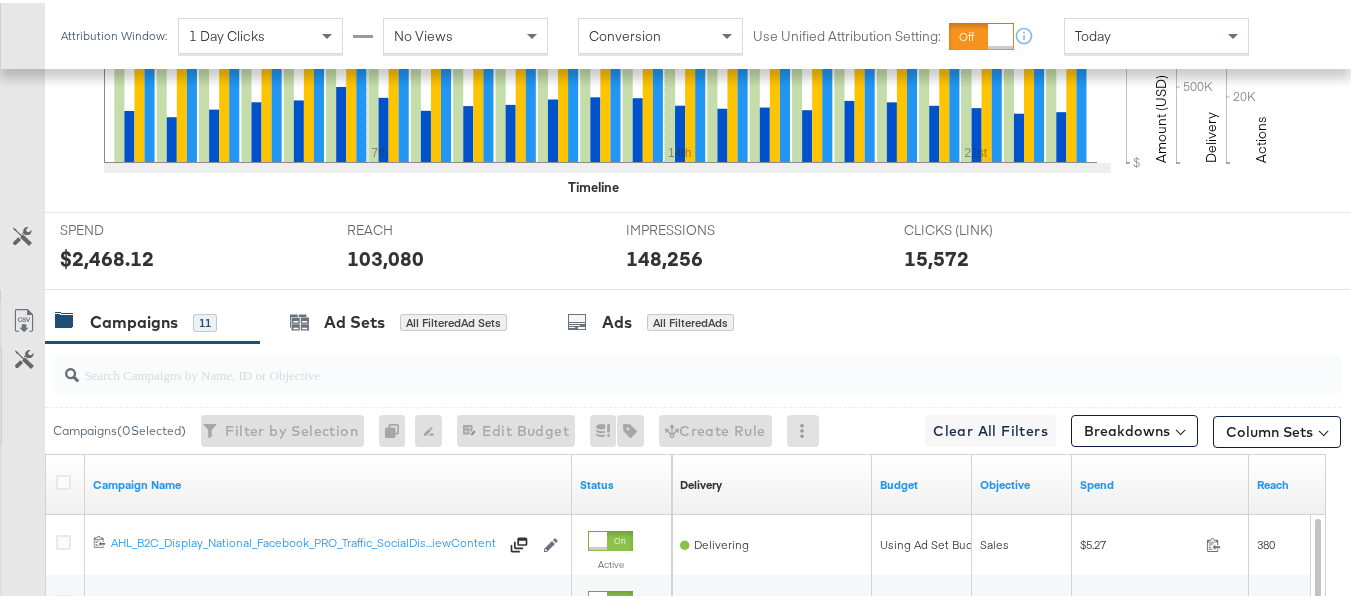 scroll, scrollTop: 700, scrollLeft: 0, axis: vertical 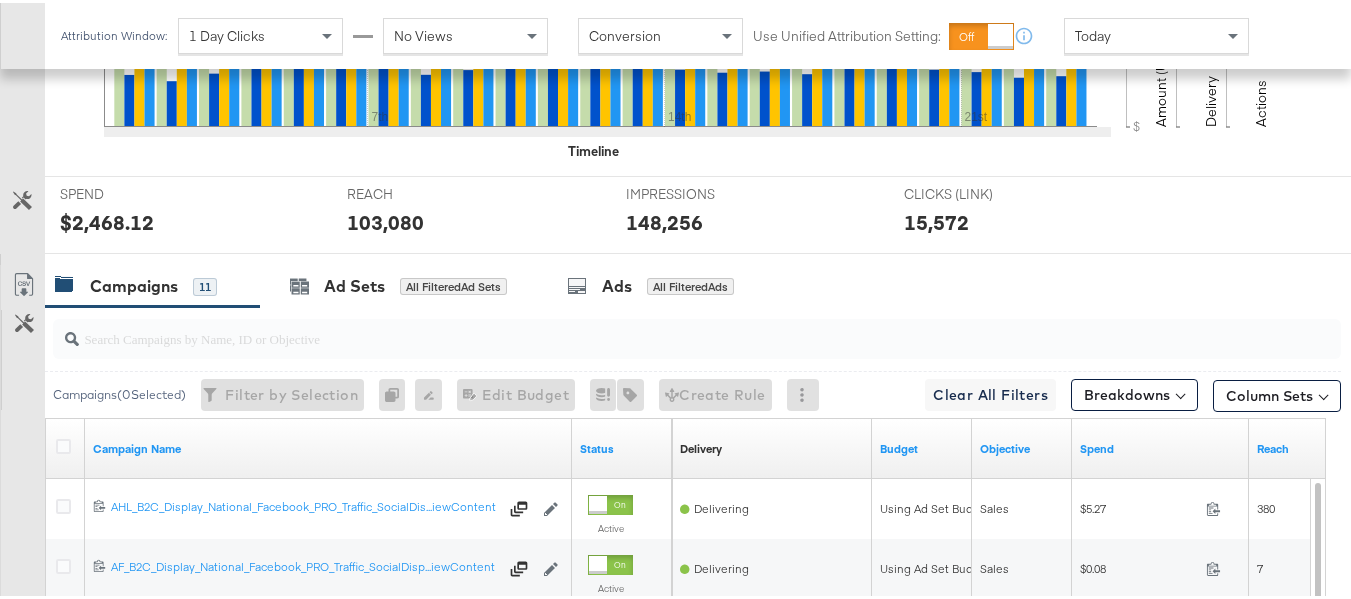 click at bounding box center (653, 327) 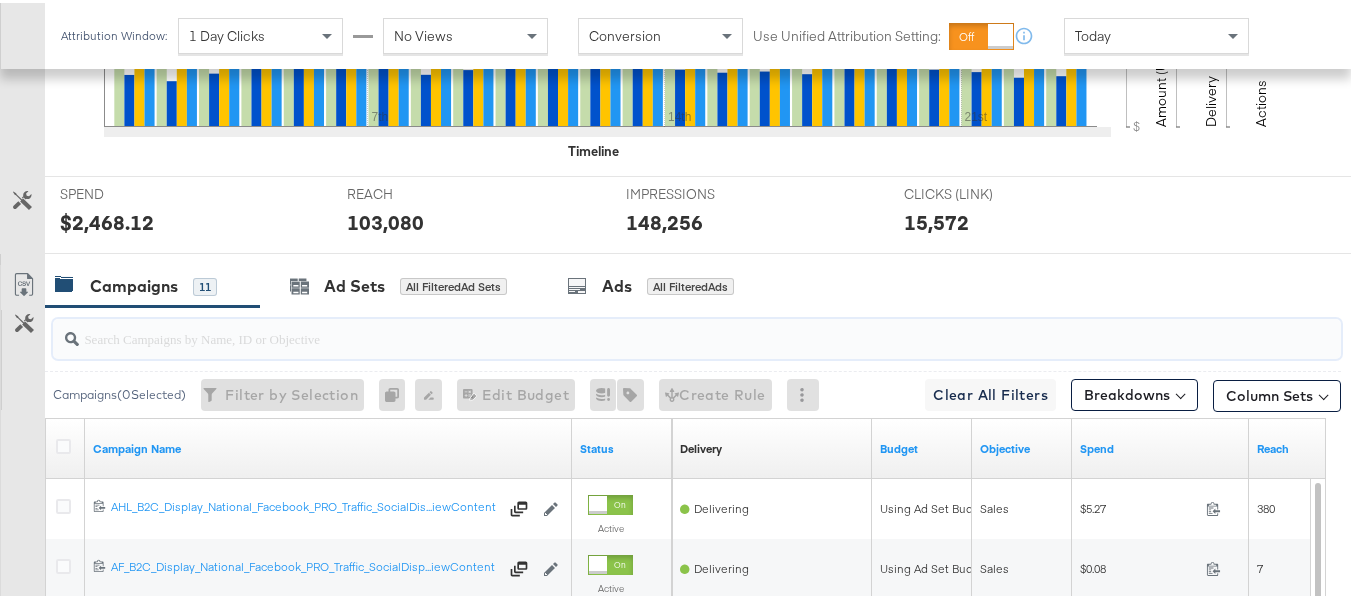 paste on "APTS_B2C_Display_National_Facebook_RTG_Leads_SocialDisplay_alwayson_Retargeting_DARE24_DiamondPlatinum" 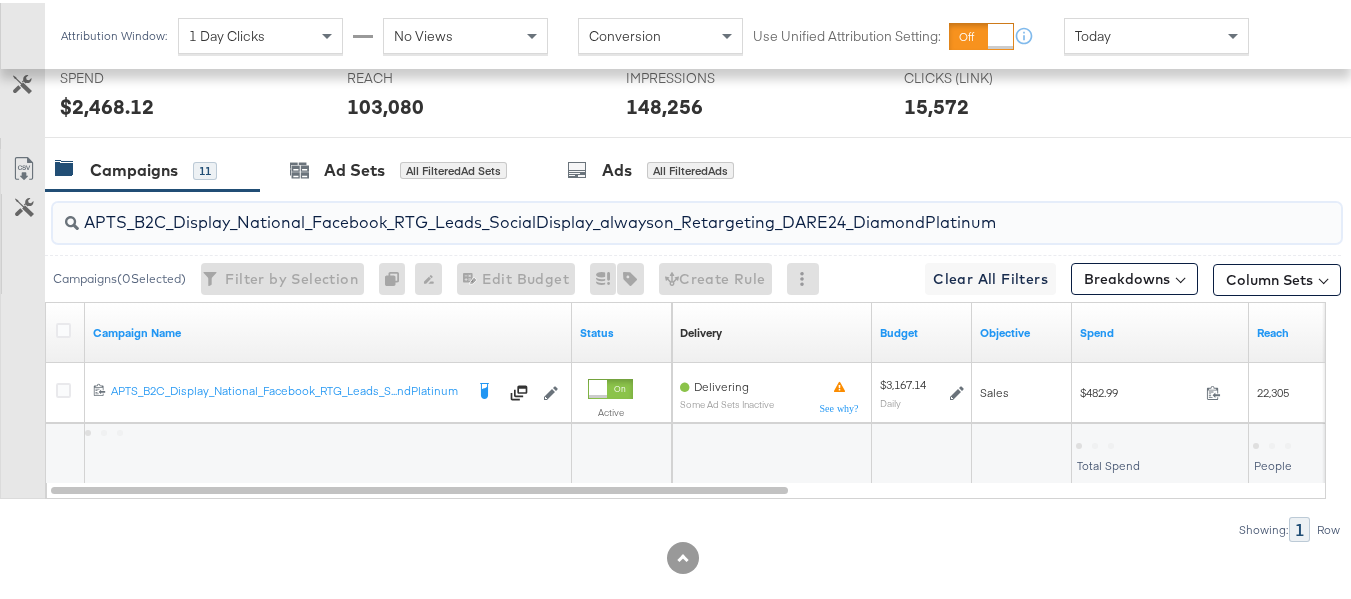 scroll, scrollTop: 873, scrollLeft: 0, axis: vertical 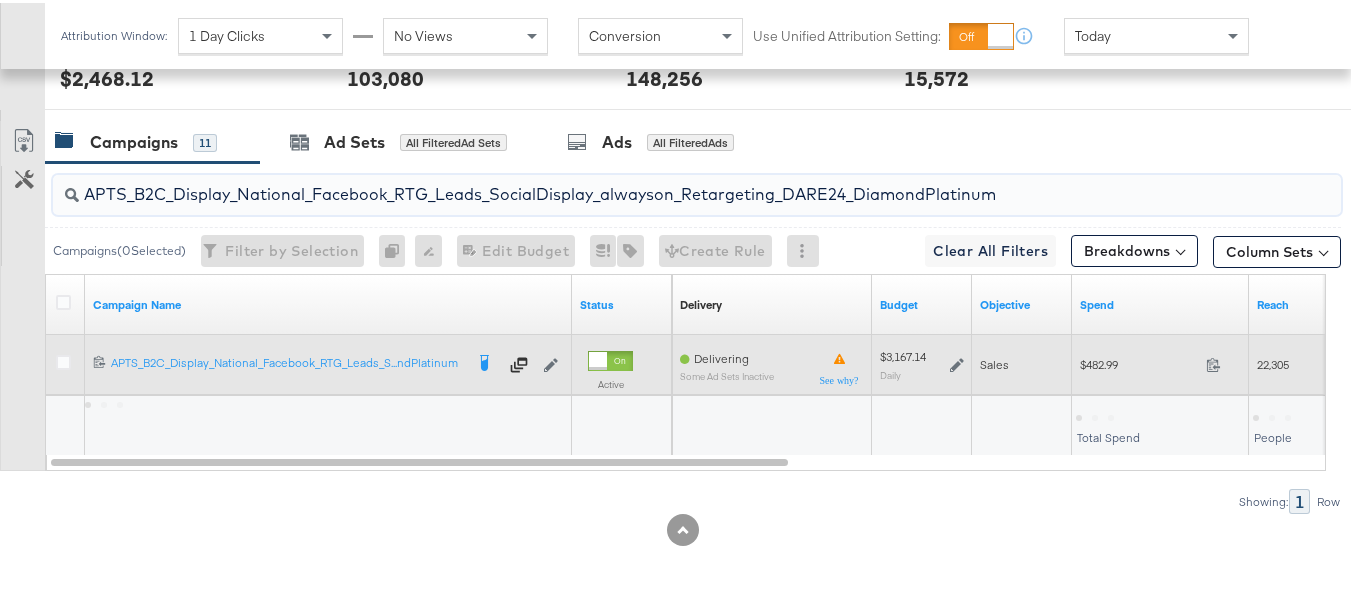 click on "$482.99" at bounding box center (1139, 361) 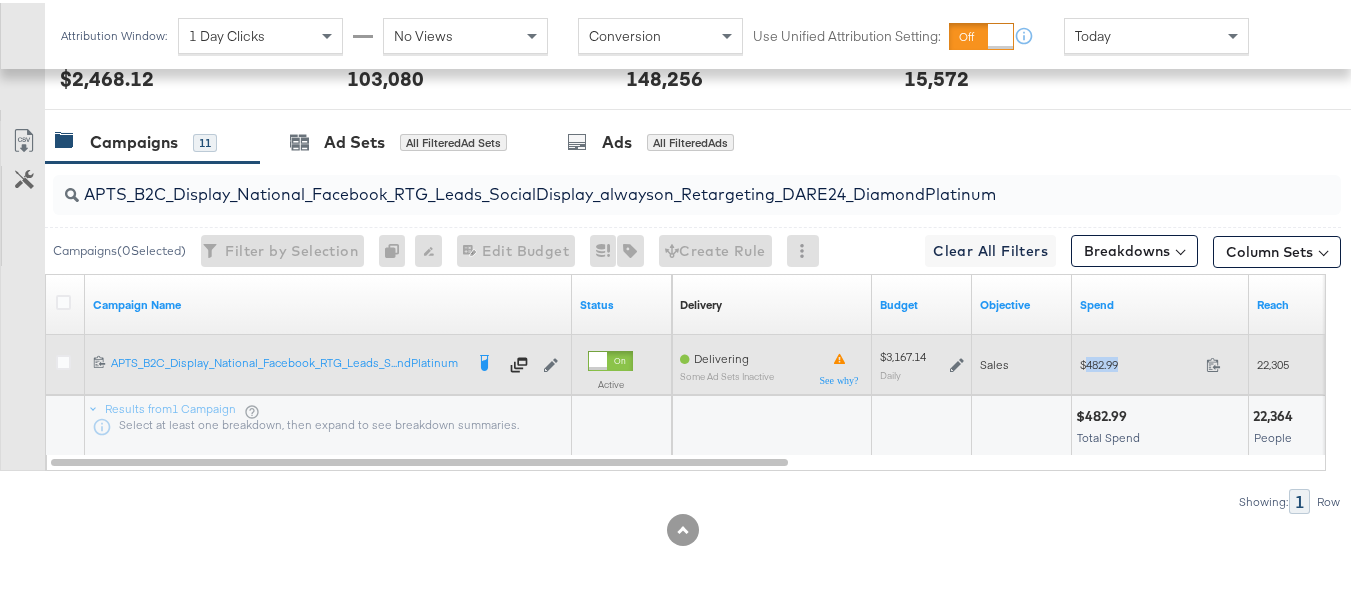 click on "$482.99" at bounding box center (1139, 361) 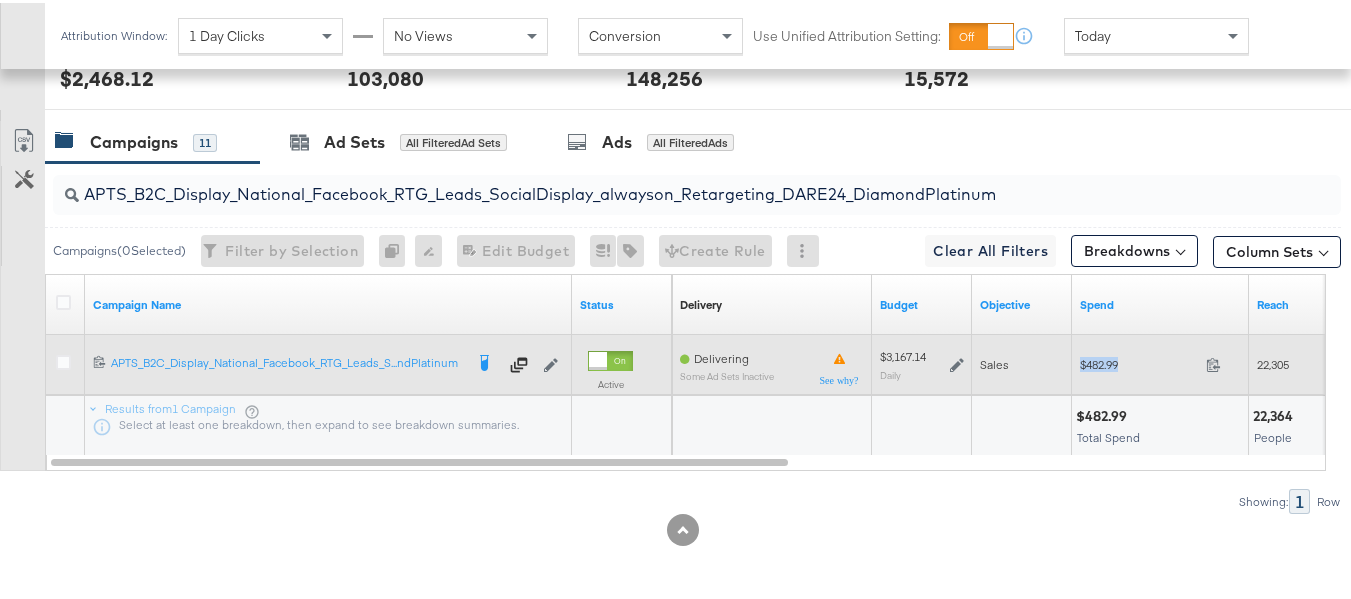 click on "$482.99" at bounding box center (1139, 361) 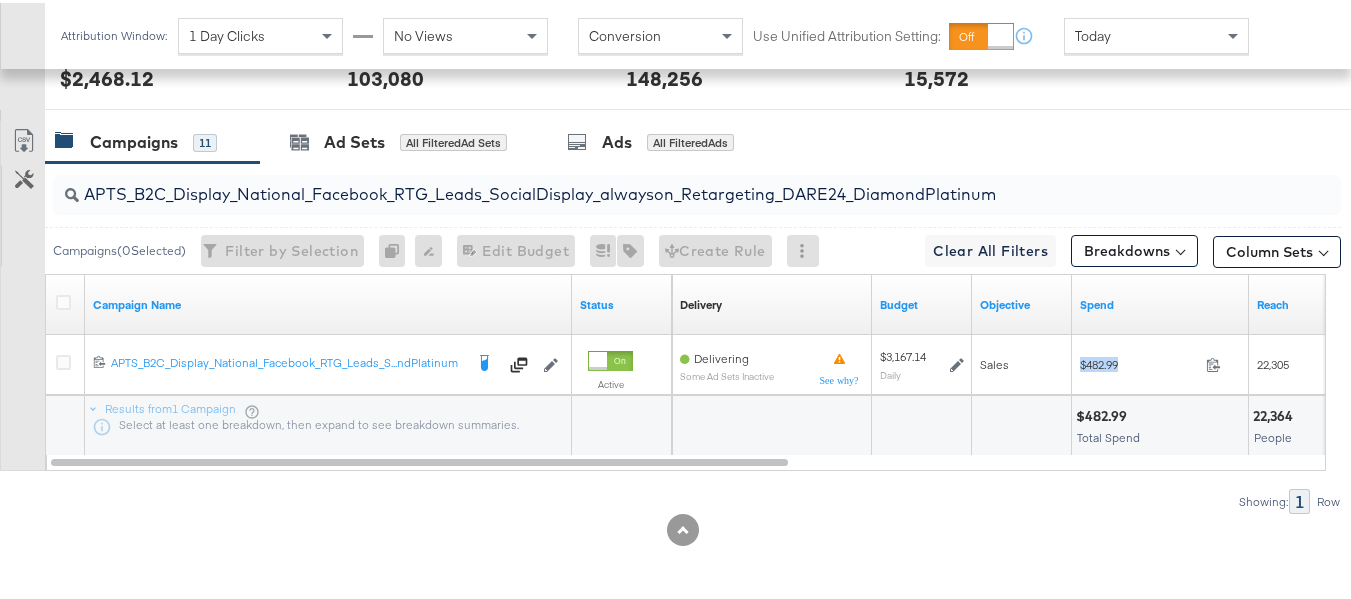 copy on "$482.99" 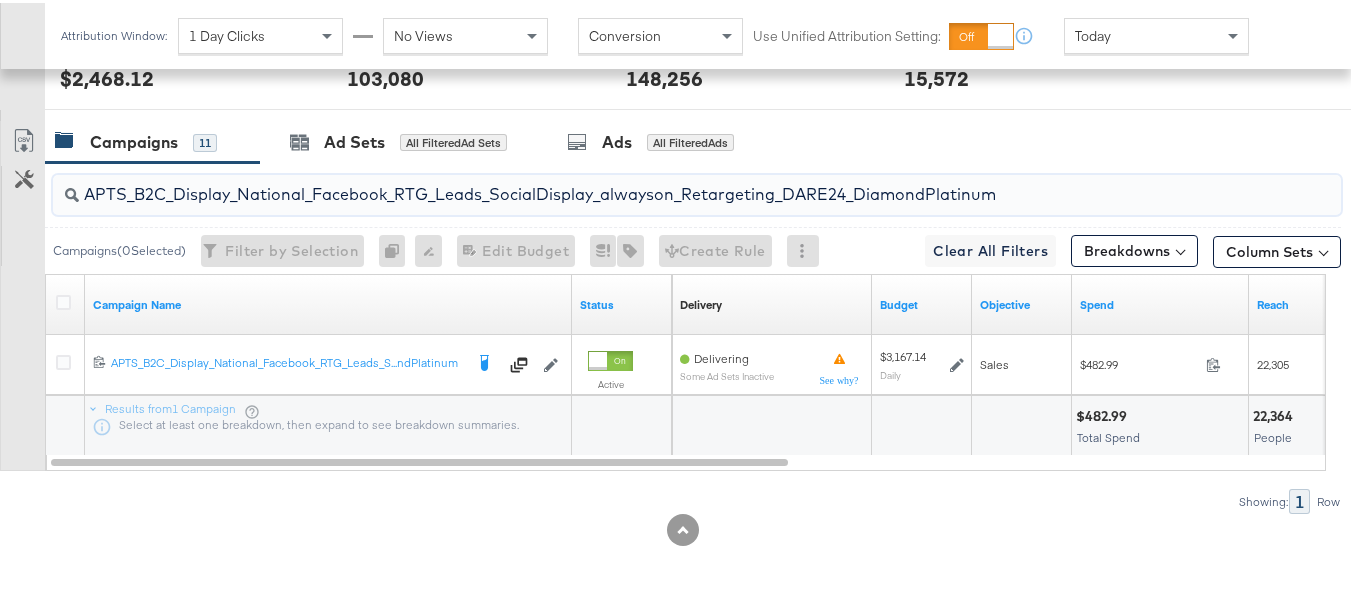 click on "APTS_B2C_Display_National_Facebook_RTG_Leads_SocialDisplay_alwayson_Retargeting_DARE24_DiamondPlatinum" at bounding box center [653, 183] 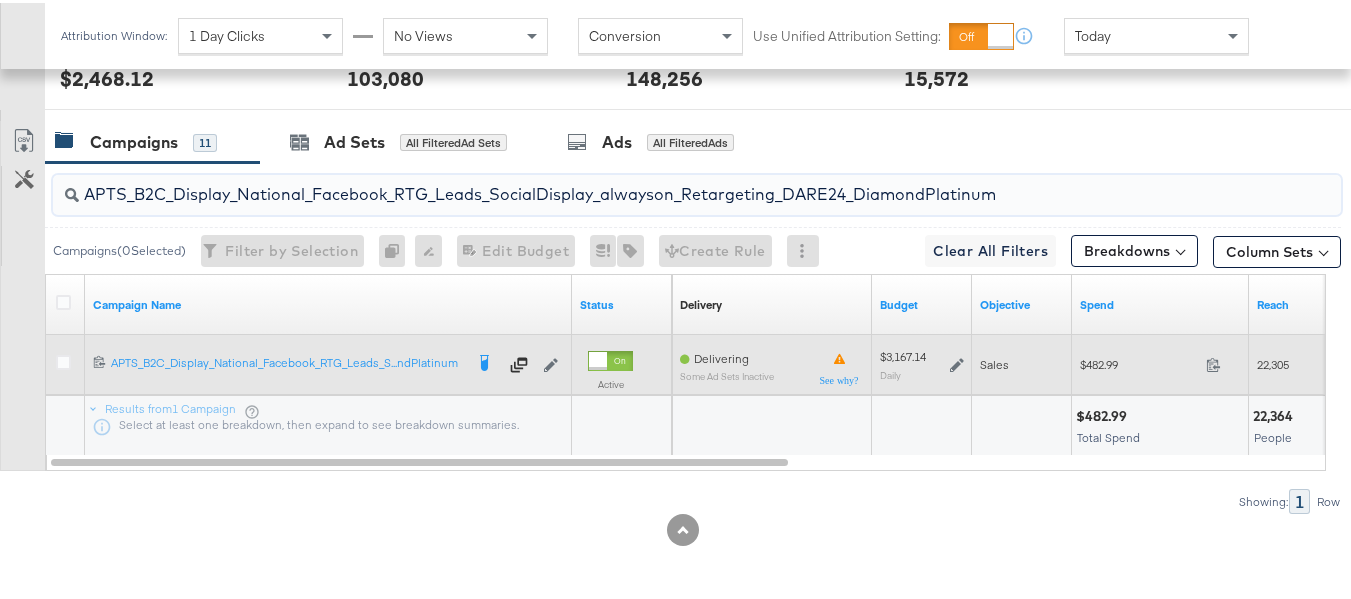 paste on "FR_B2C_Display_National_Facebook_RTG_Leads_SocialDisplay_alwayson_Retargeting_FR" 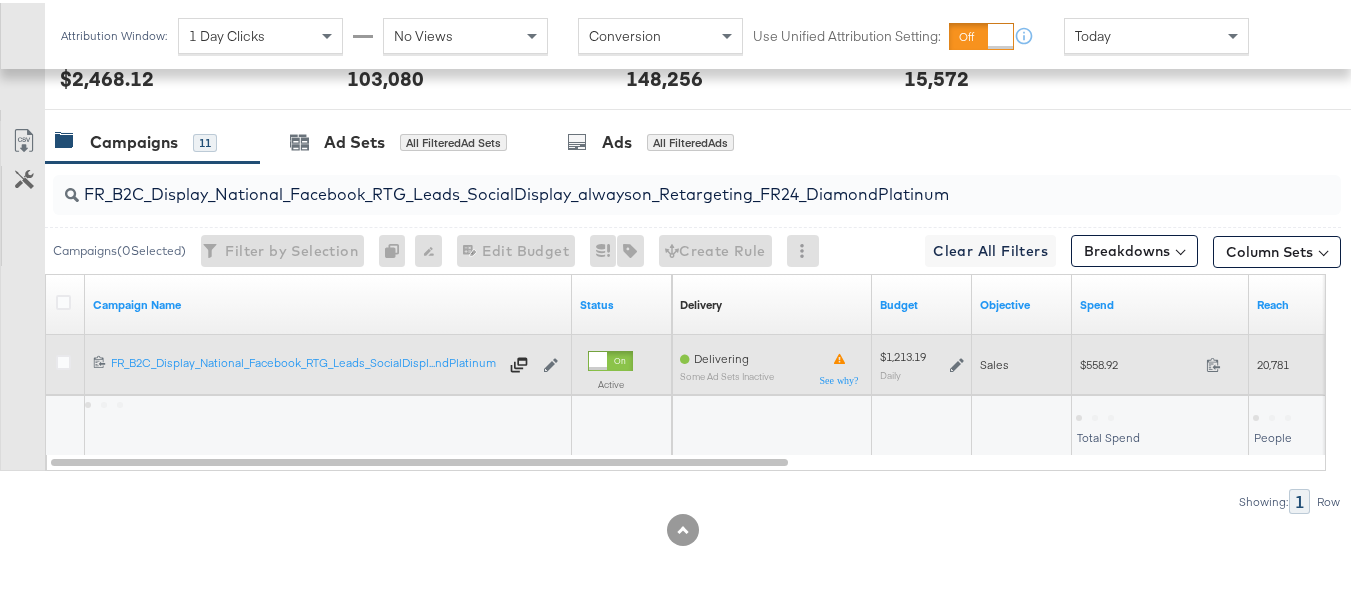 click on "$558.92" at bounding box center (1139, 361) 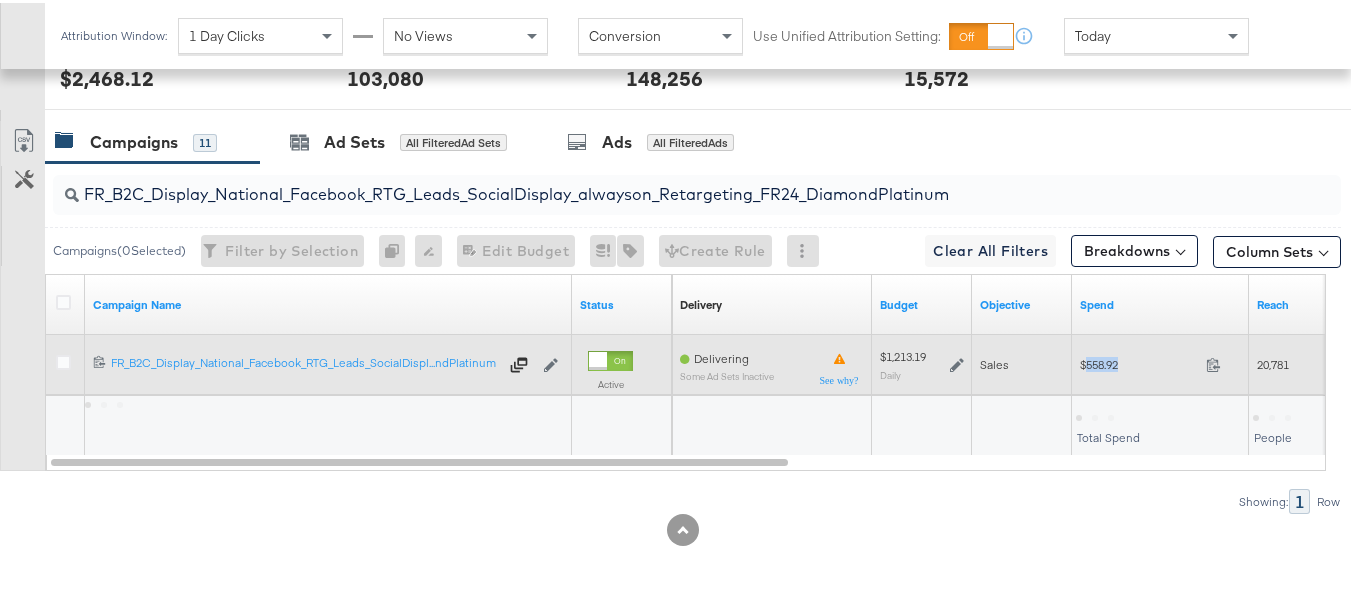 click on "$558.92" at bounding box center [1139, 361] 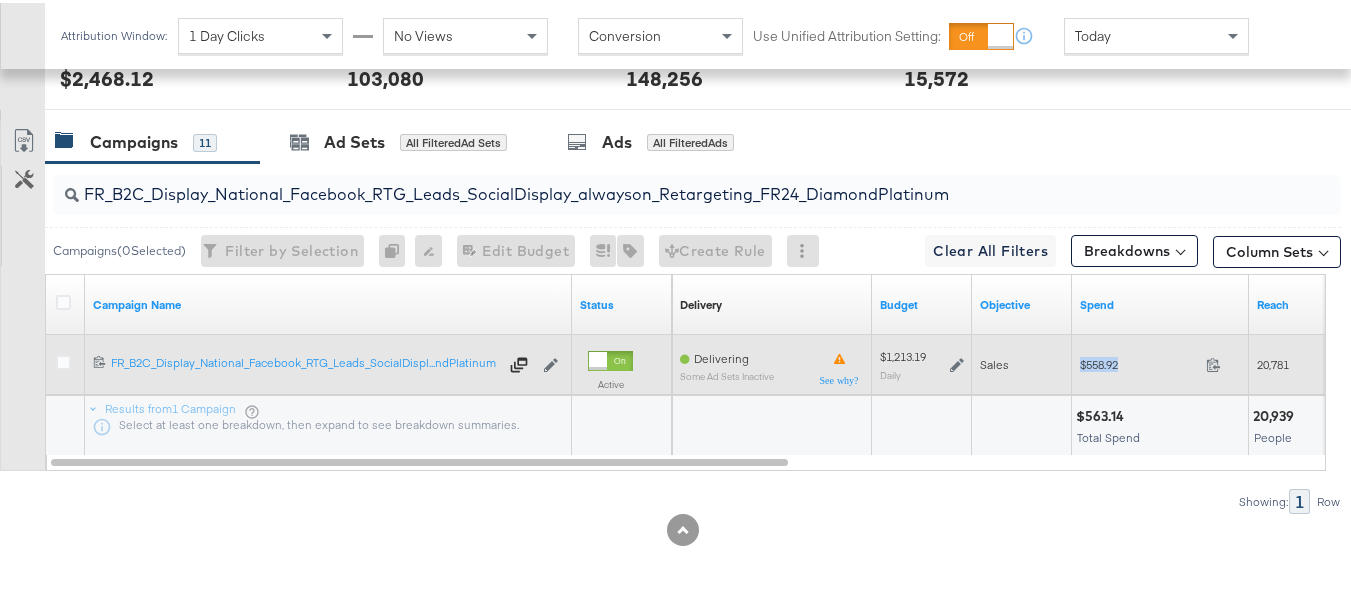 click on "$558.92" at bounding box center (1139, 361) 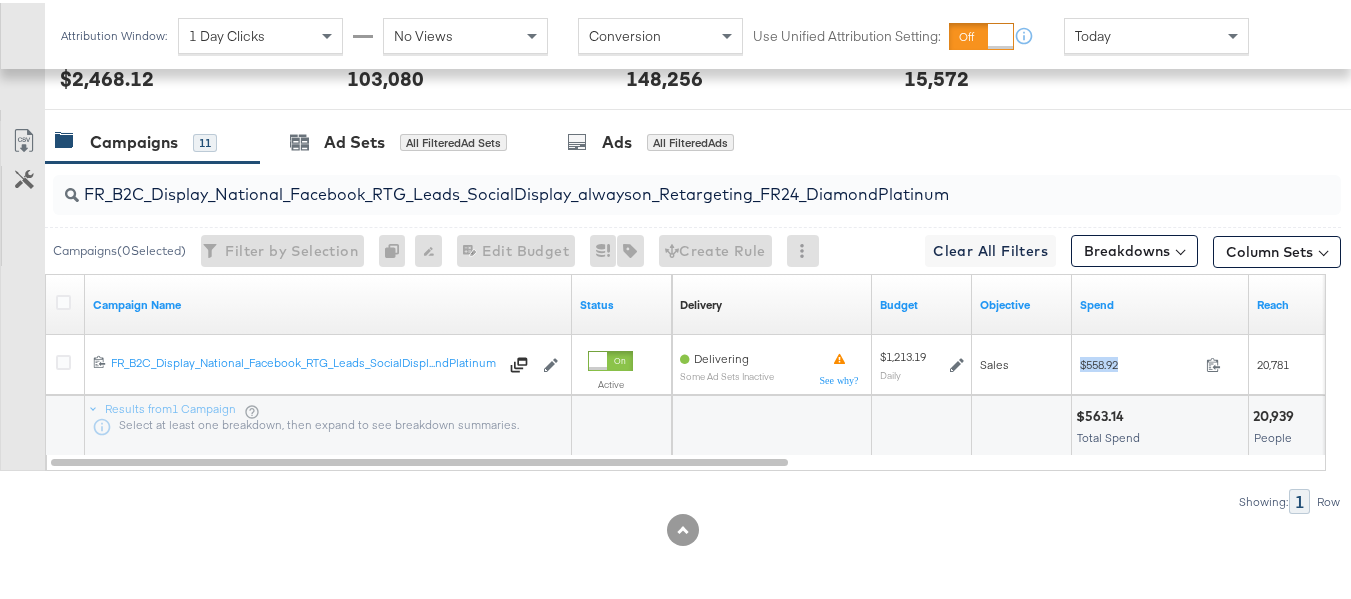 copy on "$558.92" 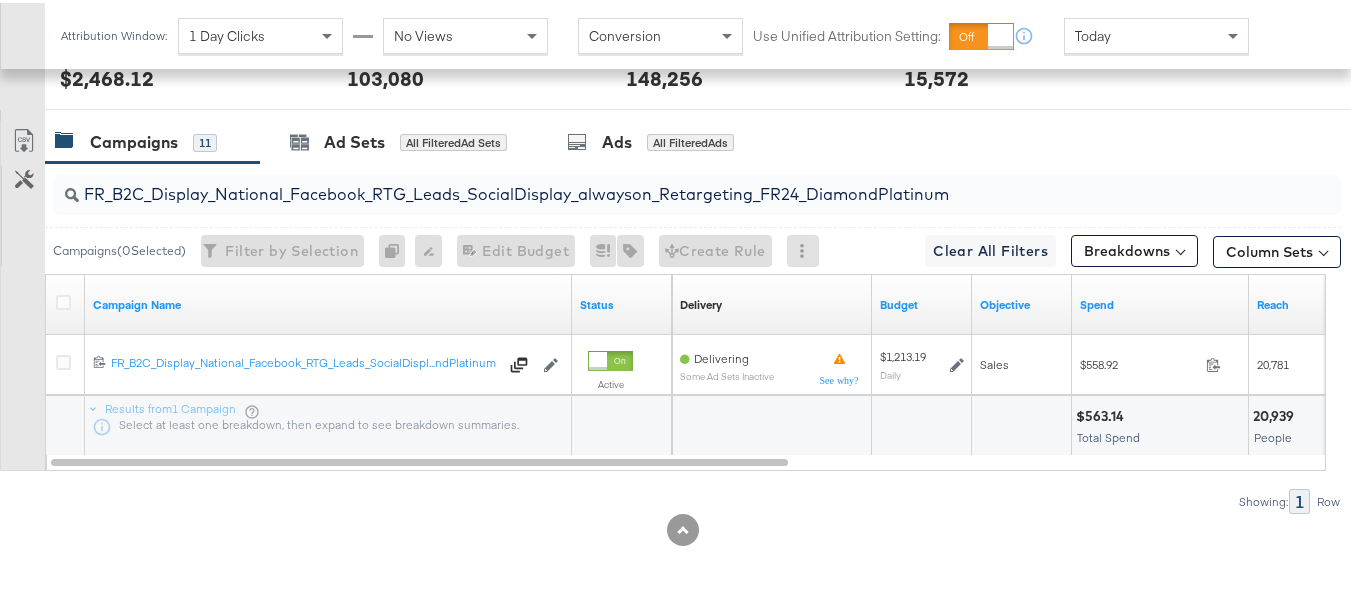 click on "FR_B2C_Display_National_Facebook_RTG_Leads_SocialDisplay_alwayson_Retargeting_FR24_DiamondPlatinum" at bounding box center [653, 183] 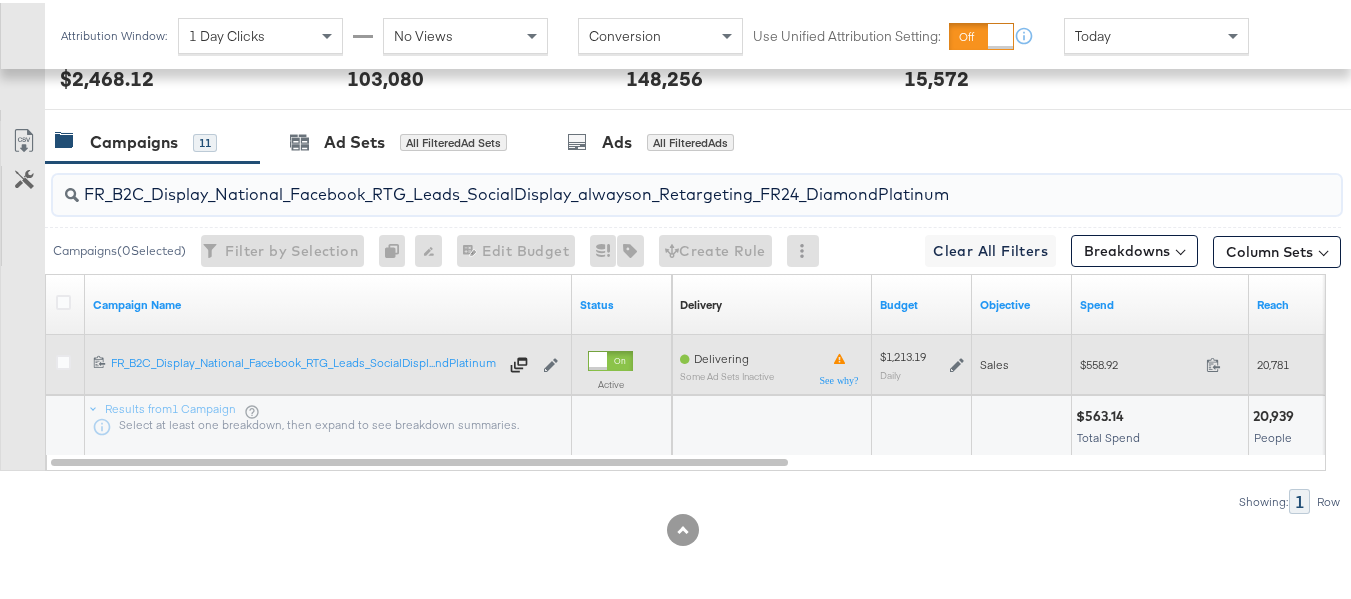 paste on "AF_B2C_Display_National_Facebook_RTG_Leads_SocialDisplay_alwayson_Retargeting_AF" 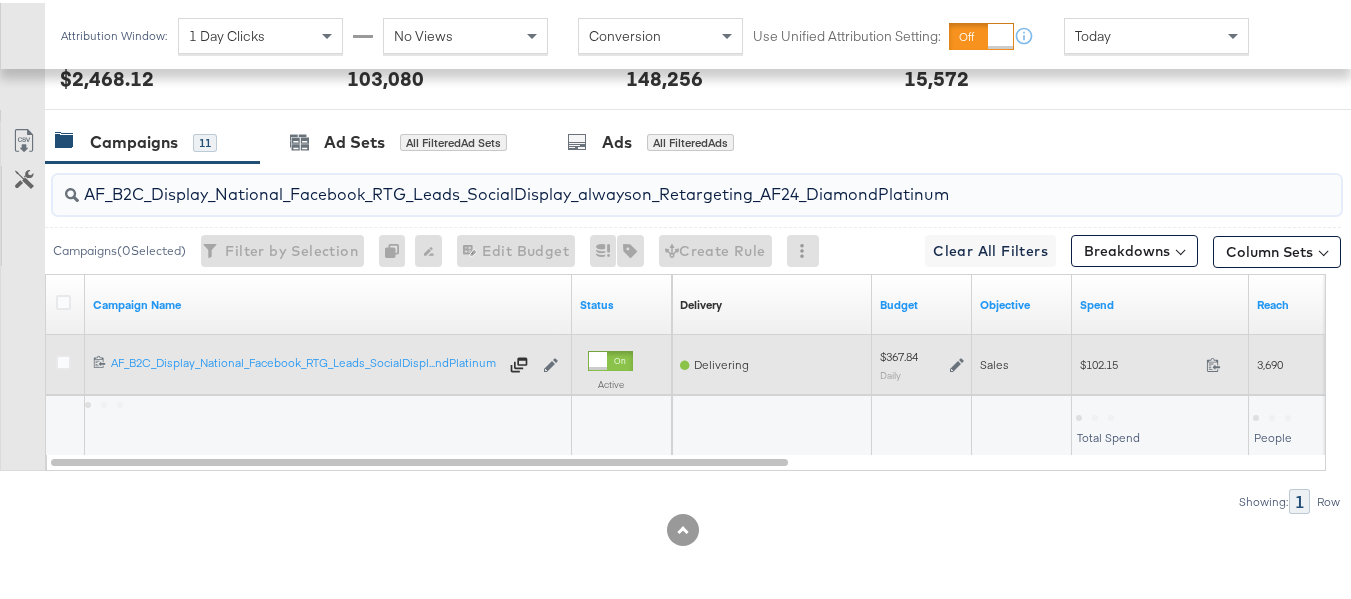 click on "$102.15" at bounding box center [1139, 361] 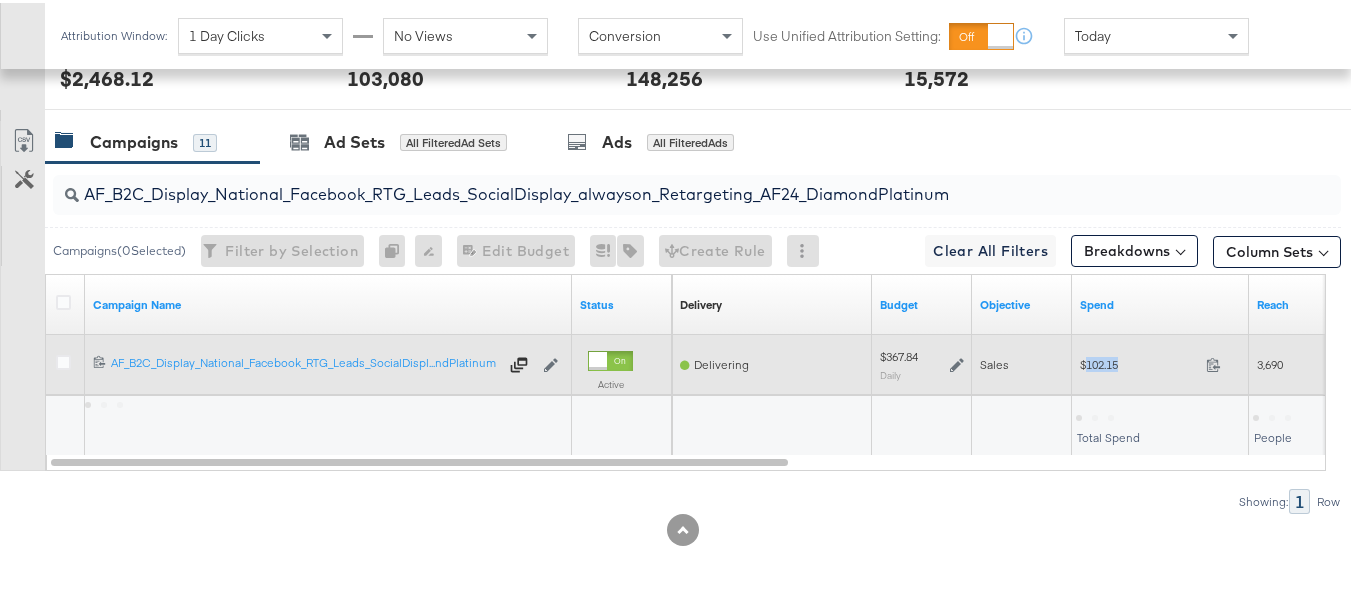 click on "$102.15" at bounding box center [1139, 361] 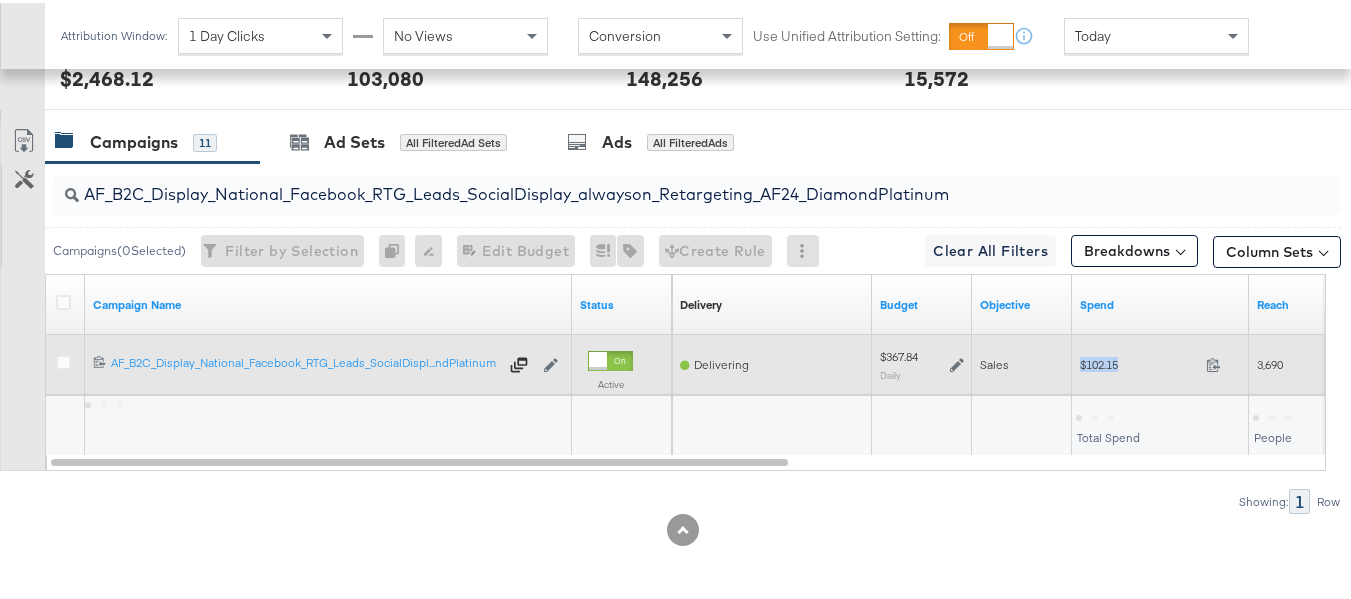 click on "$102.15" at bounding box center [1139, 361] 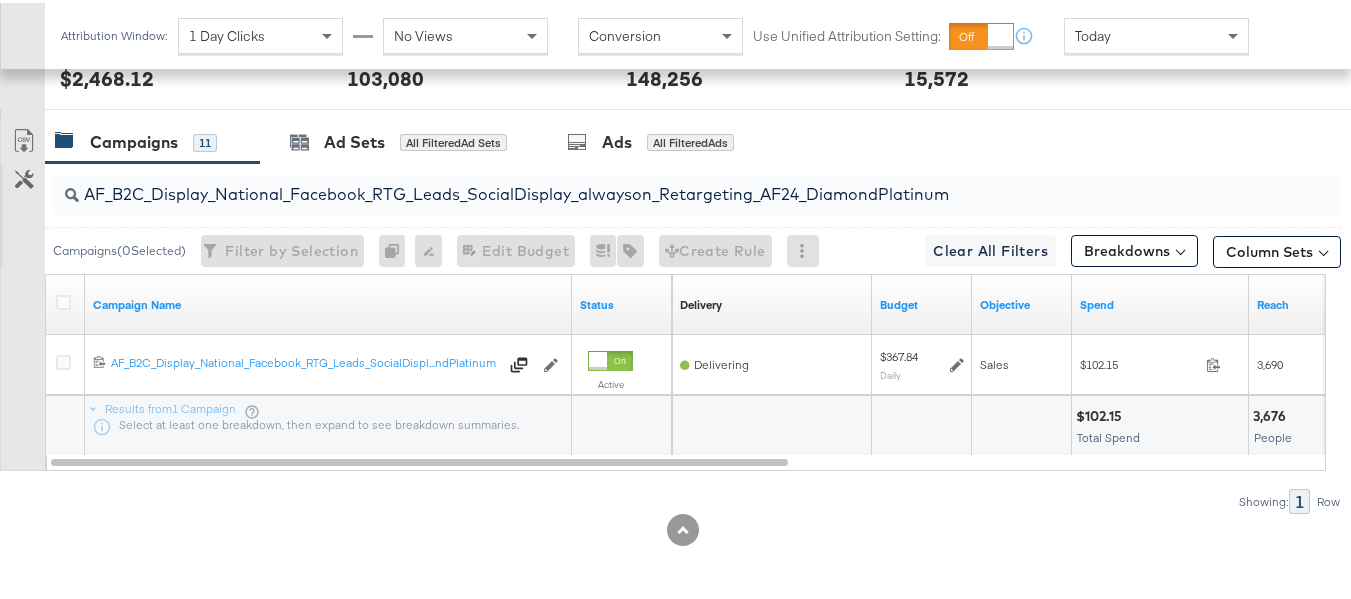 click on "AF_B2C_Display_National_Facebook_RTG_Leads_SocialDisplay_alwayson_Retargeting_AF24_DiamondPlatinum" at bounding box center (653, 183) 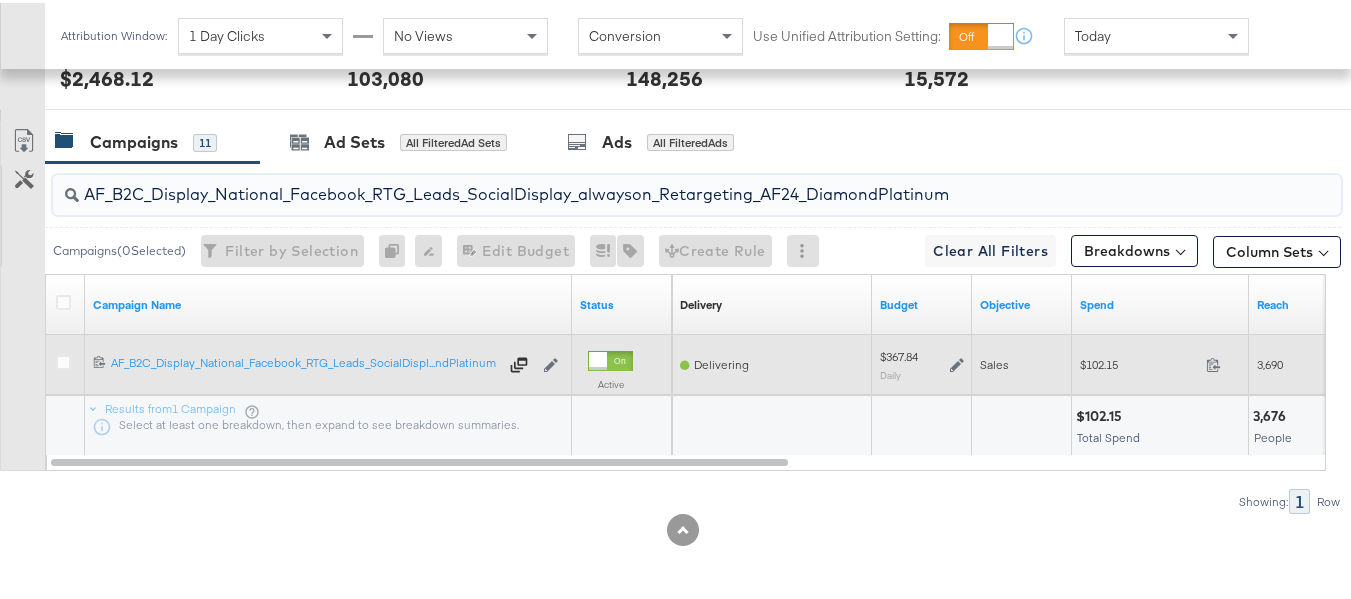 paste on "HL_B2C_Display_National_Facebook_RTG_Leads_SocialDisplay_alwayson_Retargeting_AHL" 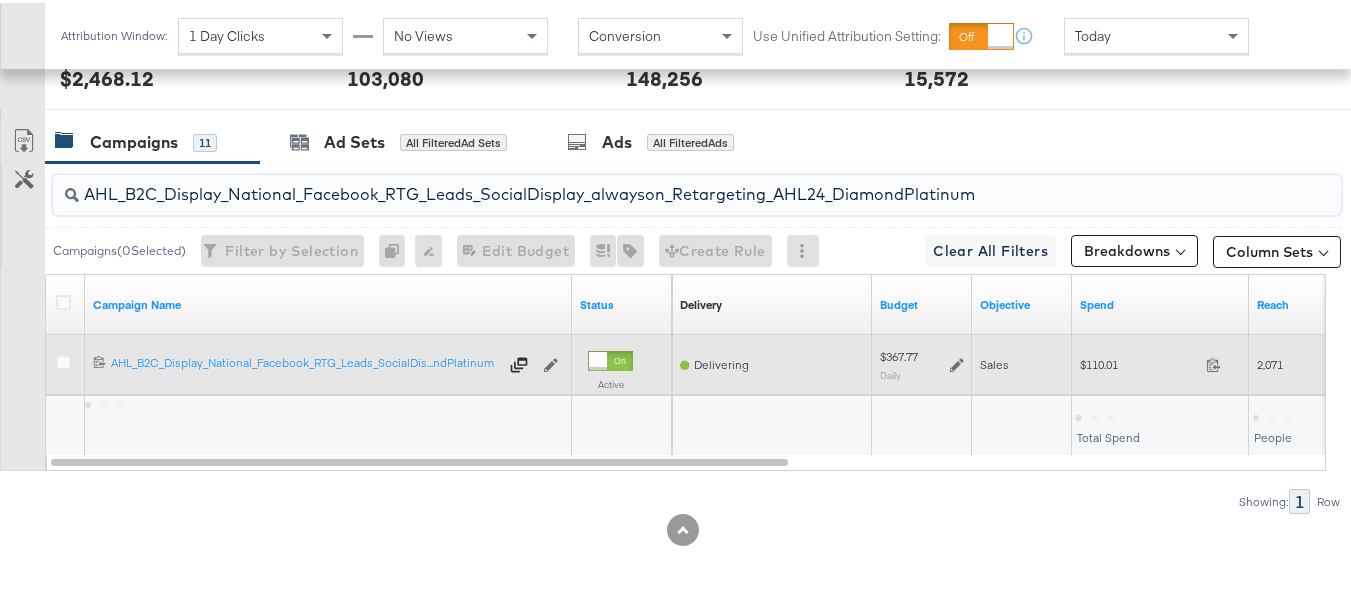 click on "$110.01" at bounding box center (1139, 361) 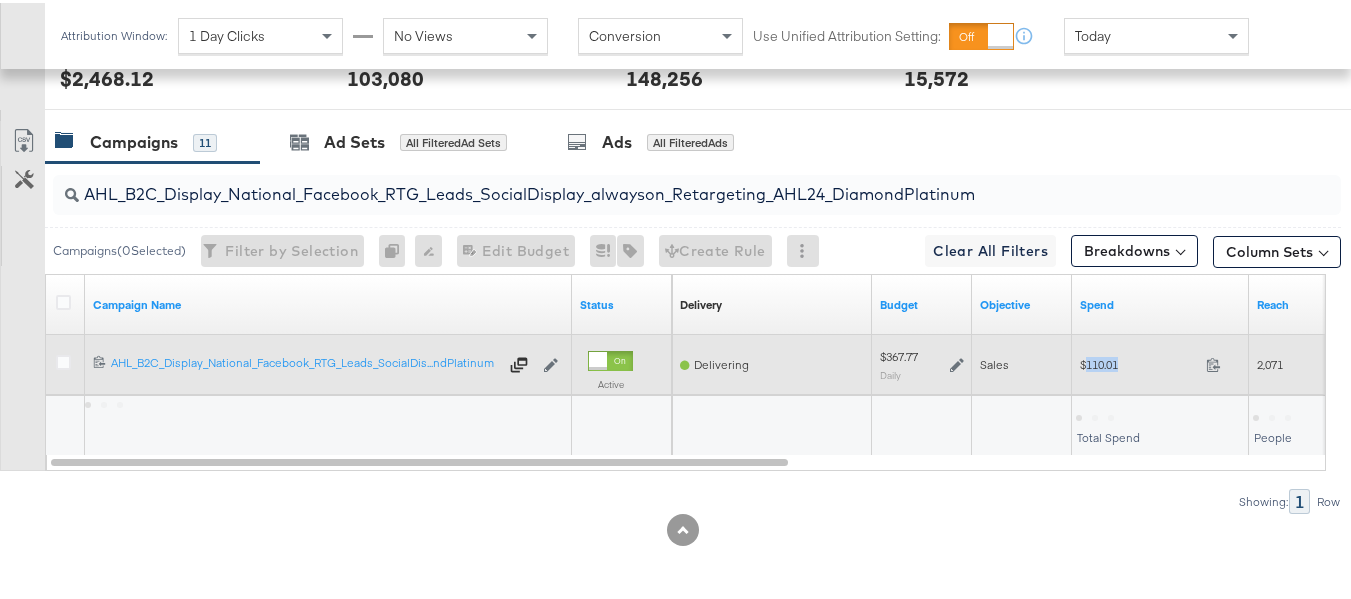 click on "$110.01" at bounding box center [1139, 361] 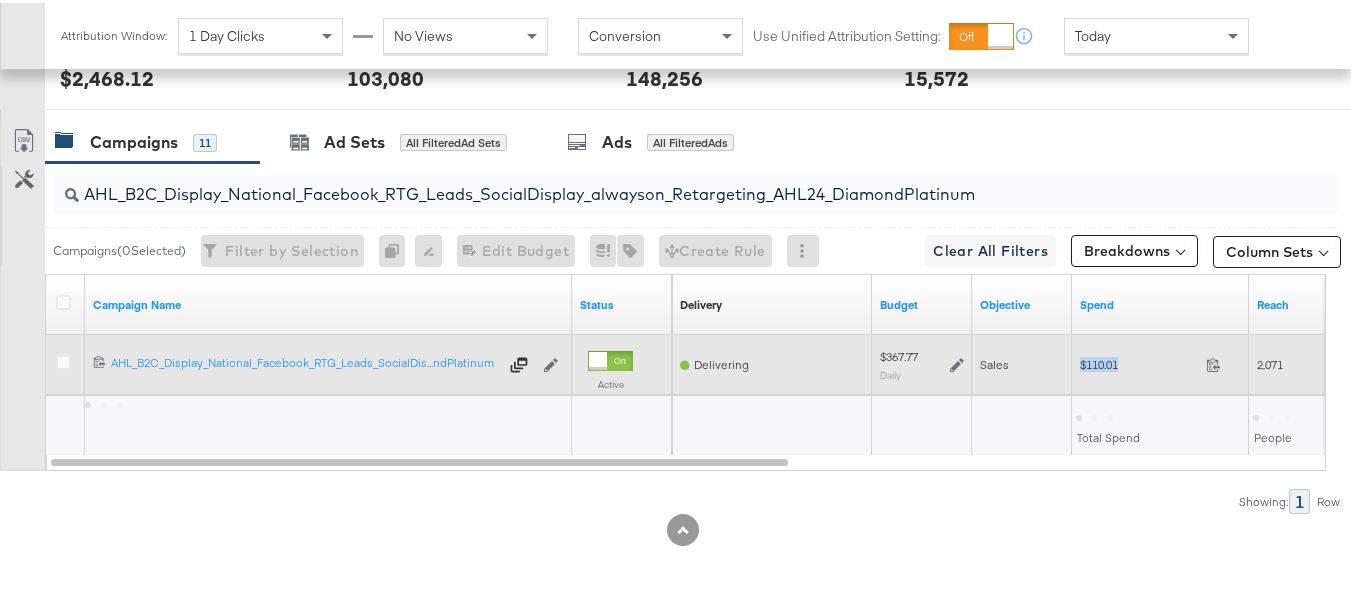 click on "$110.01" at bounding box center (1139, 361) 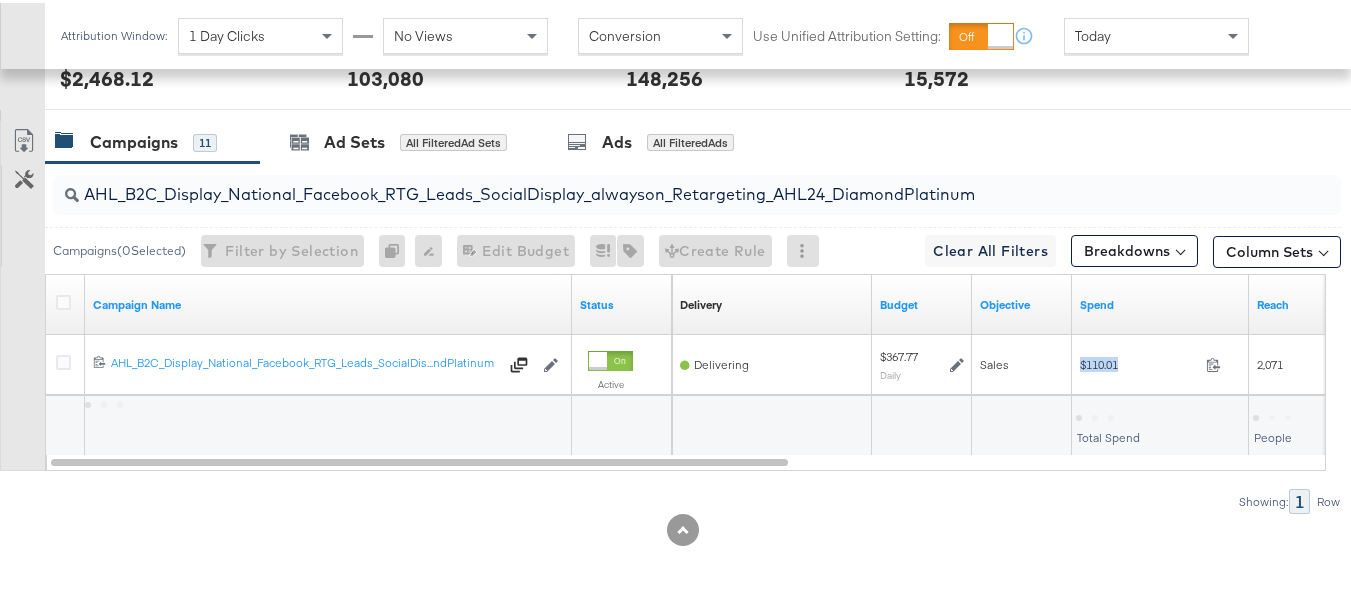 copy on "$110.01" 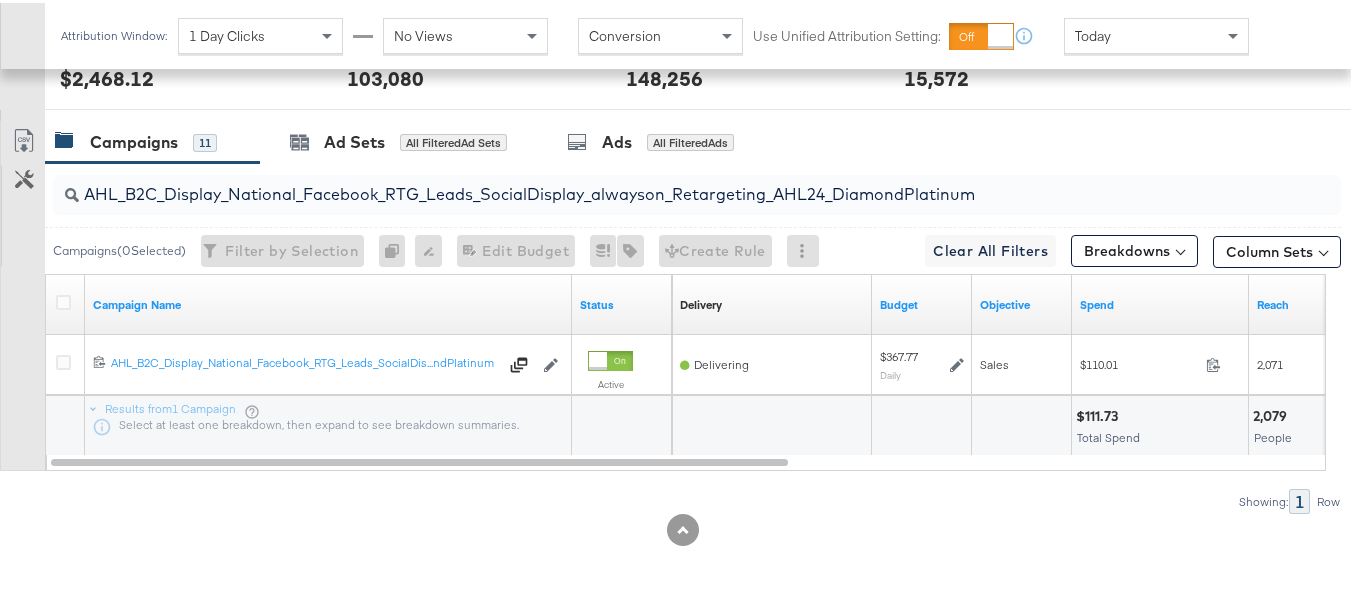 click on "AHL_B2C_Display_National_Facebook_RTG_Leads_SocialDisplay_alwayson_Retargeting_AHL24_DiamondPlatinum" at bounding box center (653, 183) 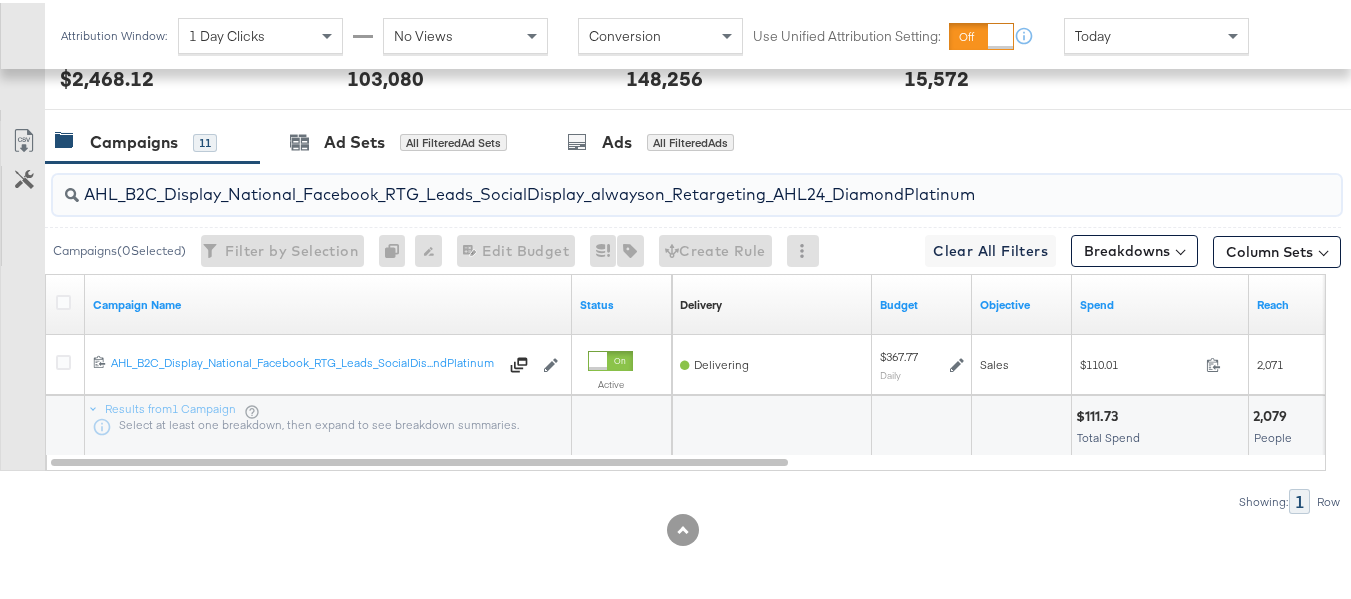 paste on "PTS_B2C_Display_National_Facebook_PRO_Traffic_SocialDisplay_alwayson_ASC_DARE24_ViewContent" 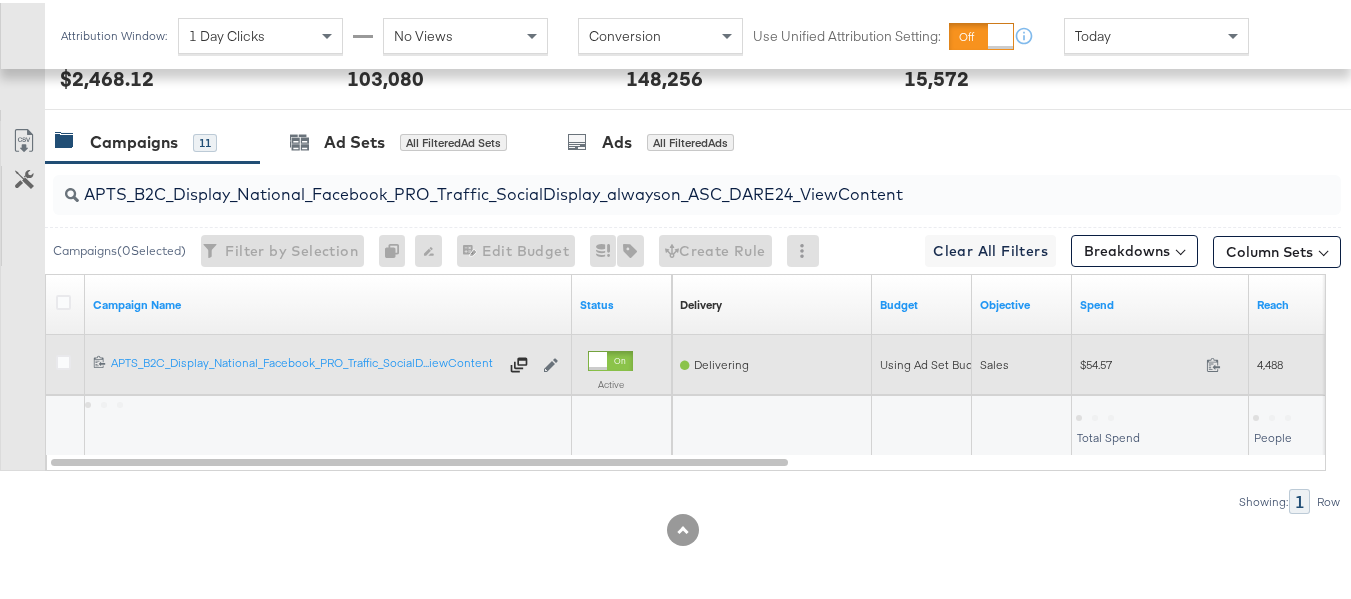 click on "$54.57   54.57" at bounding box center [1160, 361] 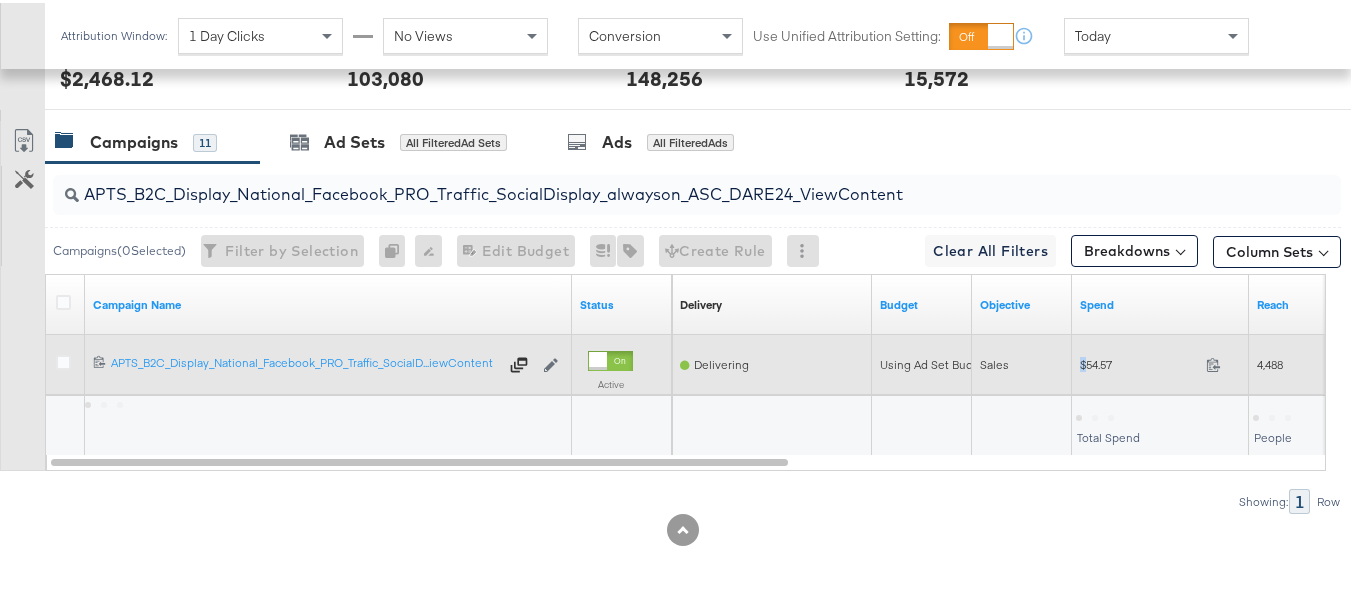 click on "$54.57   54.57" at bounding box center [1160, 361] 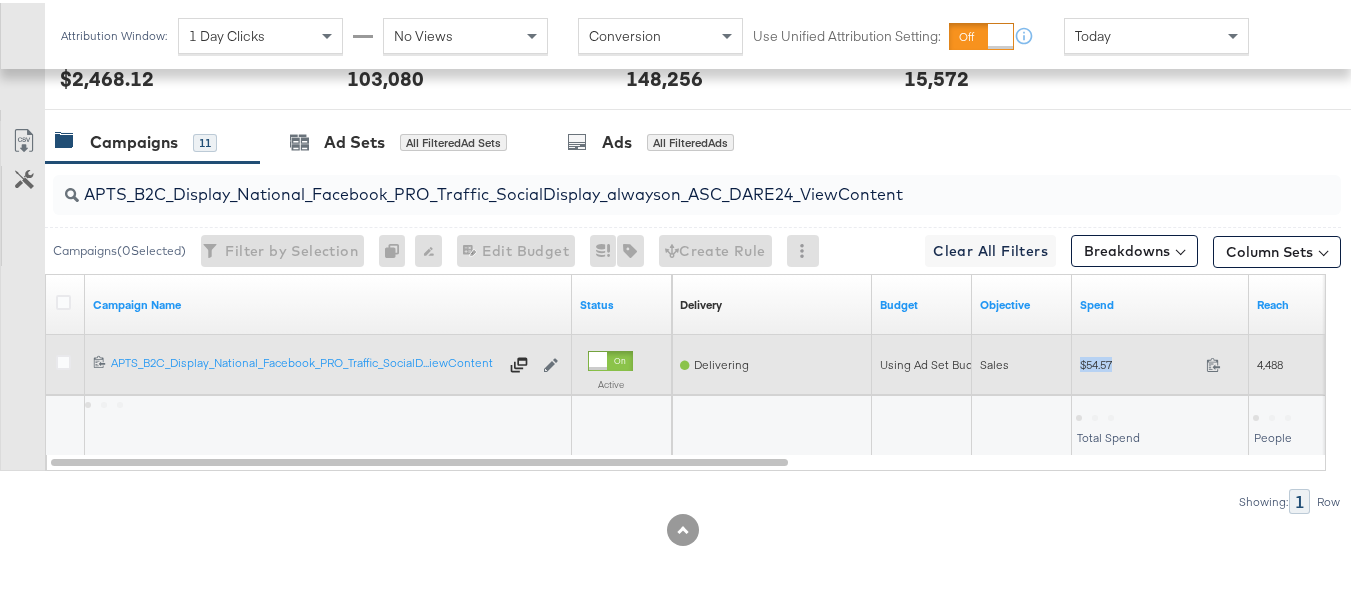 click on "$54.57   54.57" at bounding box center (1160, 361) 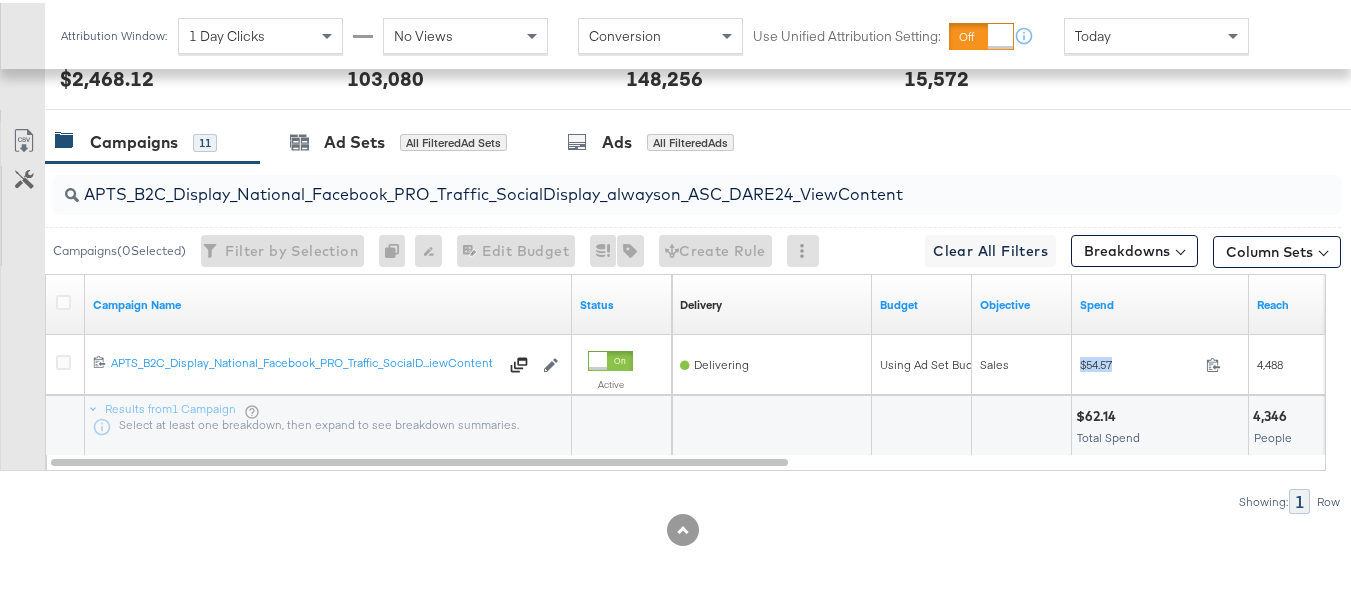 copy on "$54.57" 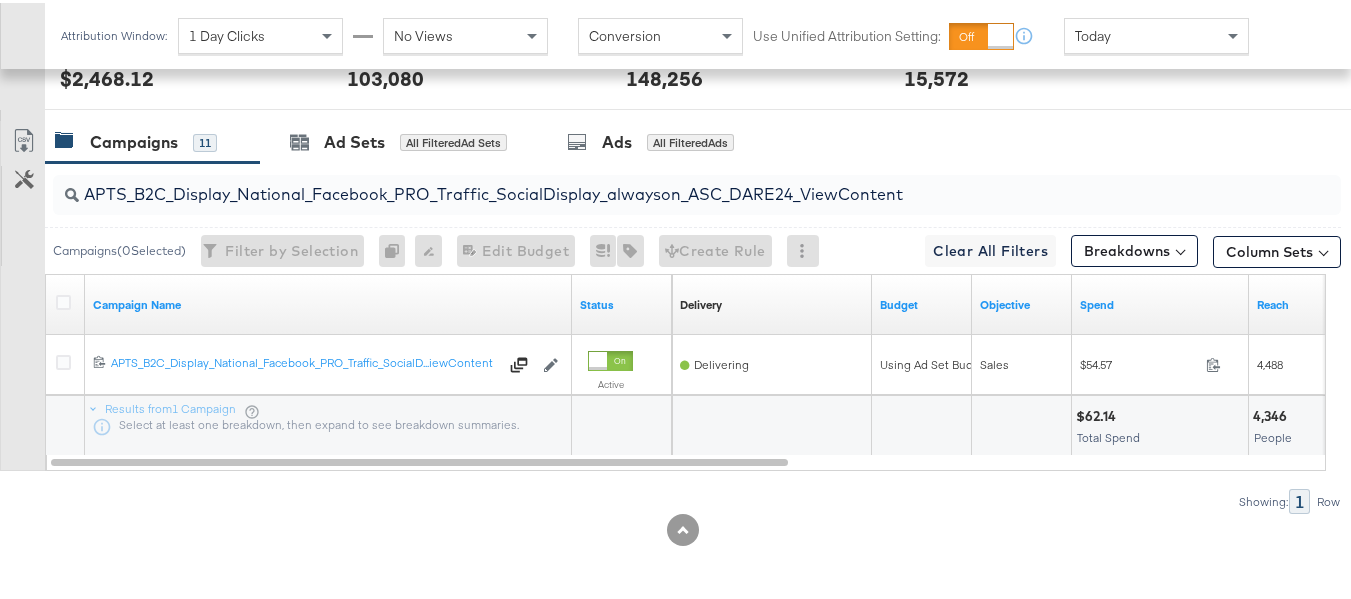 click on "APTS_B2C_Display_National_Facebook_PRO_Traffic_SocialDisplay_alwayson_ASC_DARE24_ViewContent" at bounding box center [697, 192] 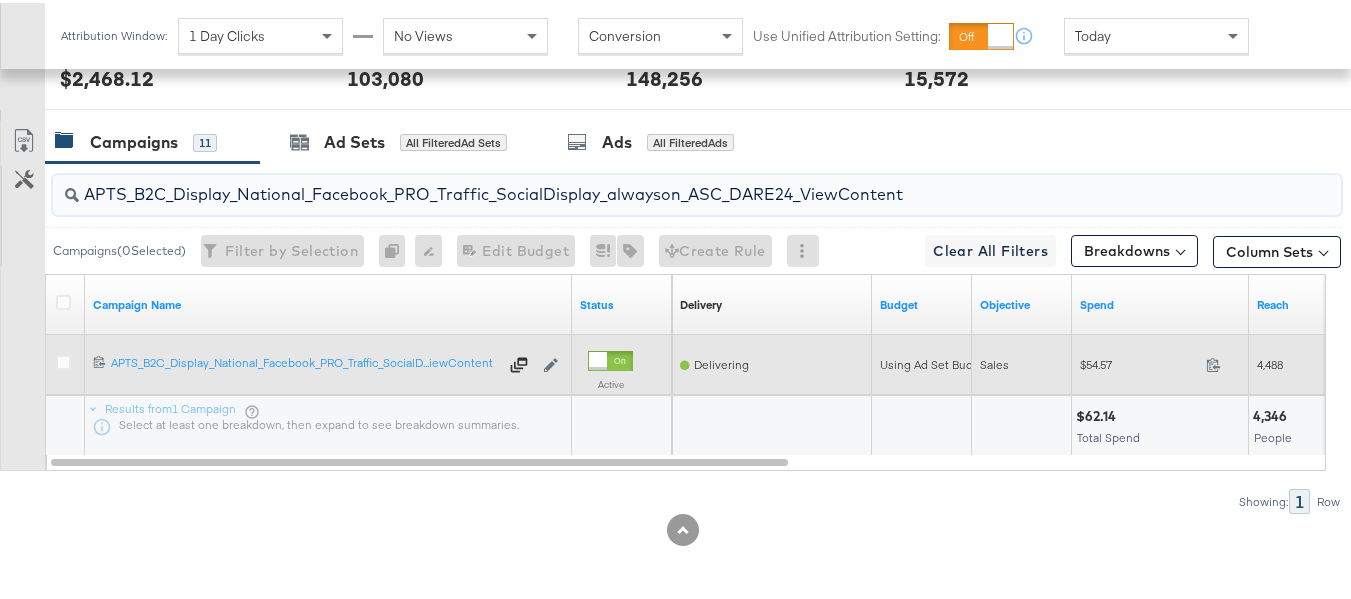 paste on "Leads_SocialDisplay_alwayson_ASC_DARE24_Purchase" 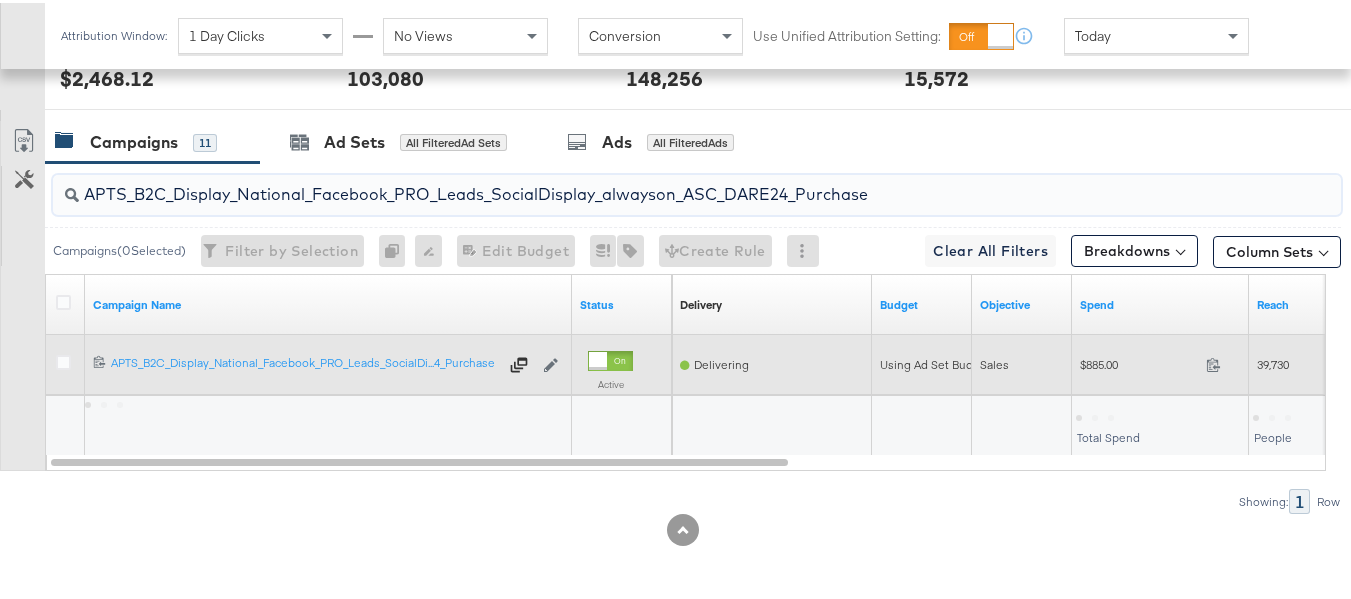 click on "$885.00   885" at bounding box center (1160, 361) 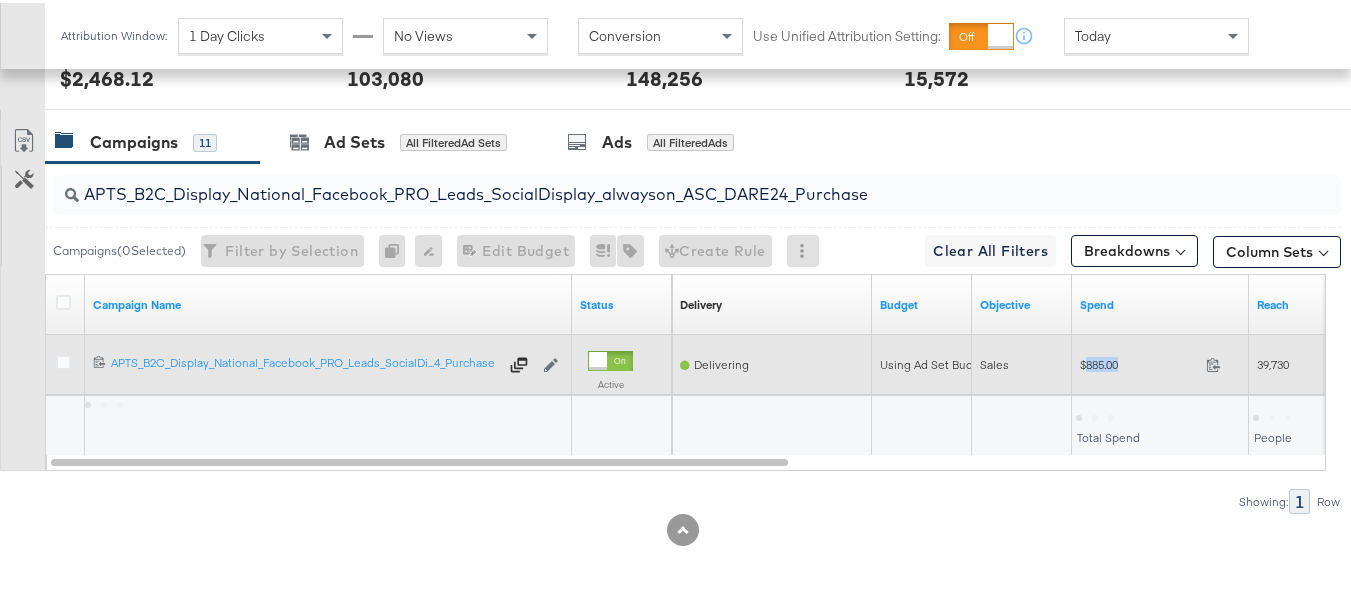 click on "$885.00   885" at bounding box center [1160, 361] 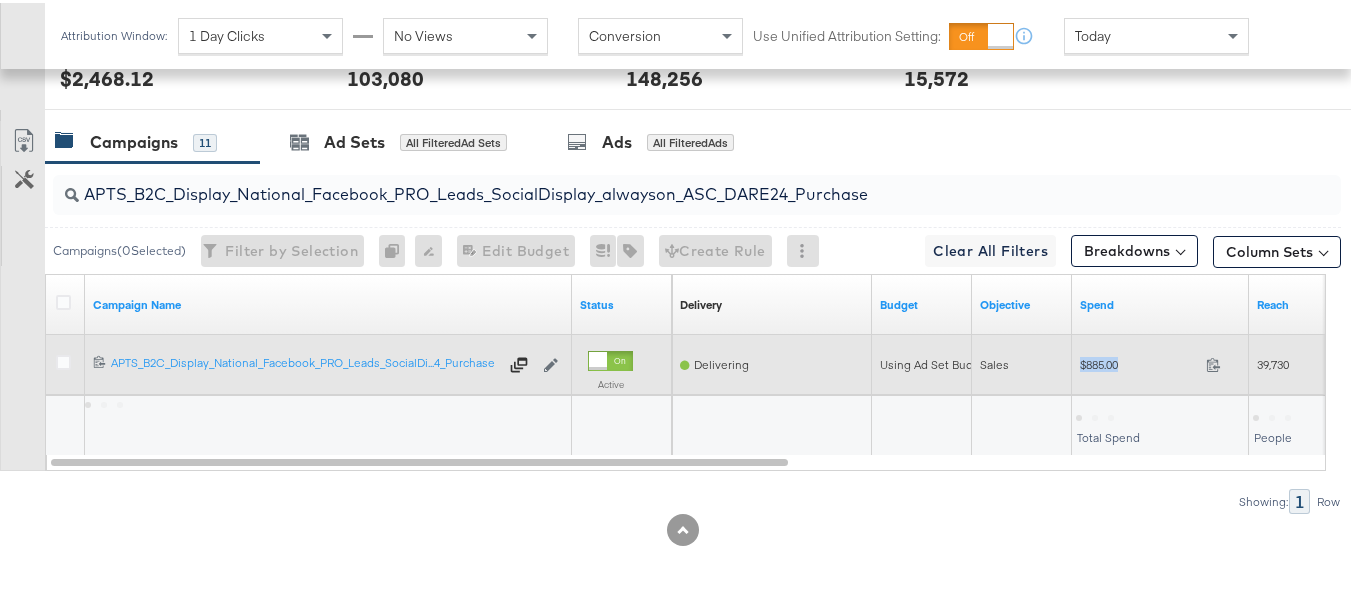click on "$885.00   885" at bounding box center [1160, 361] 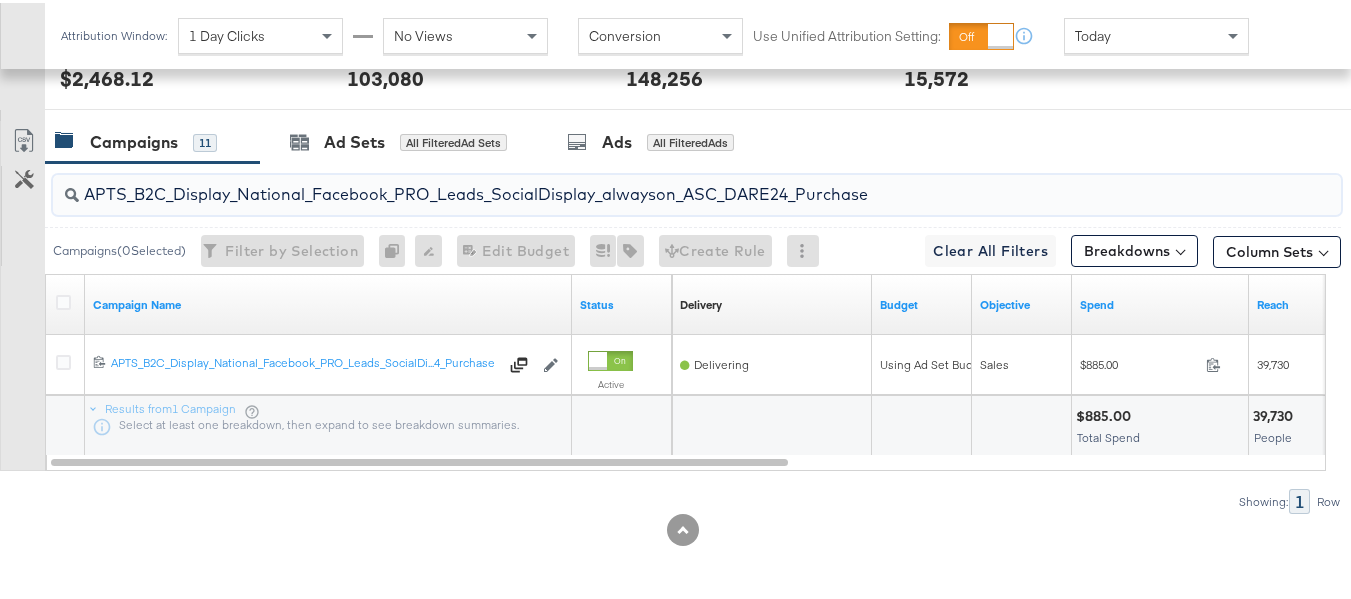 click on "APTS_B2C_Display_National_Facebook_PRO_Leads_SocialDisplay_alwayson_ASC_DARE24_Purchase" at bounding box center (653, 183) 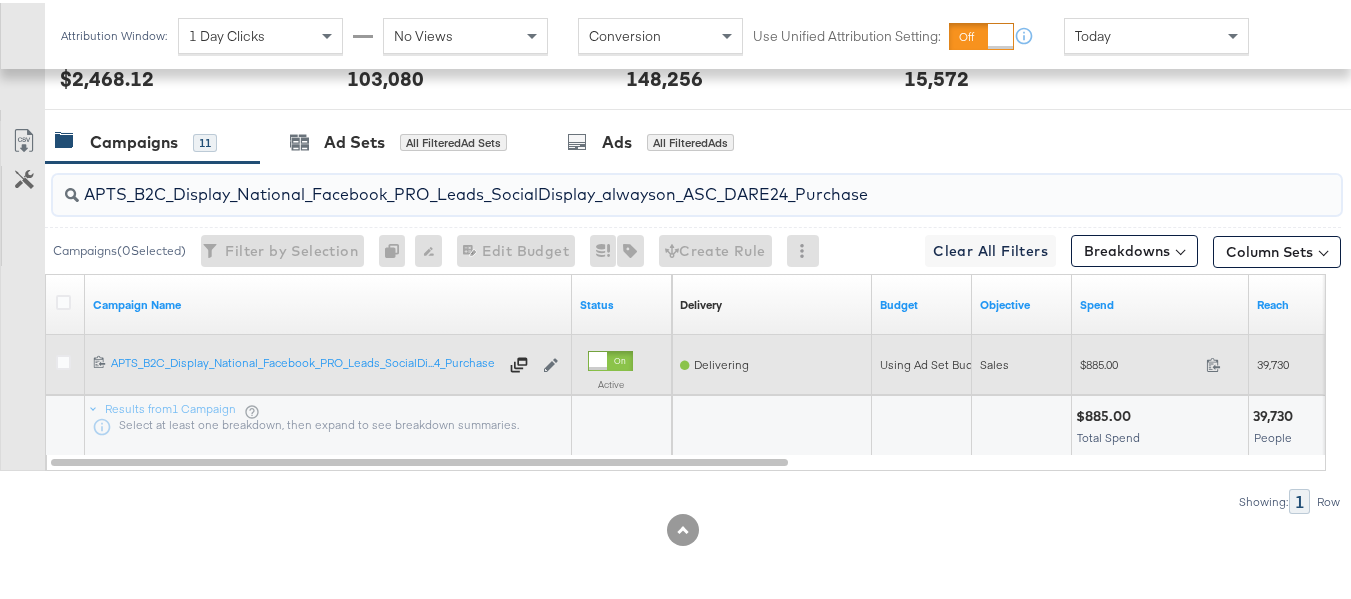 paste on "F_B2C_Display_National_Facebook_PRO_Traffic_SocialDisplay_alwayson_ASC_AF24_ViewContent" 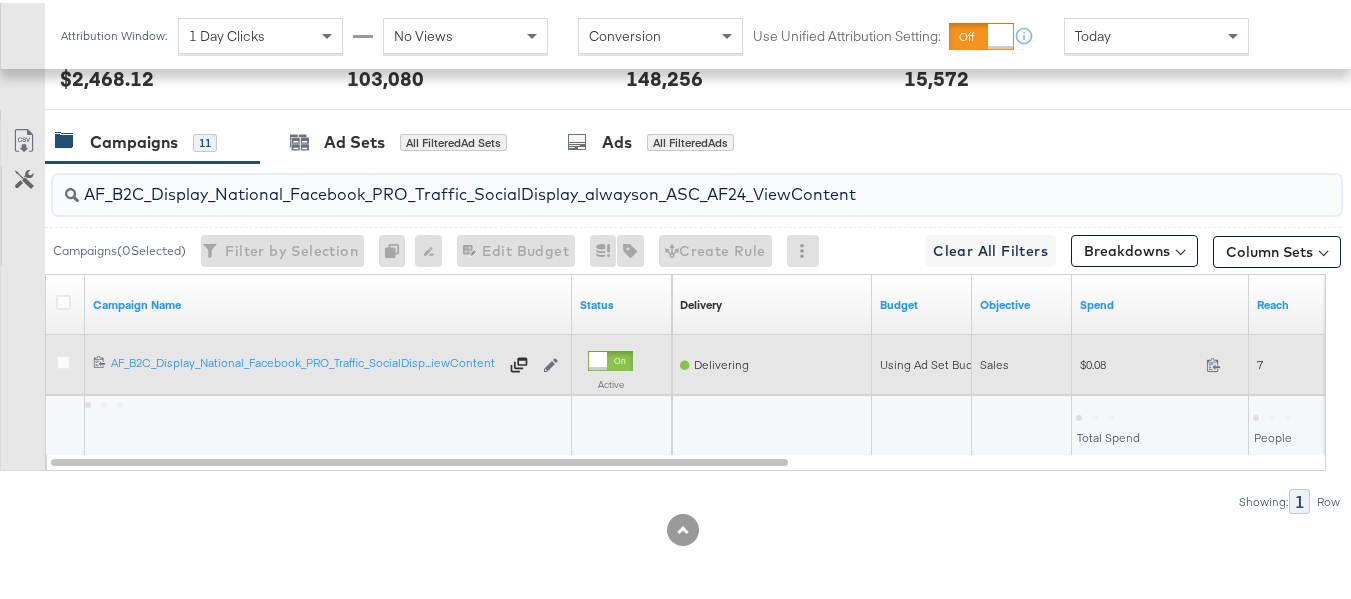 click on "$0.08" at bounding box center (1139, 361) 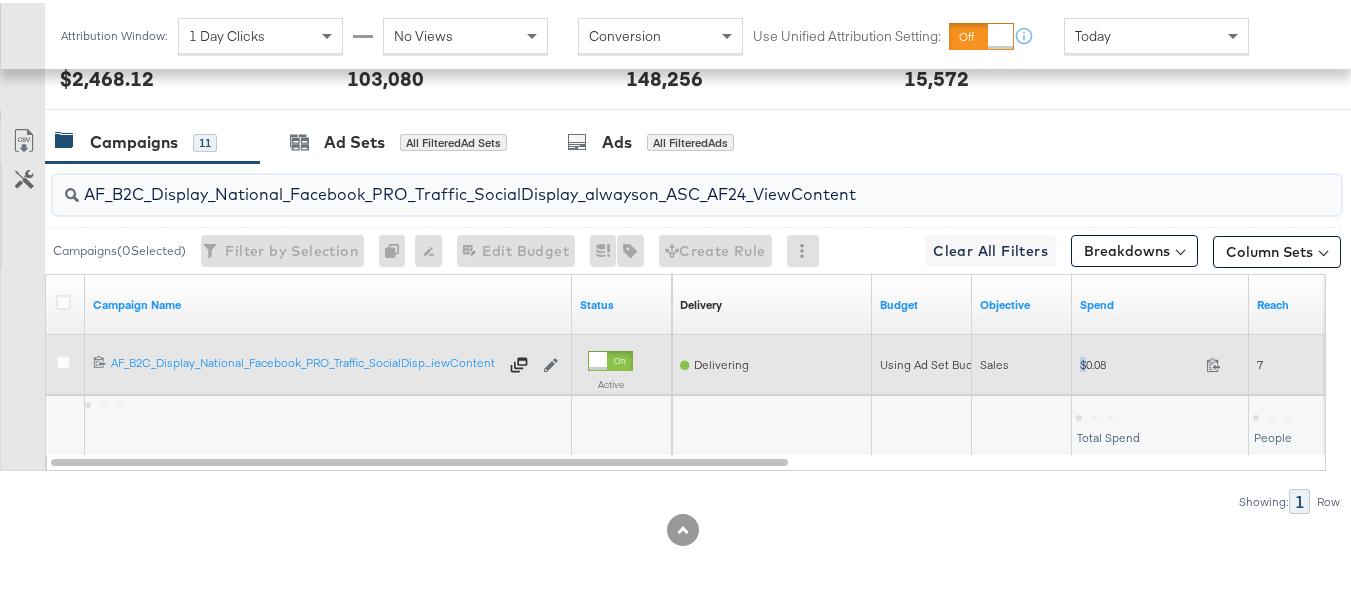 click on "$0.08" at bounding box center [1139, 361] 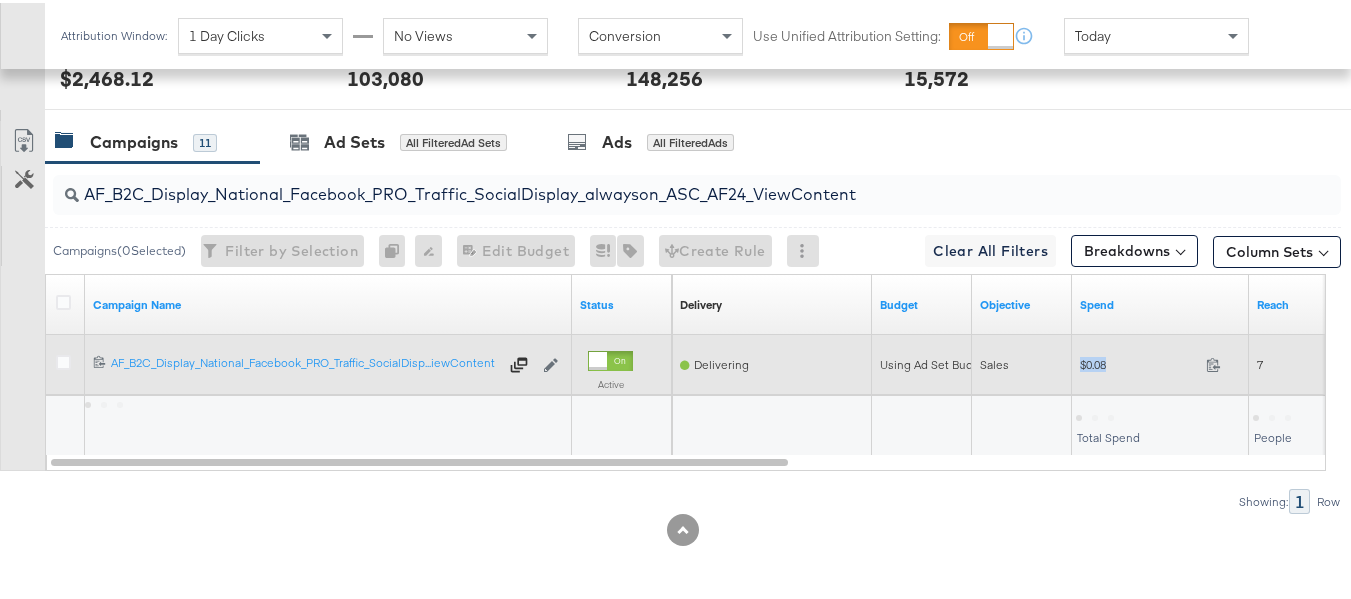 click on "$0.08" at bounding box center (1139, 361) 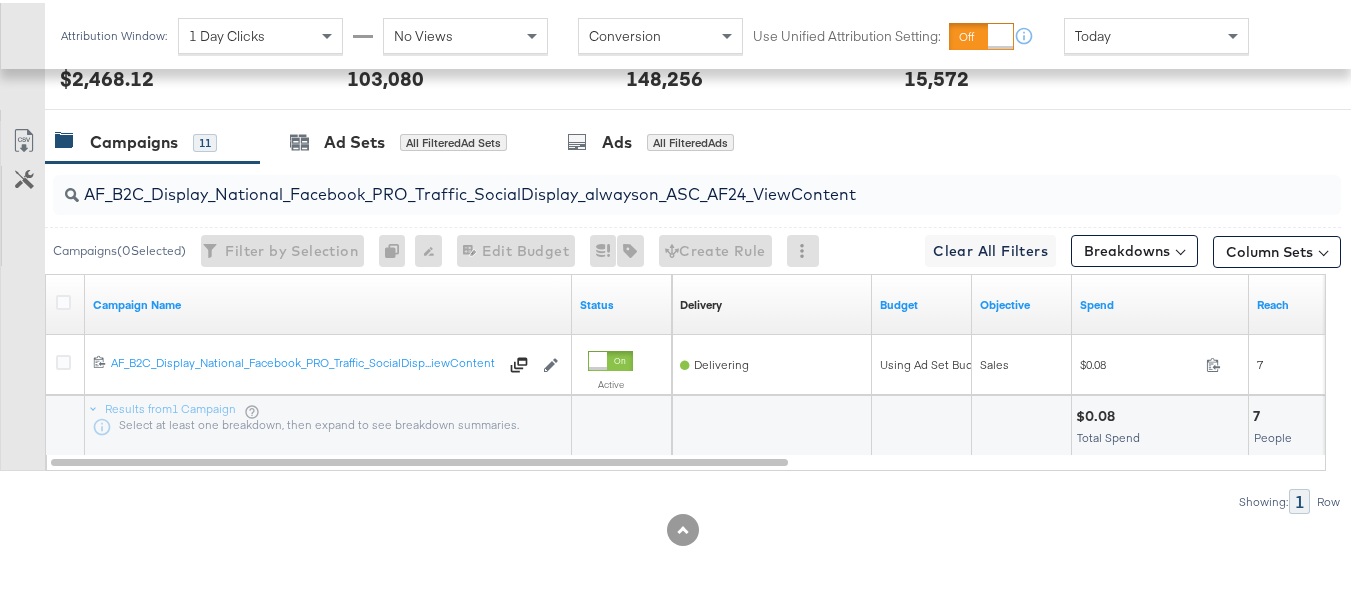 click on "AF_B2C_Display_National_Facebook_PRO_Traffic_SocialDisplay_alwayson_ASC_AF24_ViewContent" at bounding box center (653, 183) 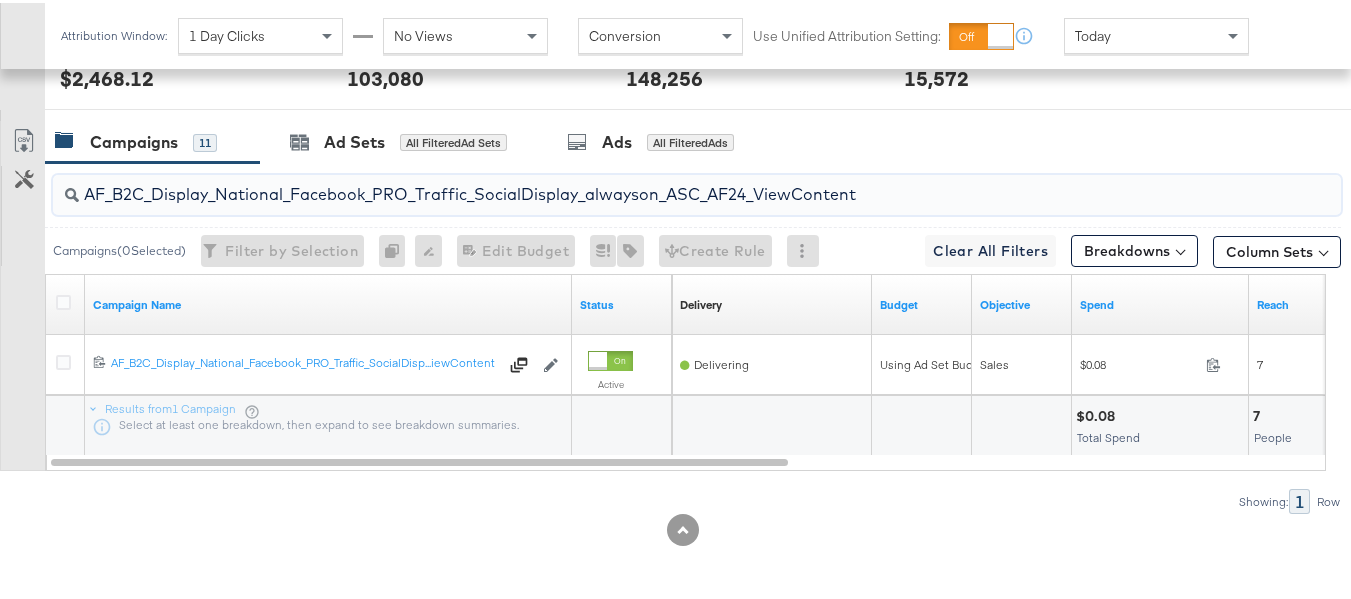 paste on "FR_B2C_Display_National_Facebook_PRO_Traffic_SocialDisplay_alwayson_ASC_FR" 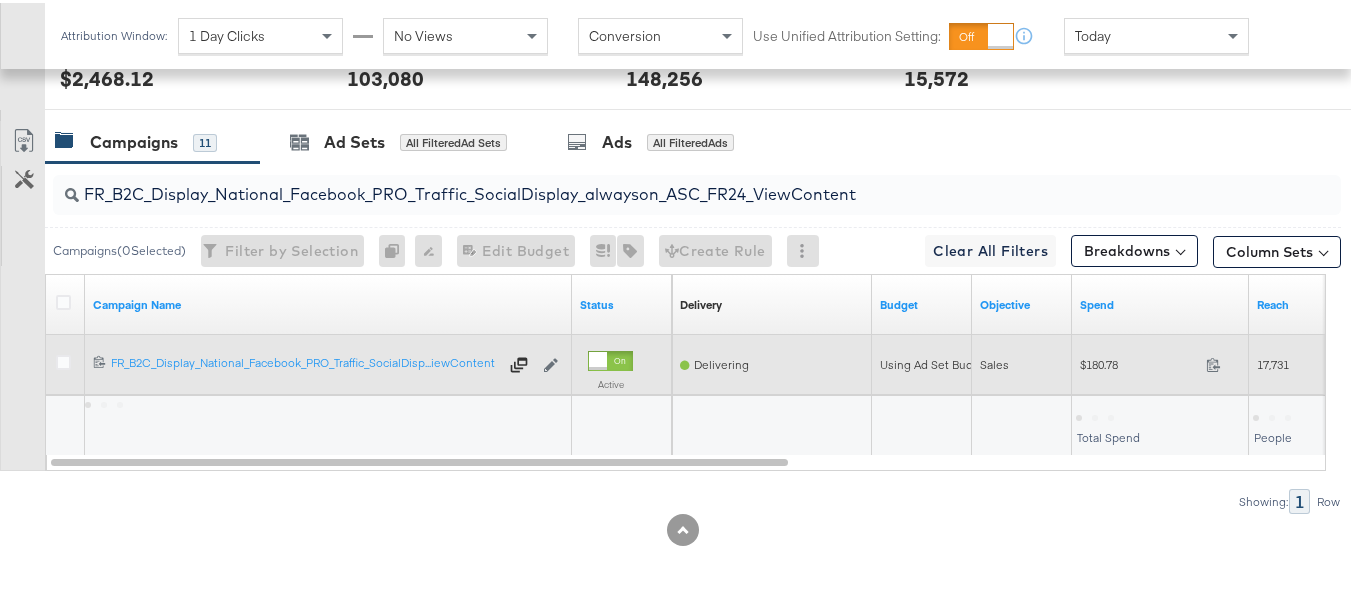 click on "$180.78" at bounding box center (1139, 361) 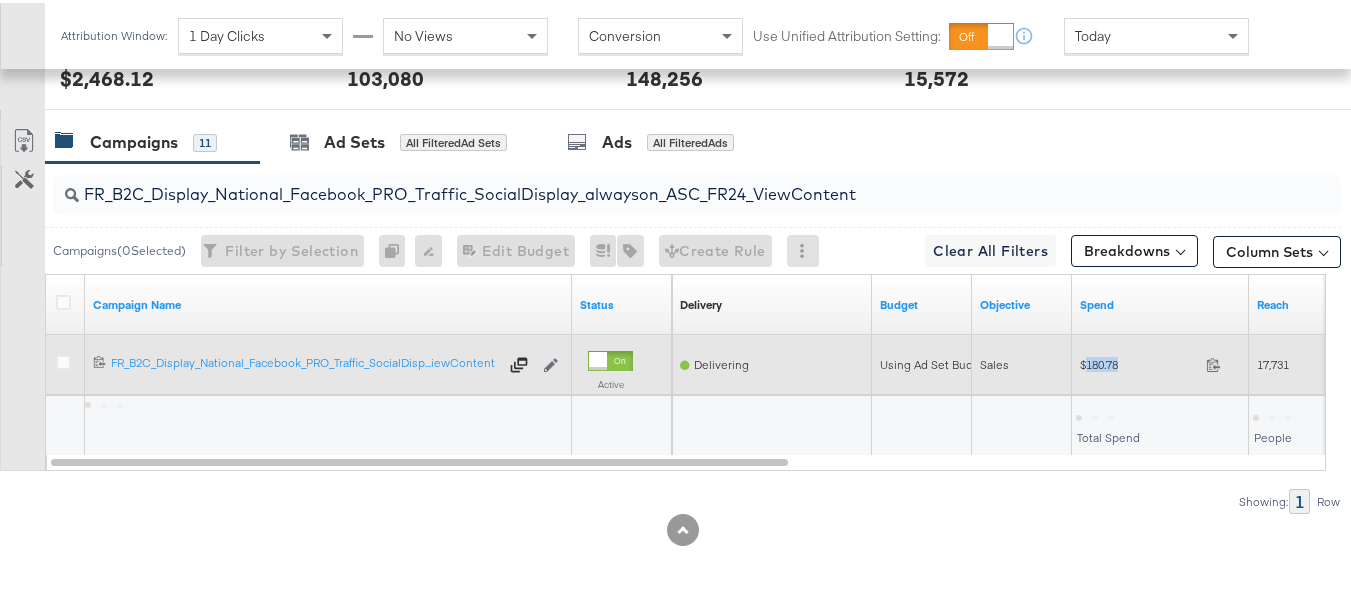 click on "$180.78" at bounding box center (1139, 361) 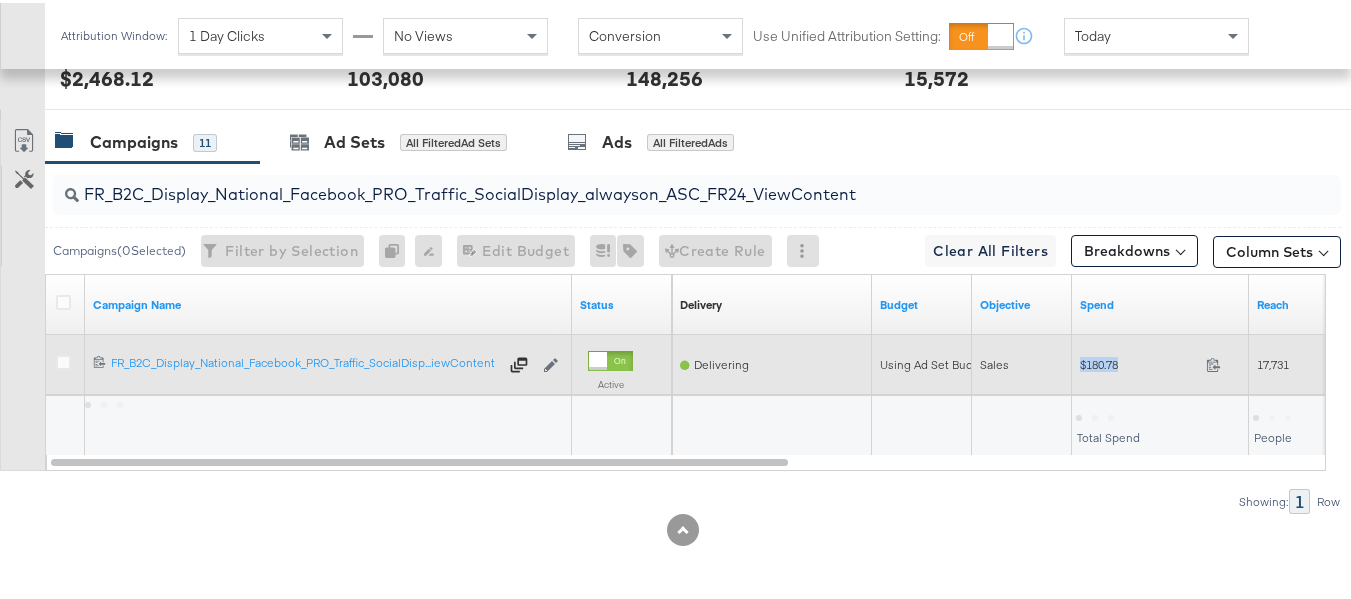 click on "$180.78" at bounding box center (1139, 361) 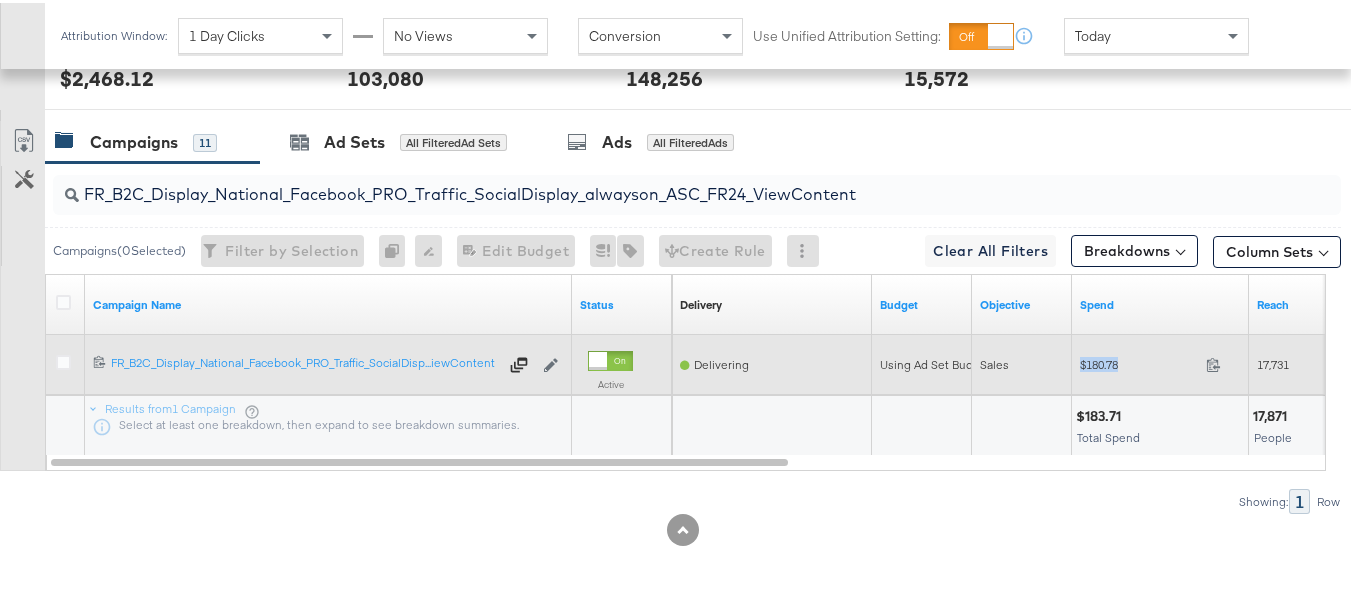 copy on "$180.78" 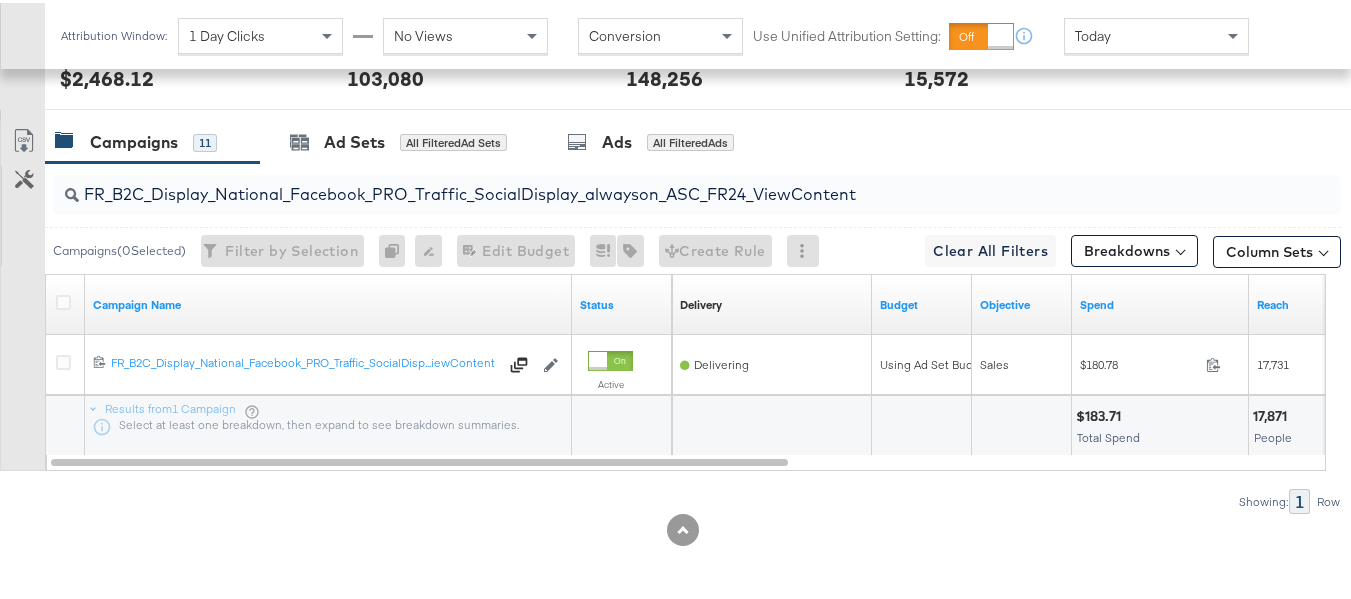 click on "FR_B2C_Display_National_Facebook_PRO_Traffic_SocialDisplay_alwayson_ASC_FR24_ViewContent" at bounding box center (653, 183) 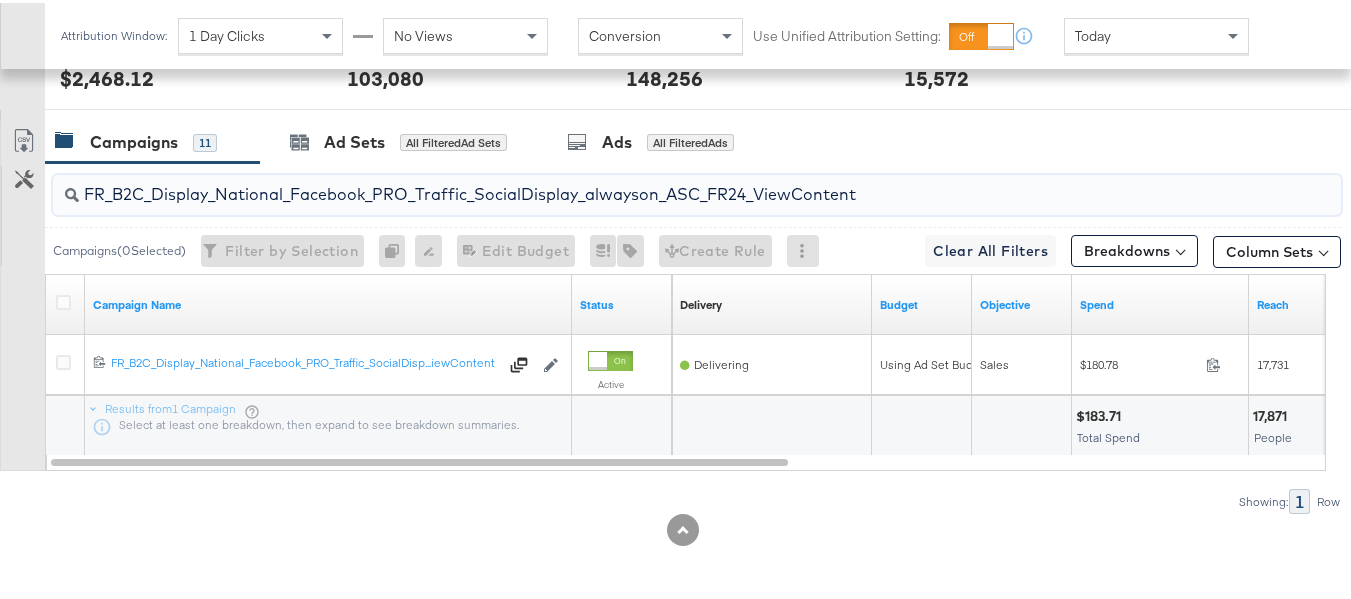 paste on "AHL_B2C_Display_National_Facebook_PRO_Traffic_SocialDisplay_alwayson_ASC_AHL" 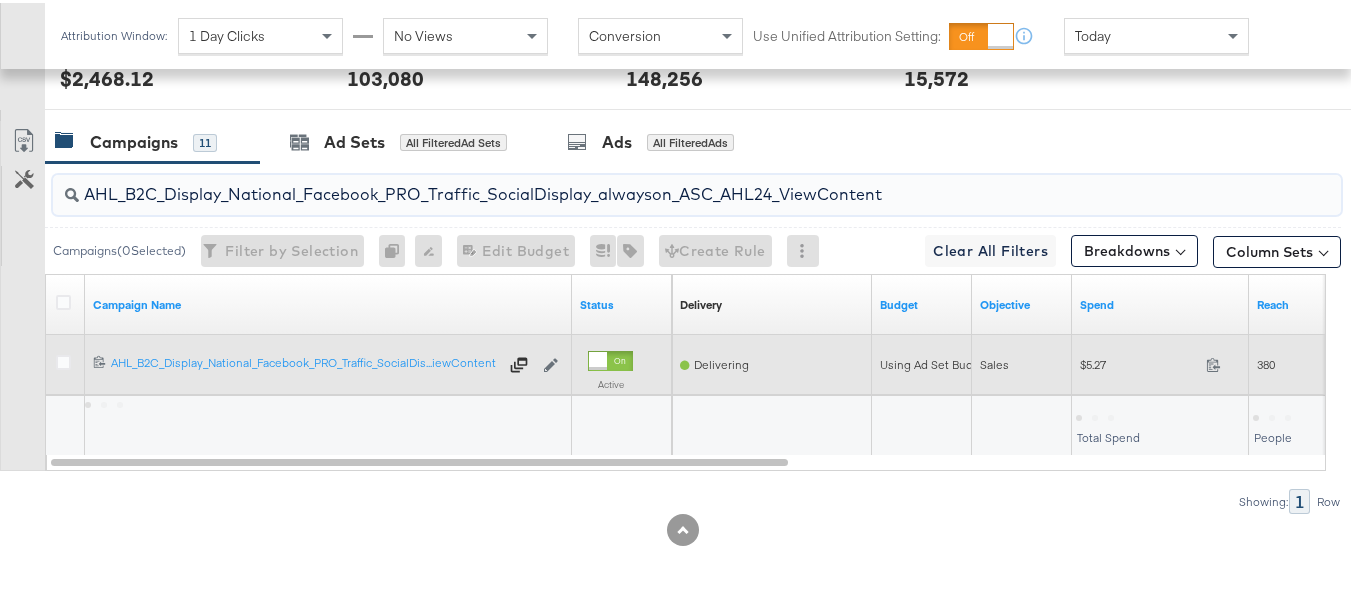 type on "AHL_B2C_Display_National_Facebook_PRO_Traffic_SocialDisplay_alwayson_ASC_AHL24_ViewContent" 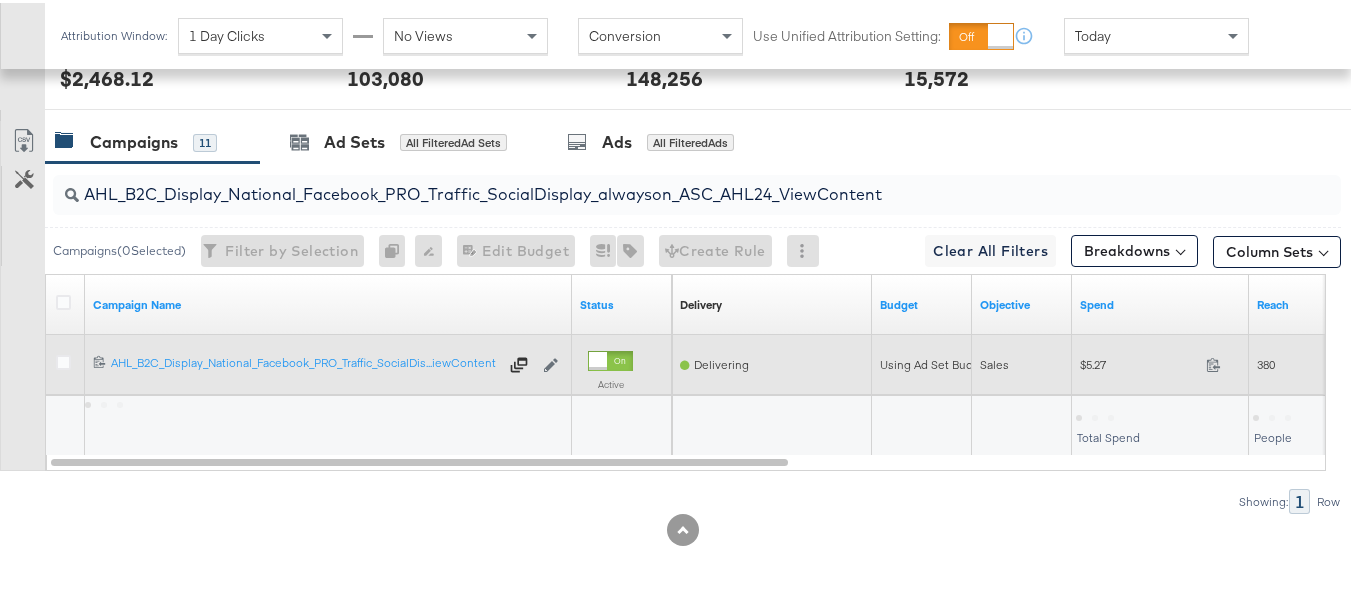 click on "$5.27" at bounding box center (1139, 361) 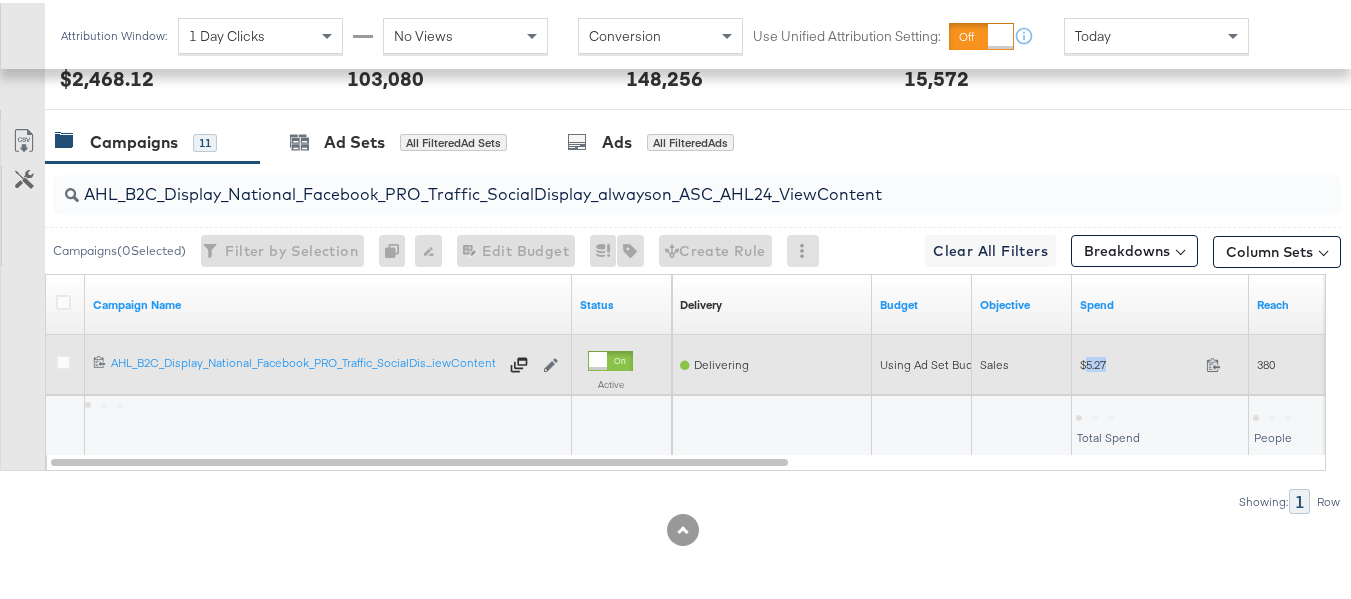 click on "$5.27" at bounding box center (1139, 361) 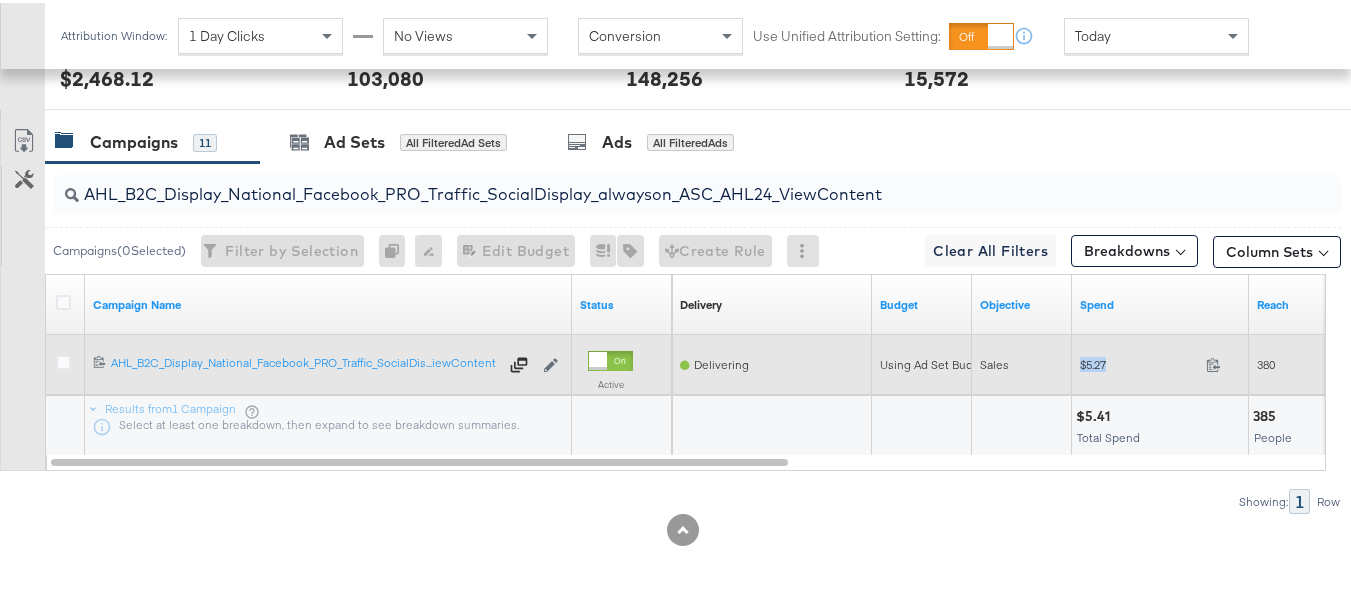 click on "$5.27" at bounding box center [1139, 361] 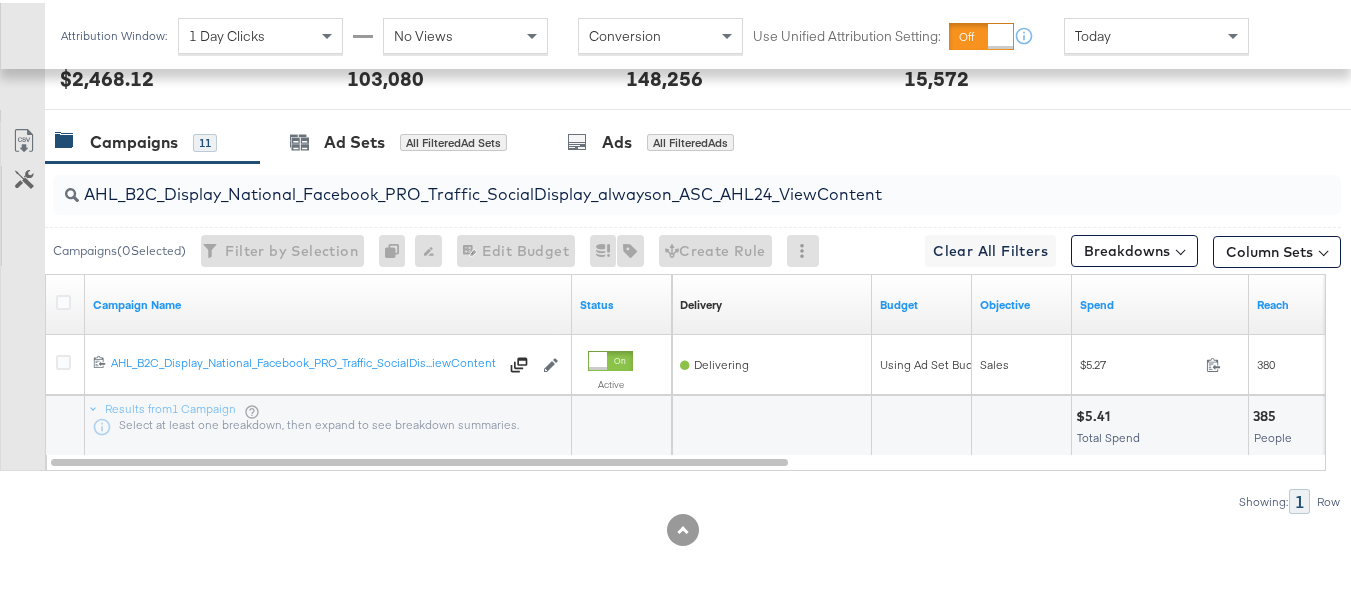 click at bounding box center (771, 423) 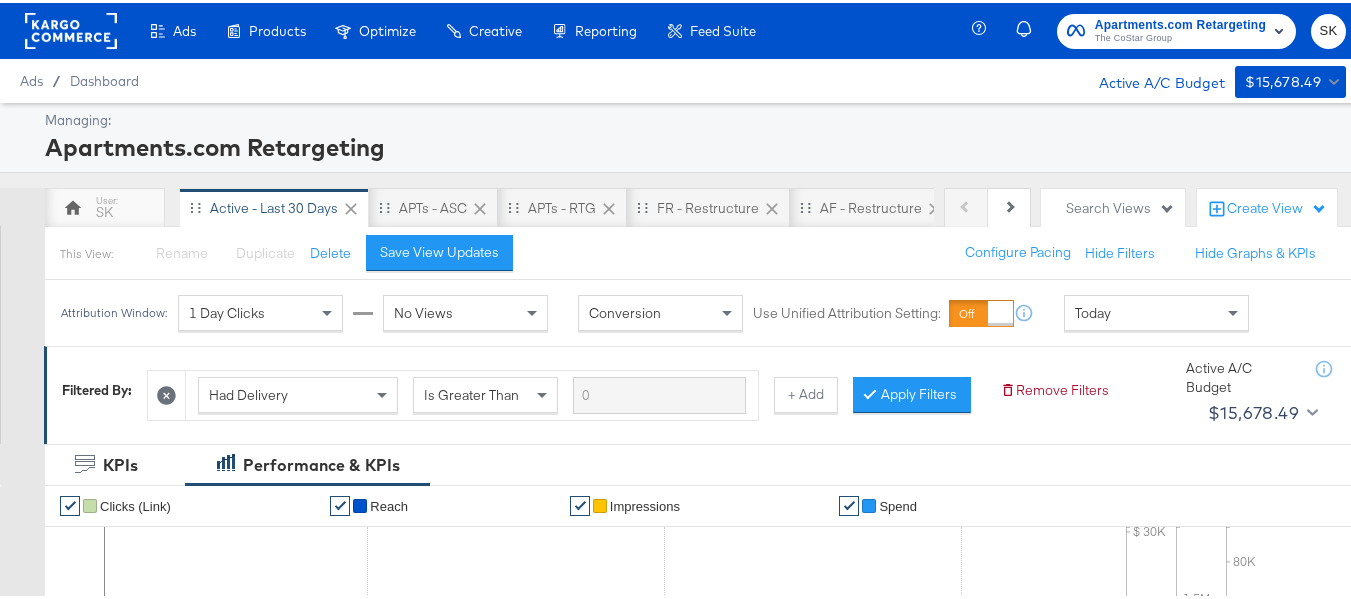 click on "Apartments.com Retargeting" at bounding box center (1180, 22) 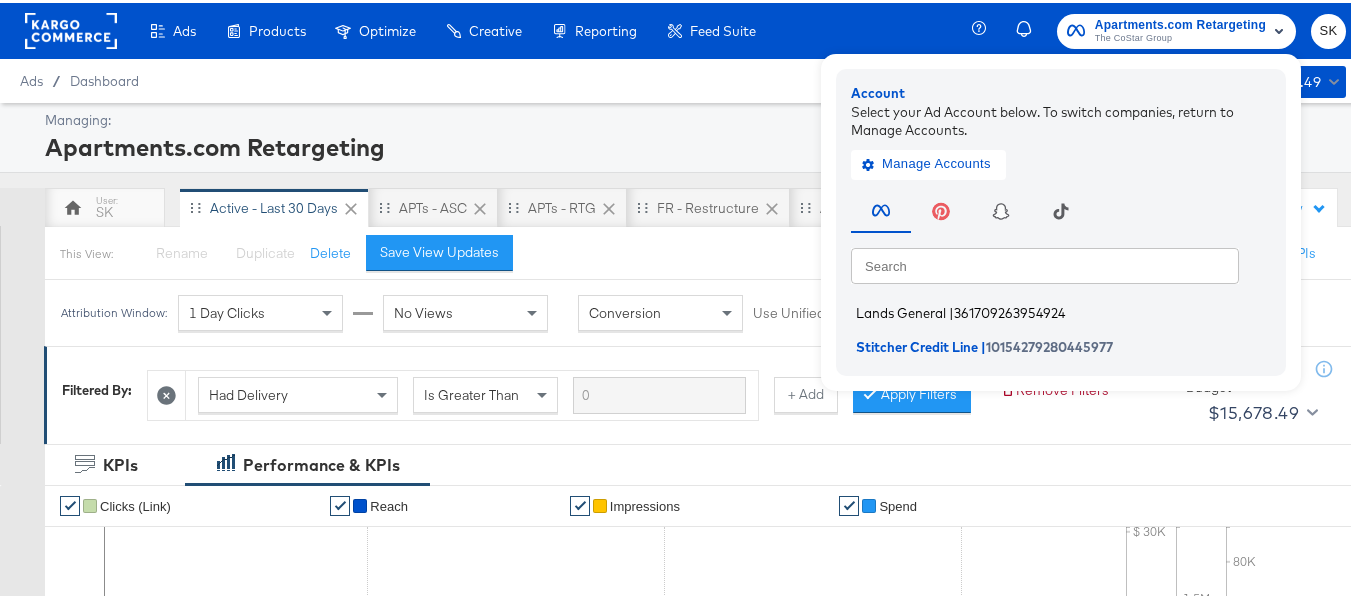 click on "Lands General" at bounding box center [901, 310] 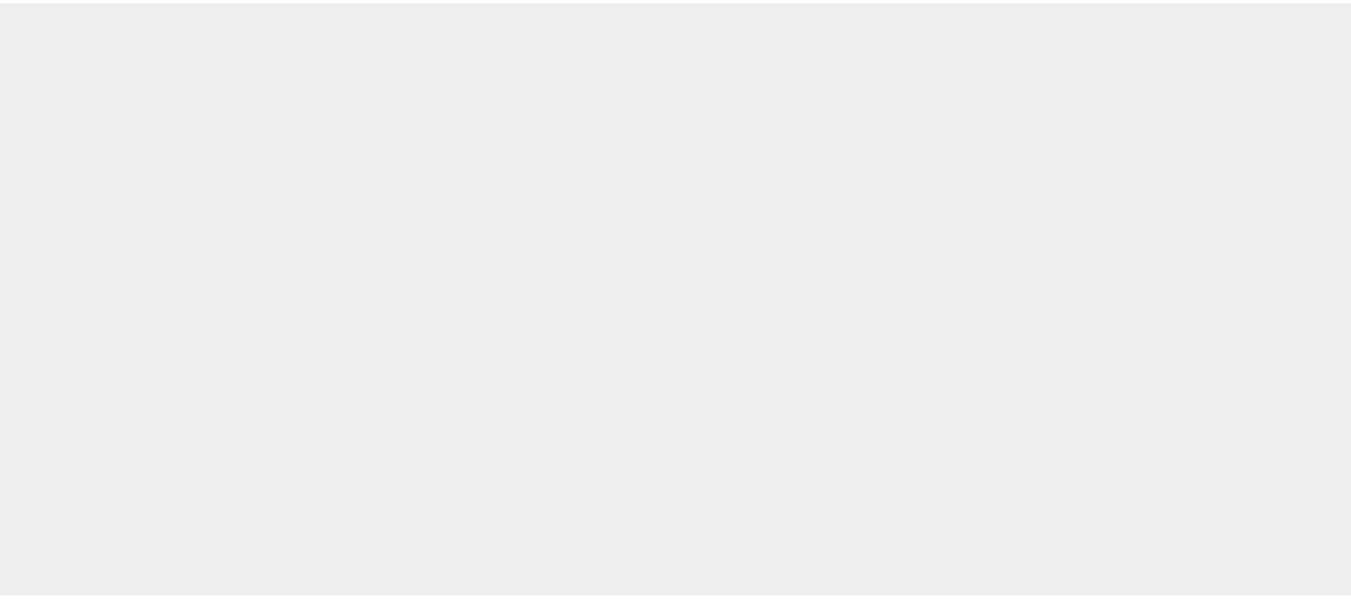 scroll, scrollTop: 0, scrollLeft: 0, axis: both 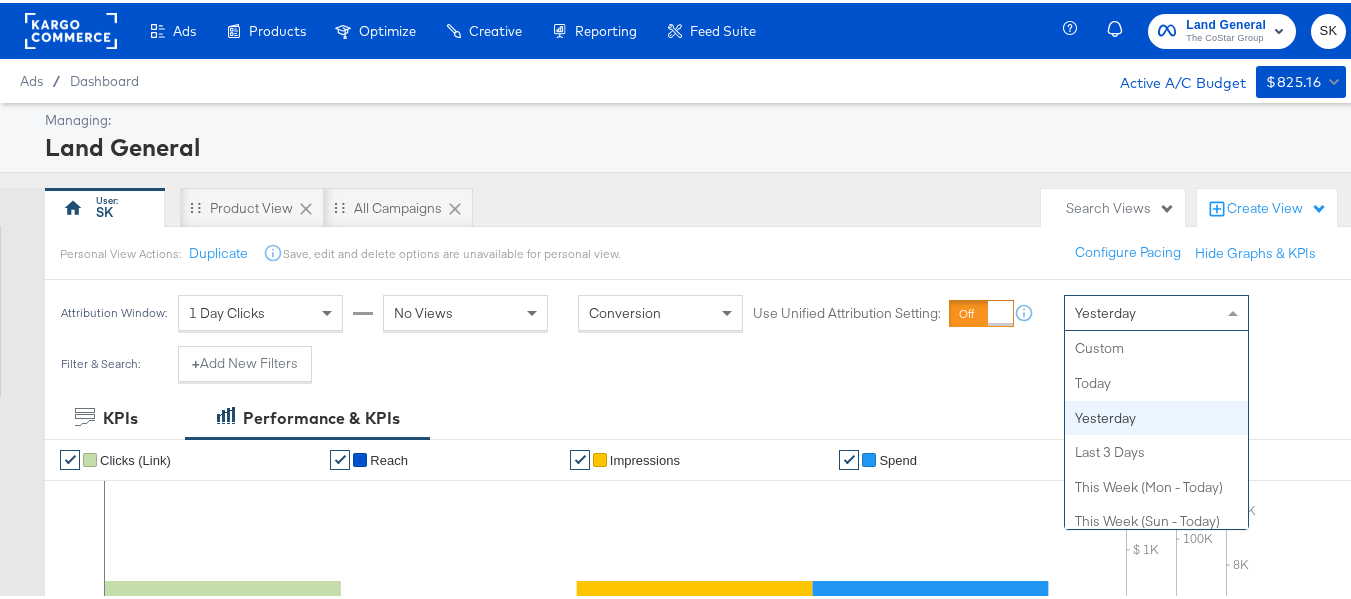 click on "Yesterday" at bounding box center (1156, 310) 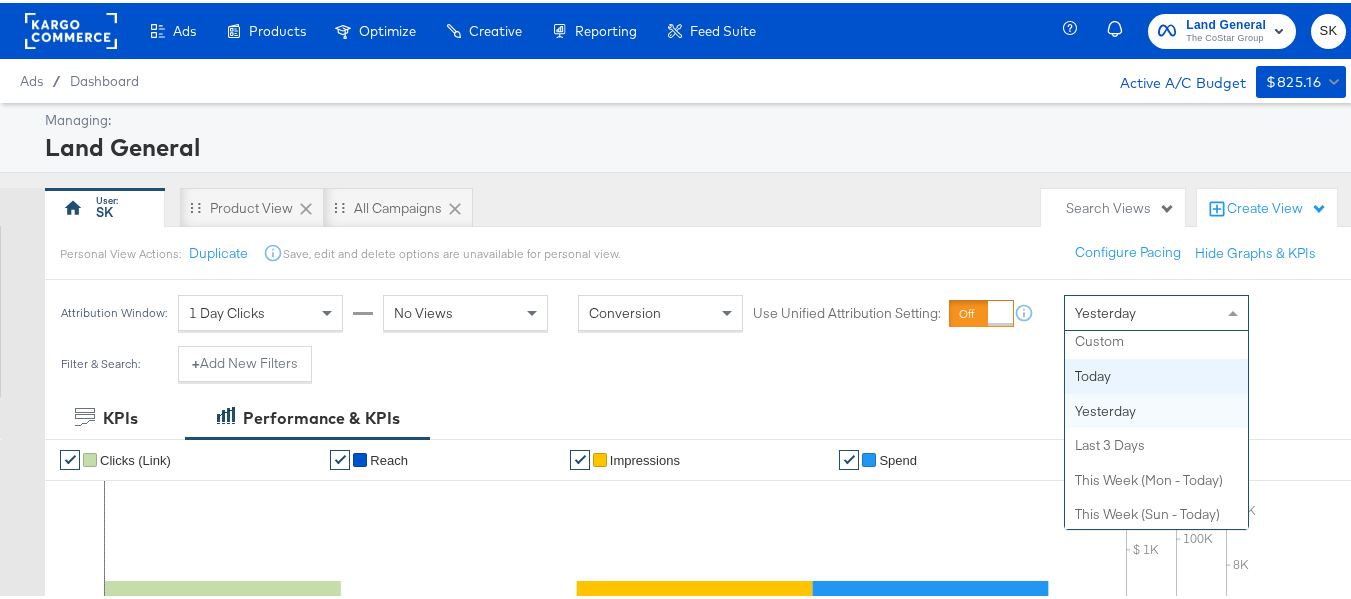 scroll, scrollTop: 0, scrollLeft: 0, axis: both 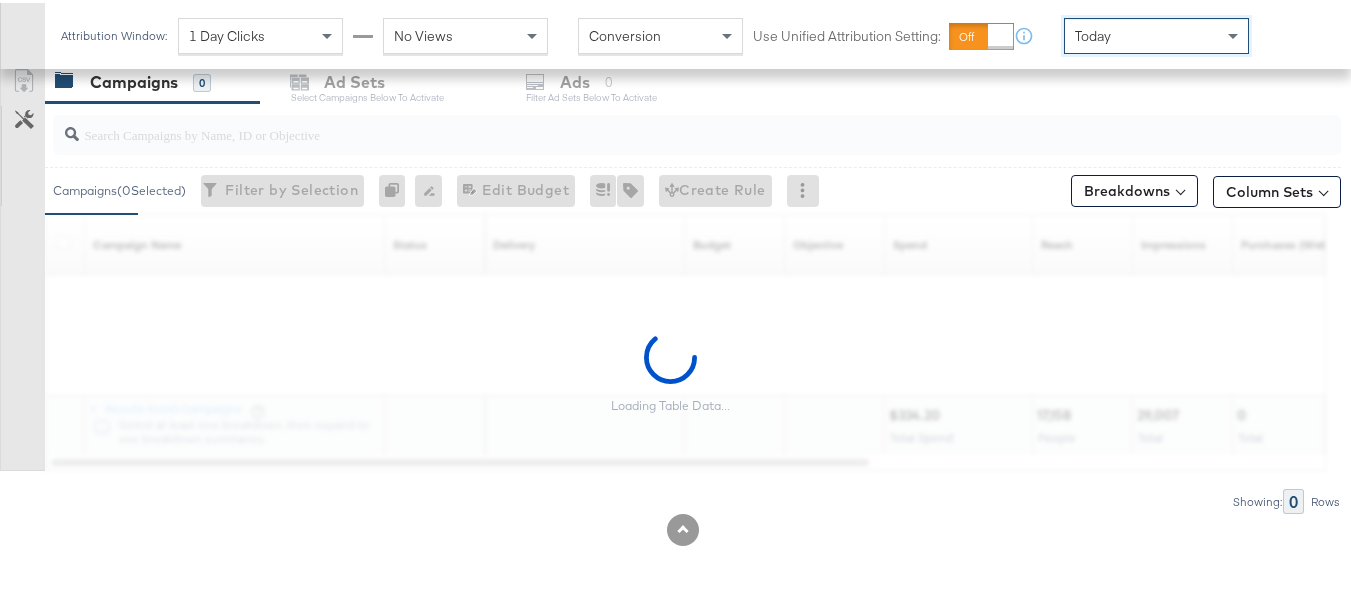 click at bounding box center [653, 123] 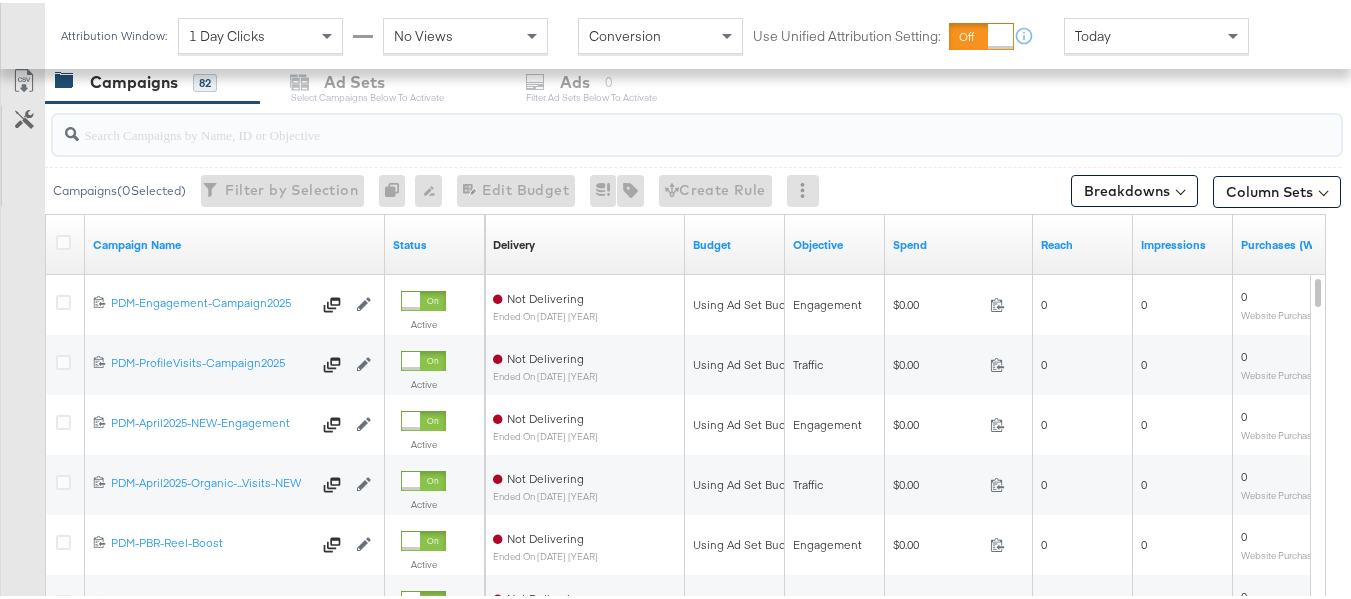 paste on "B2C_LAND_KC_RT_Sig_24" 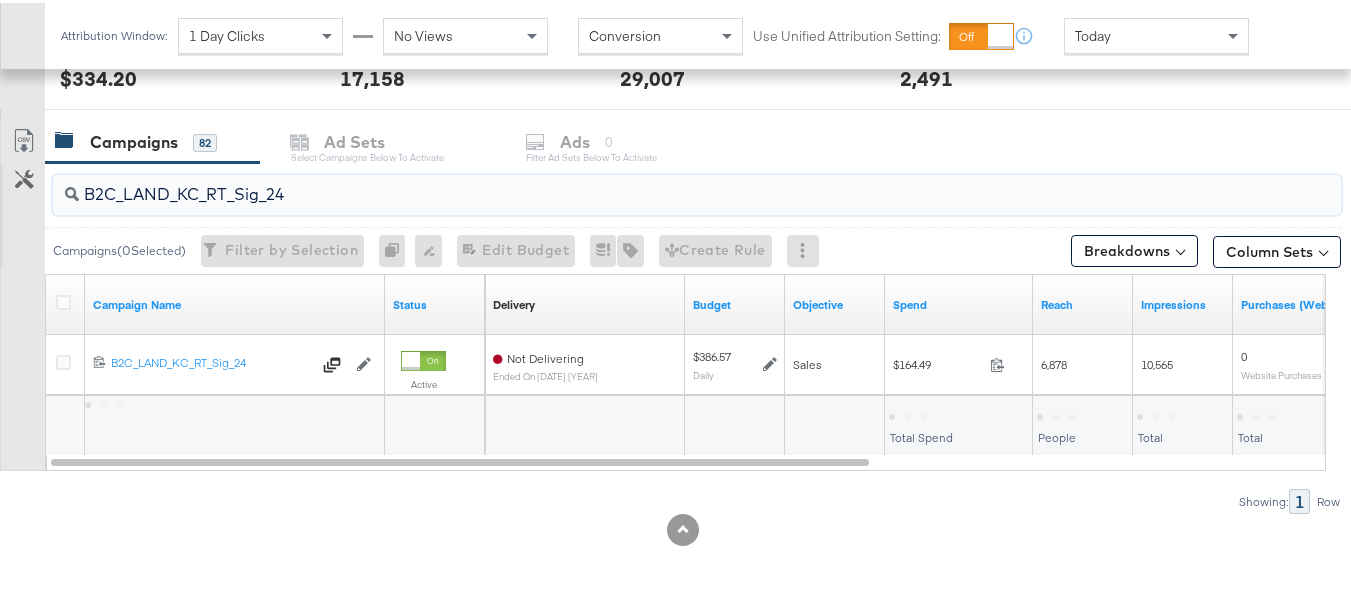 scroll, scrollTop: 798, scrollLeft: 0, axis: vertical 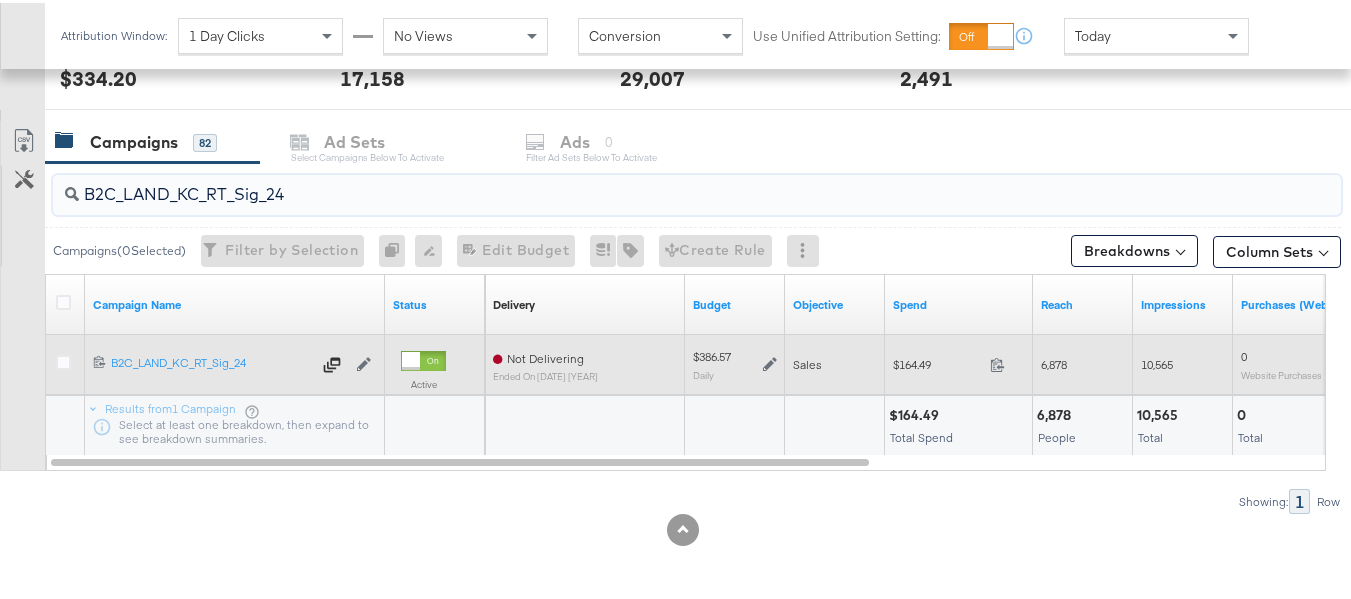 click on "$164.49" at bounding box center [937, 361] 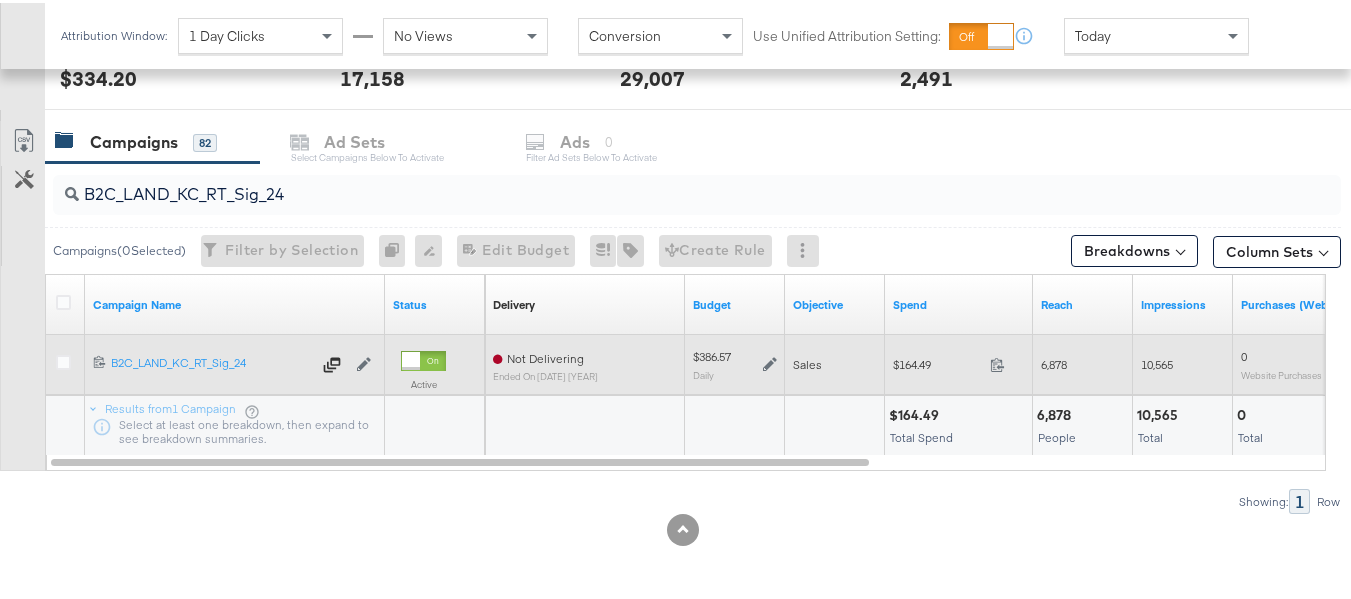 click on "$164.49" at bounding box center [937, 361] 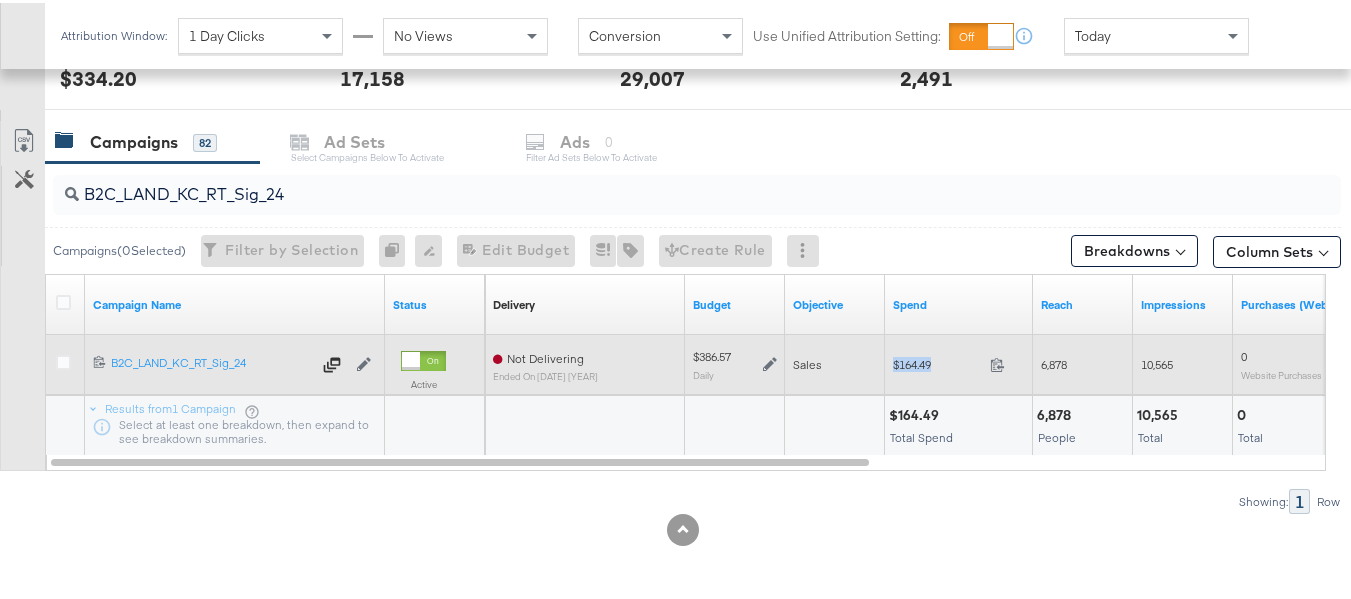 click on "$164.49" at bounding box center [937, 361] 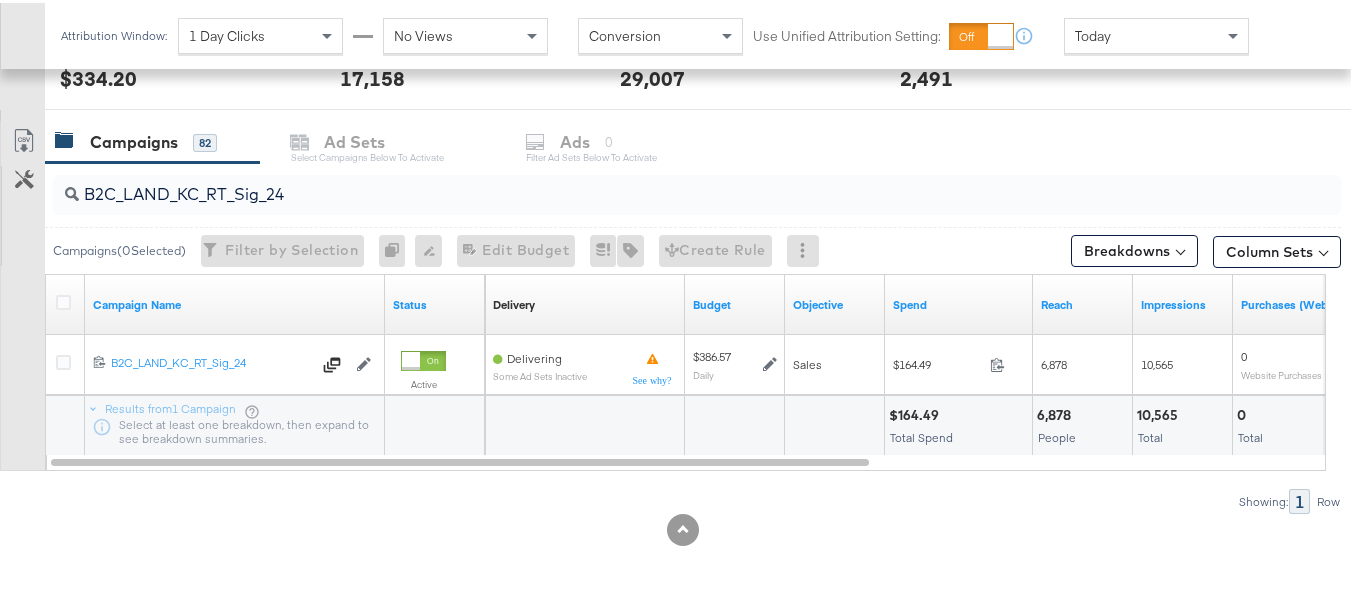 click on "B2C_LAND_KC_RT_Sig_24" at bounding box center (697, 192) 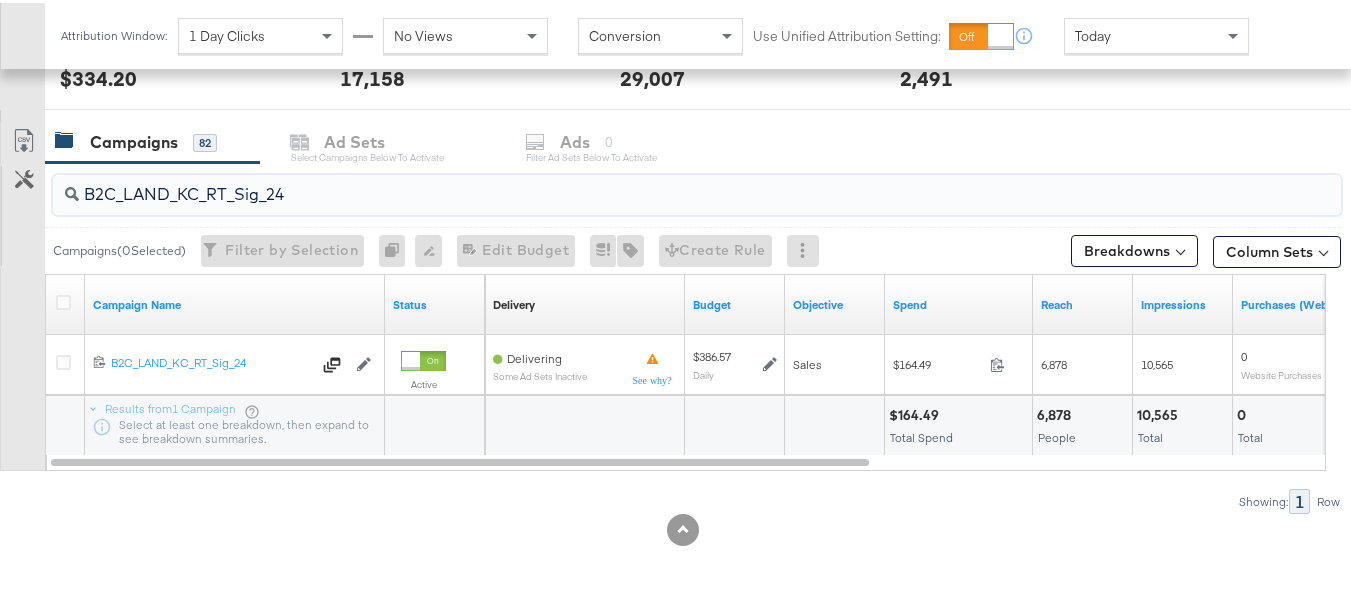 paste on "B_Ecommerce_KC_Retargeting_LW&LOA_Traffic" 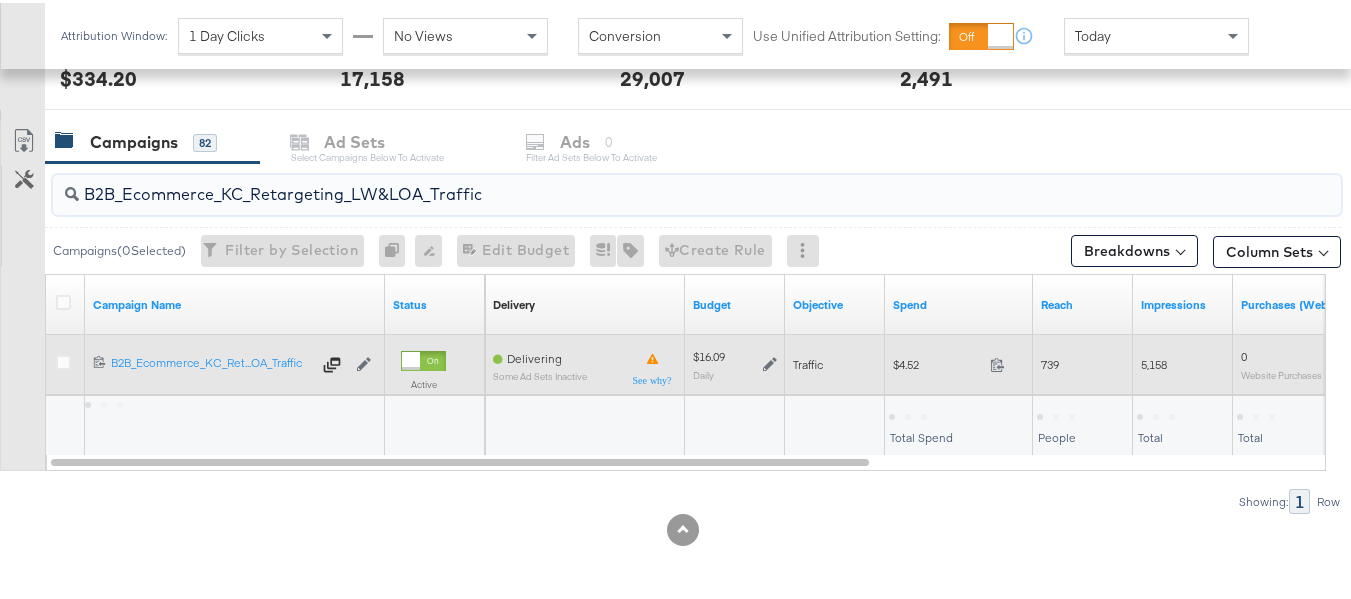 click on "$4.52   4.52" at bounding box center [959, 361] 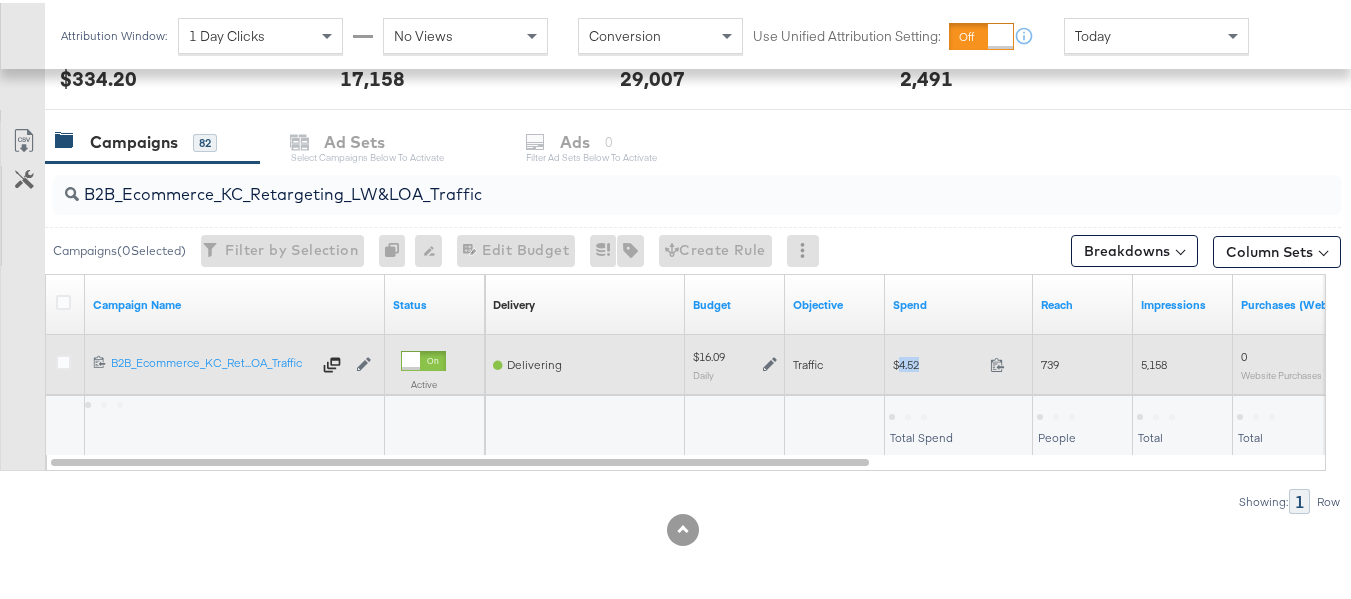 click on "$4.52   4.52" at bounding box center (959, 361) 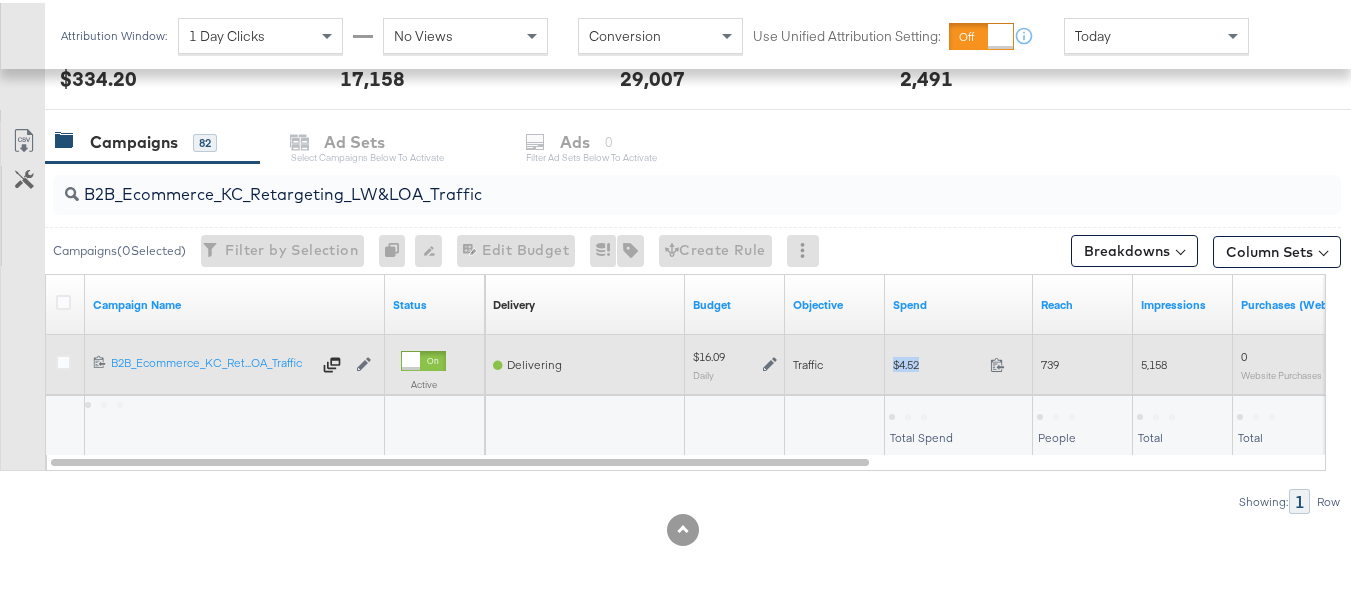 click on "$4.52   4.52" at bounding box center [959, 361] 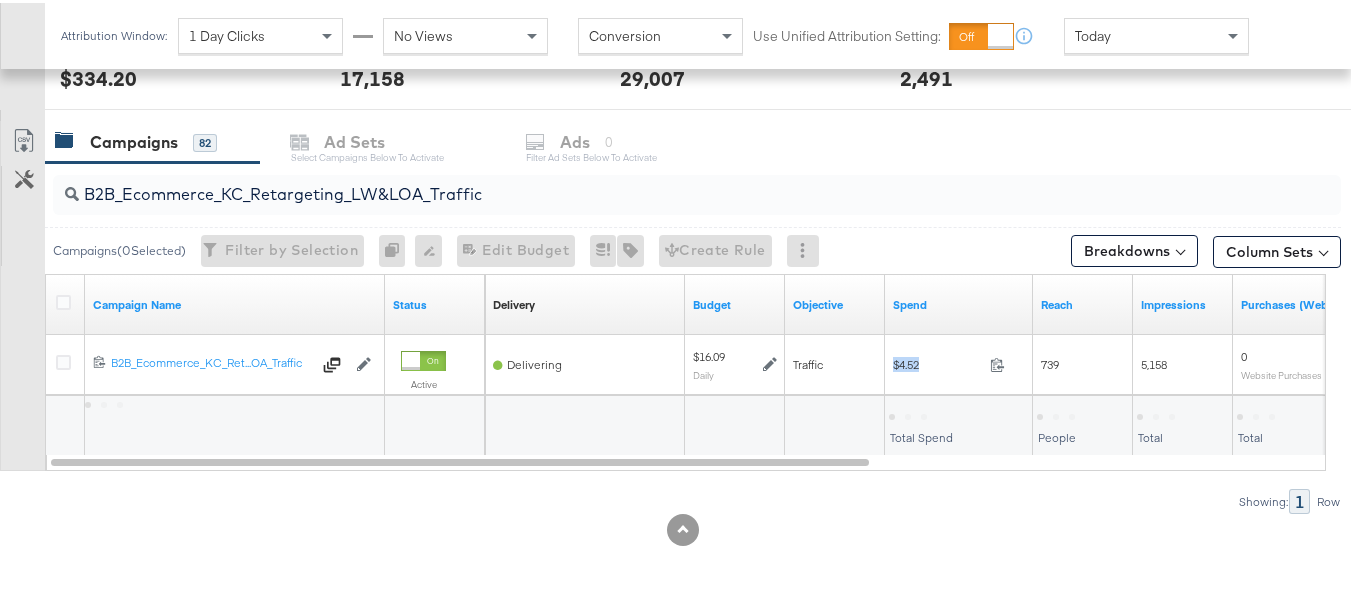 copy on "$4.52" 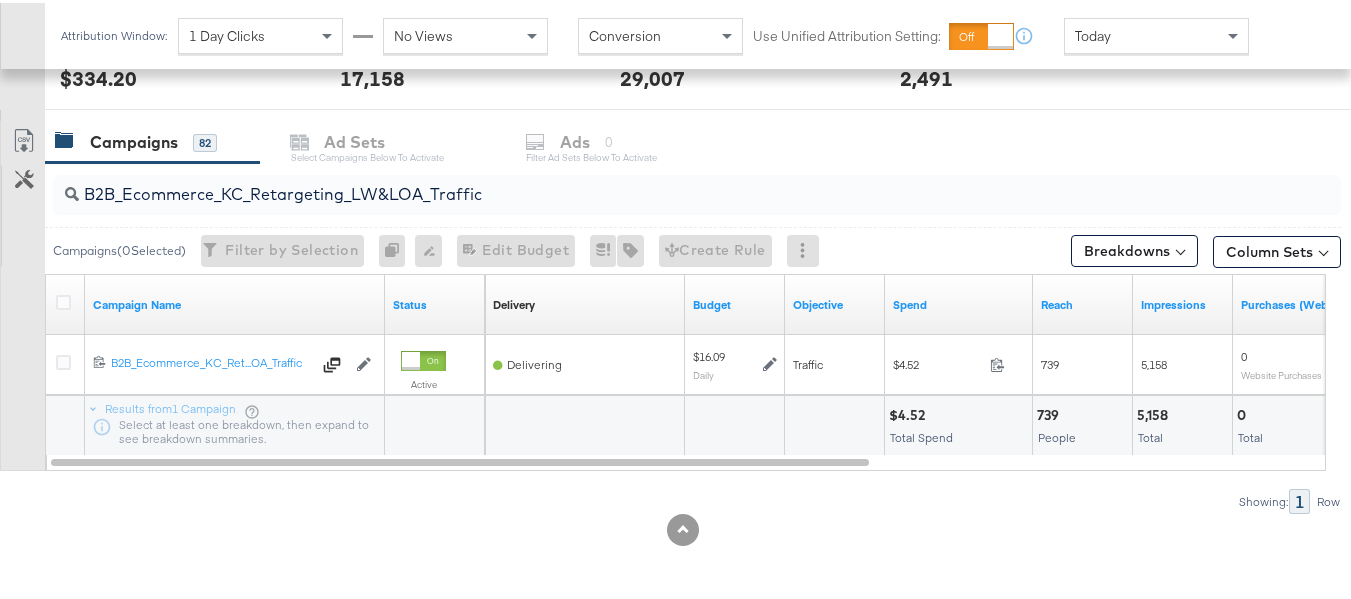 click on "B2B_Ecommerce_KC_Retargeting_LW&LOA_Traffic" at bounding box center (653, 183) 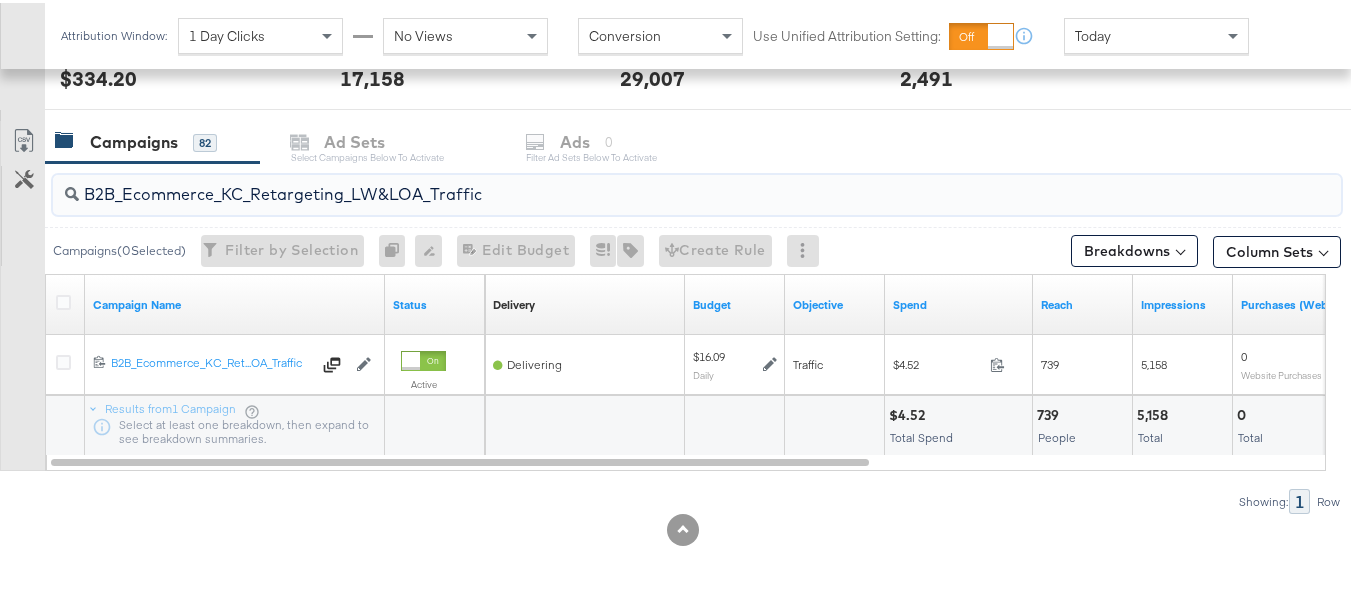 paste on "KC_Retargeting_Prospects & Clients_Conversions" 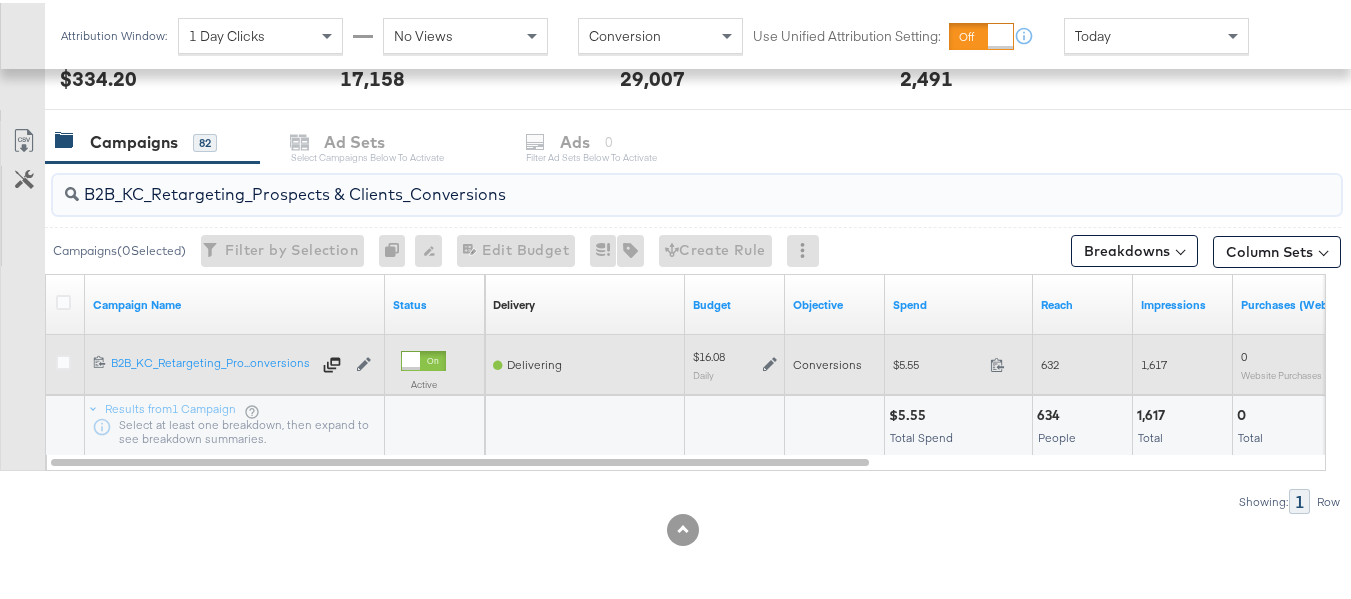 click on "$5.55   5.55" at bounding box center [959, 361] 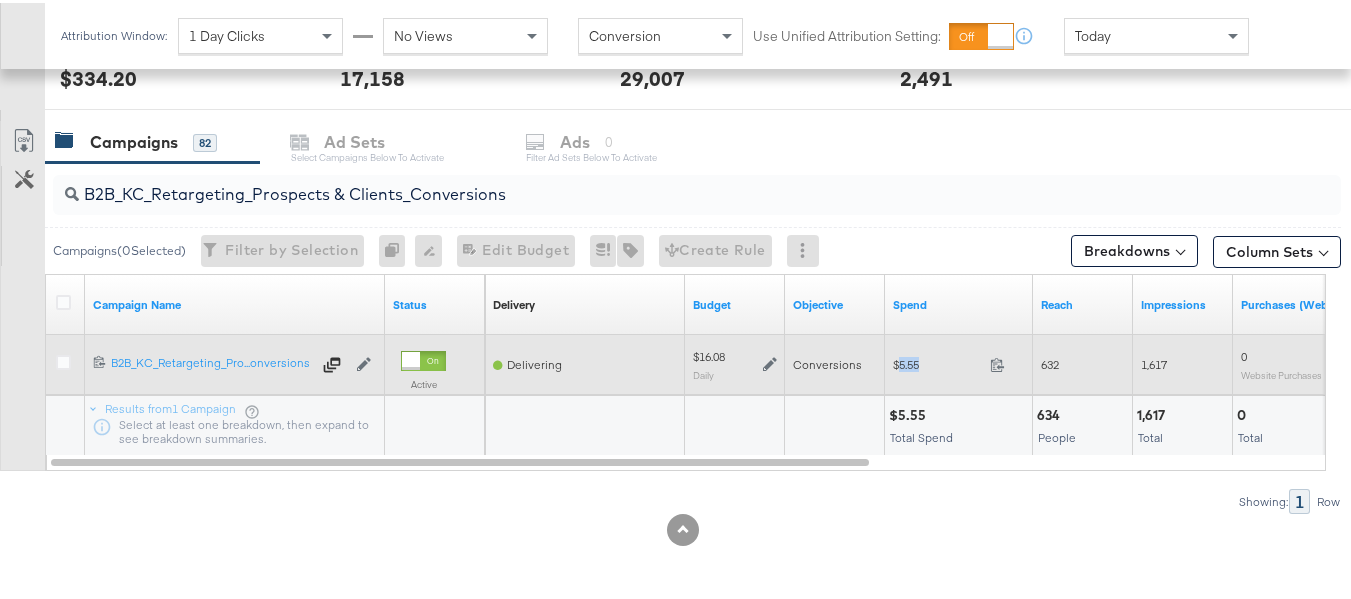 click on "$5.55   5.55" at bounding box center [959, 361] 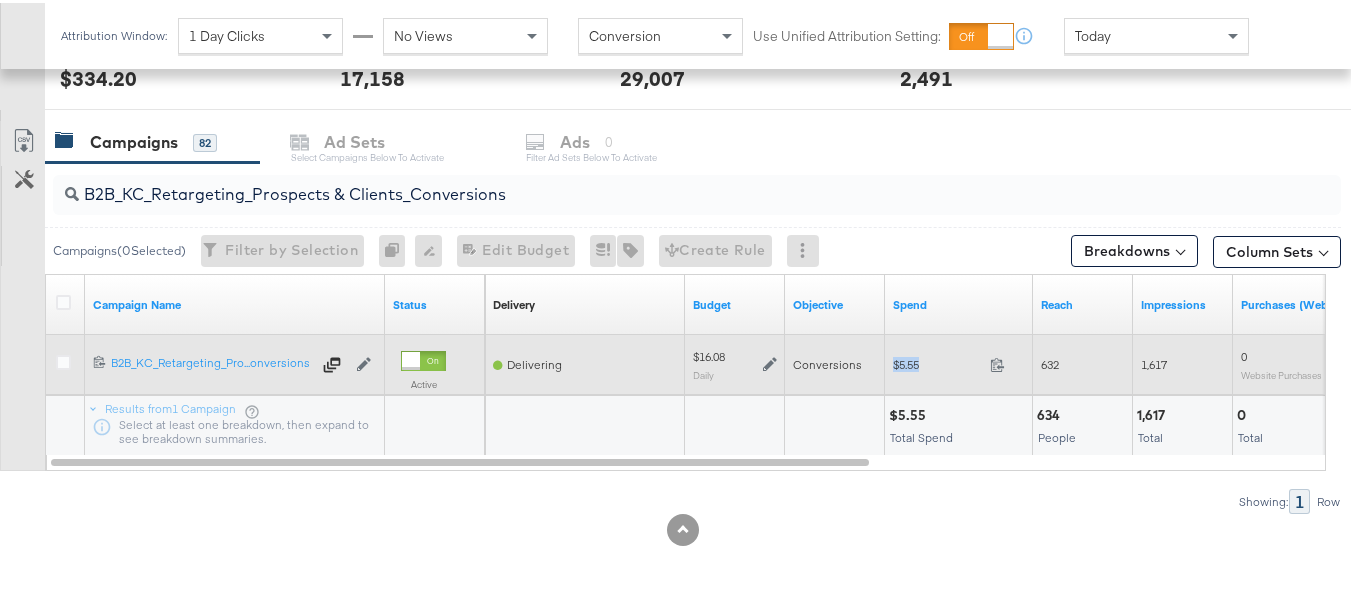 click on "$5.55   5.55" at bounding box center (959, 361) 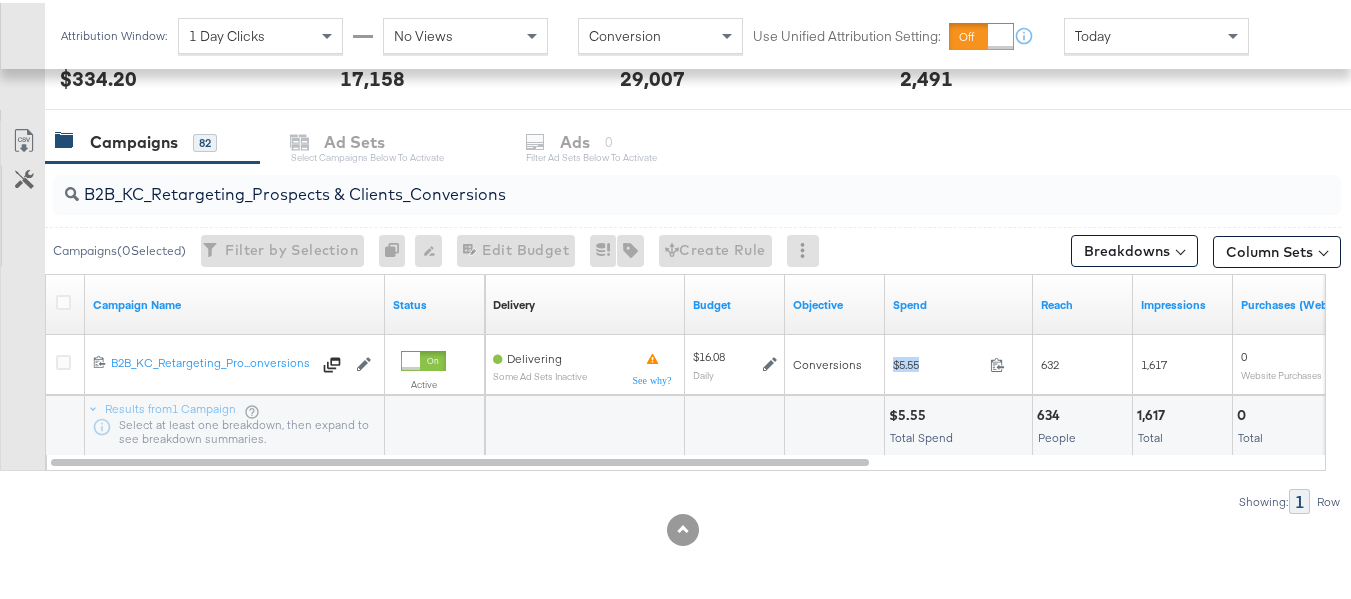 copy on "$5.55" 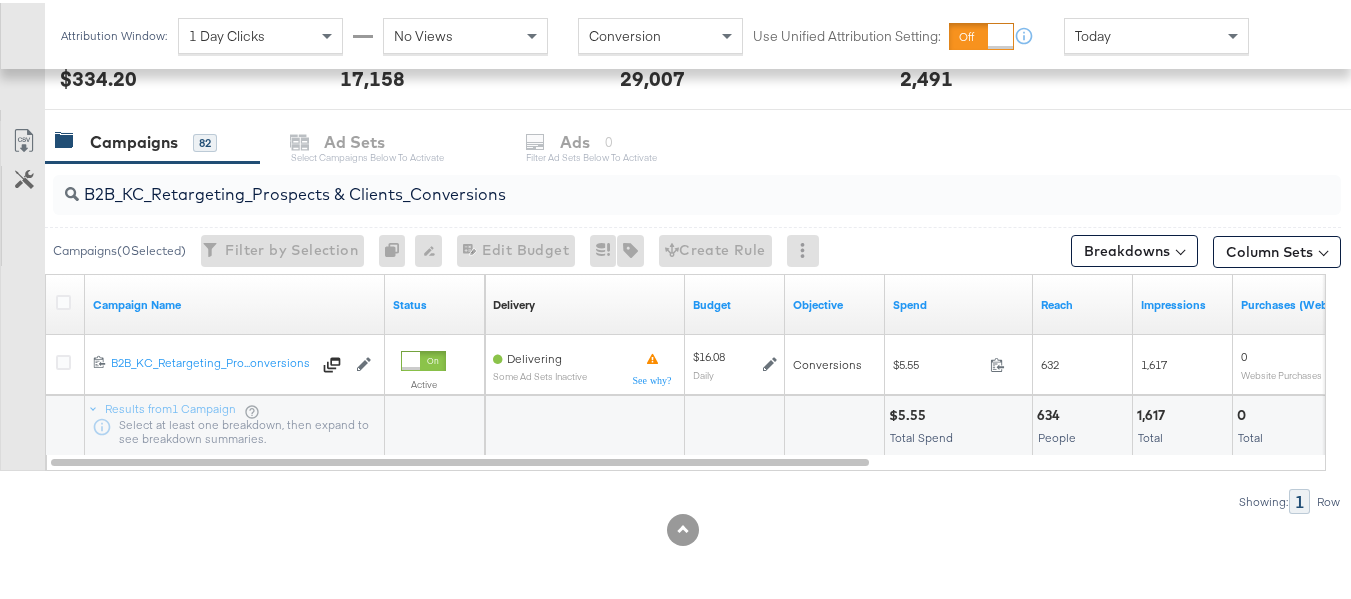 click on "B2B_KC_Retargeting_Prospects & Clients_Conversions" at bounding box center (653, 183) 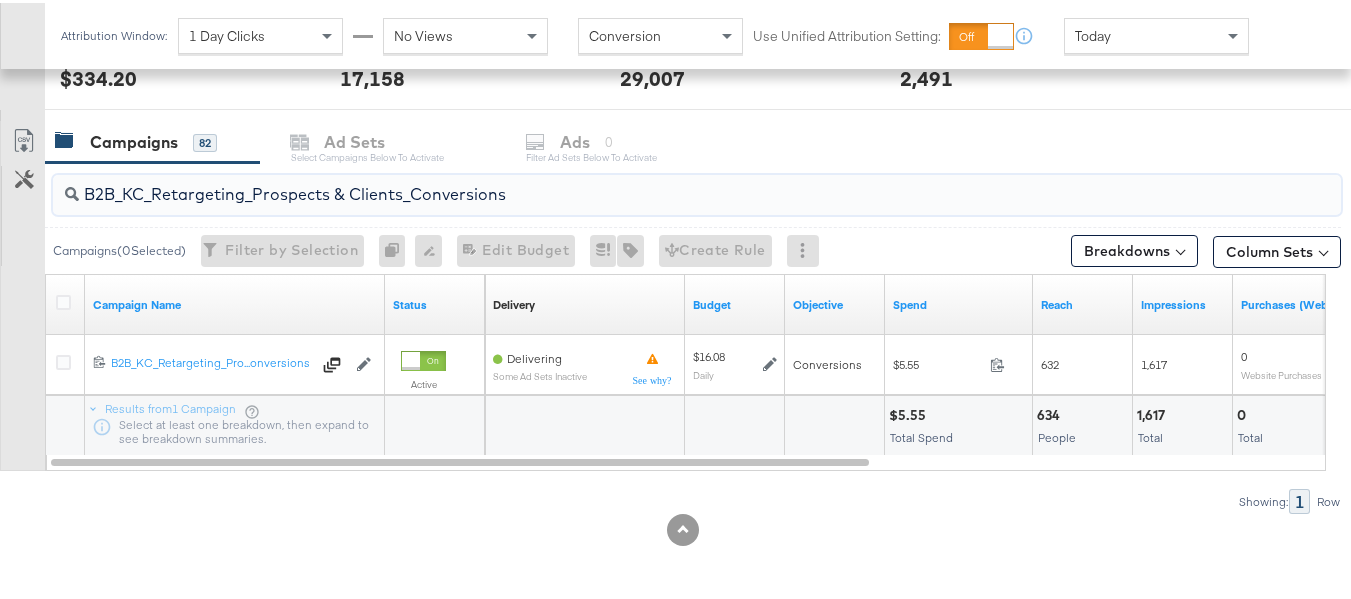 paste on "C_LAND_KC_Pros_Sig" 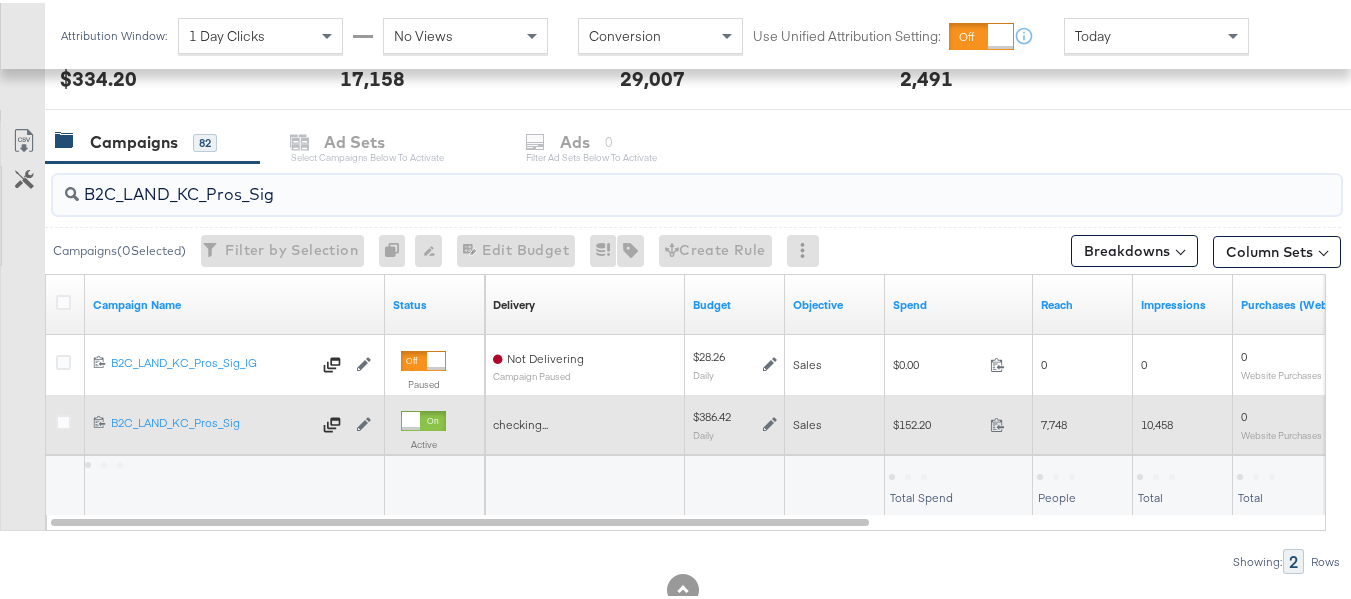 type on "B2C_LAND_KC_Pros_Sig" 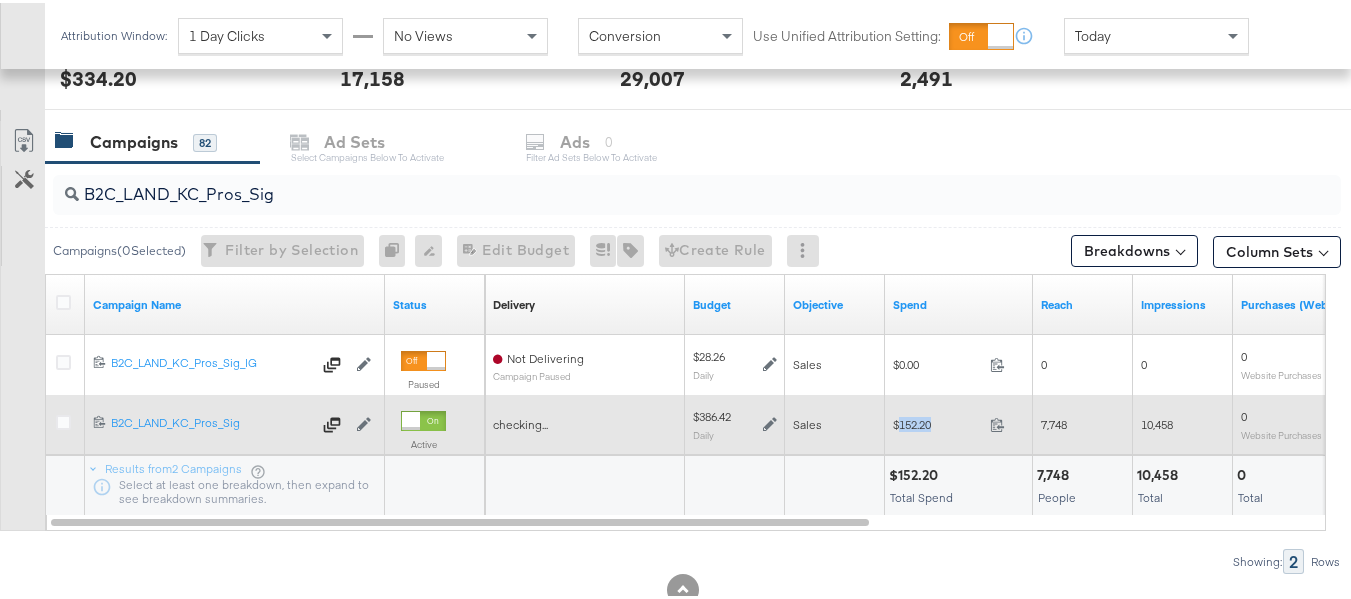 click on "$152.20   152.2" at bounding box center [959, 421] 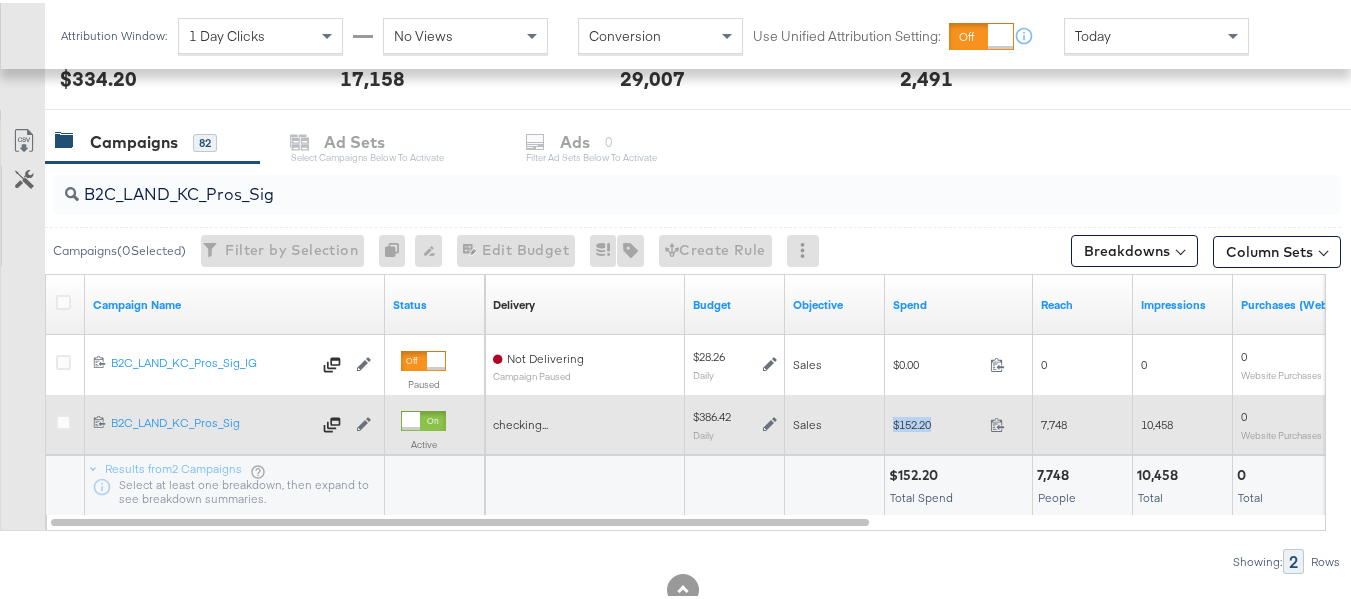 click on "$152.20   152.2" at bounding box center [959, 421] 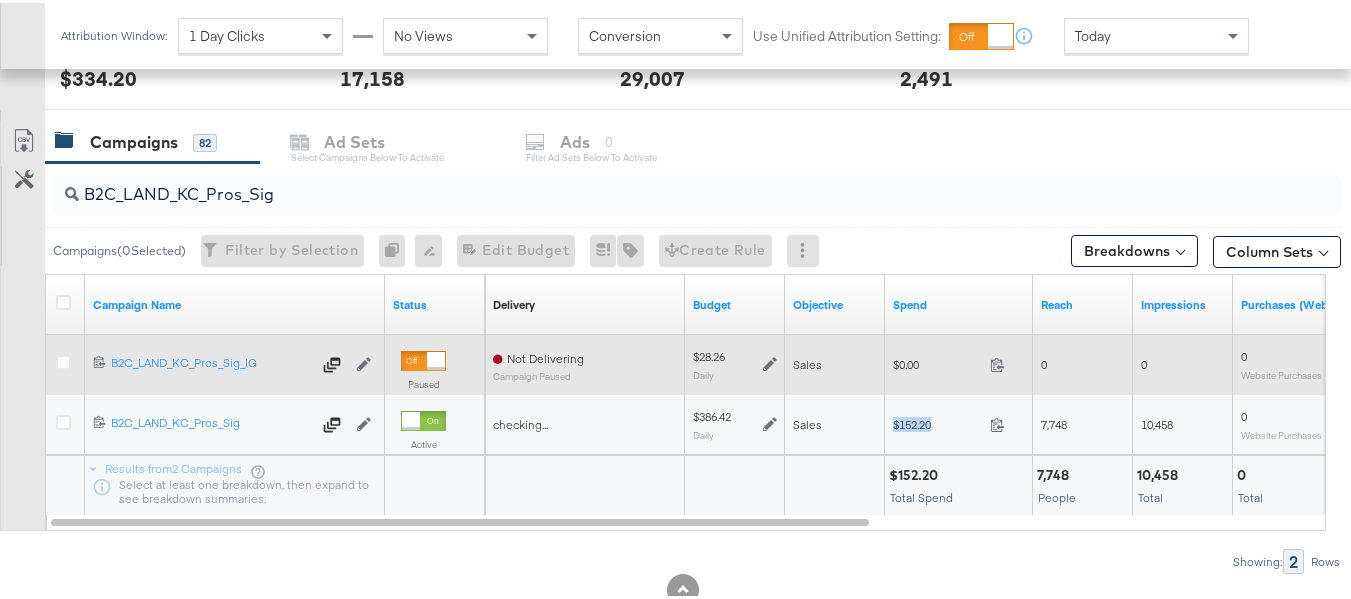 copy on "$152.20" 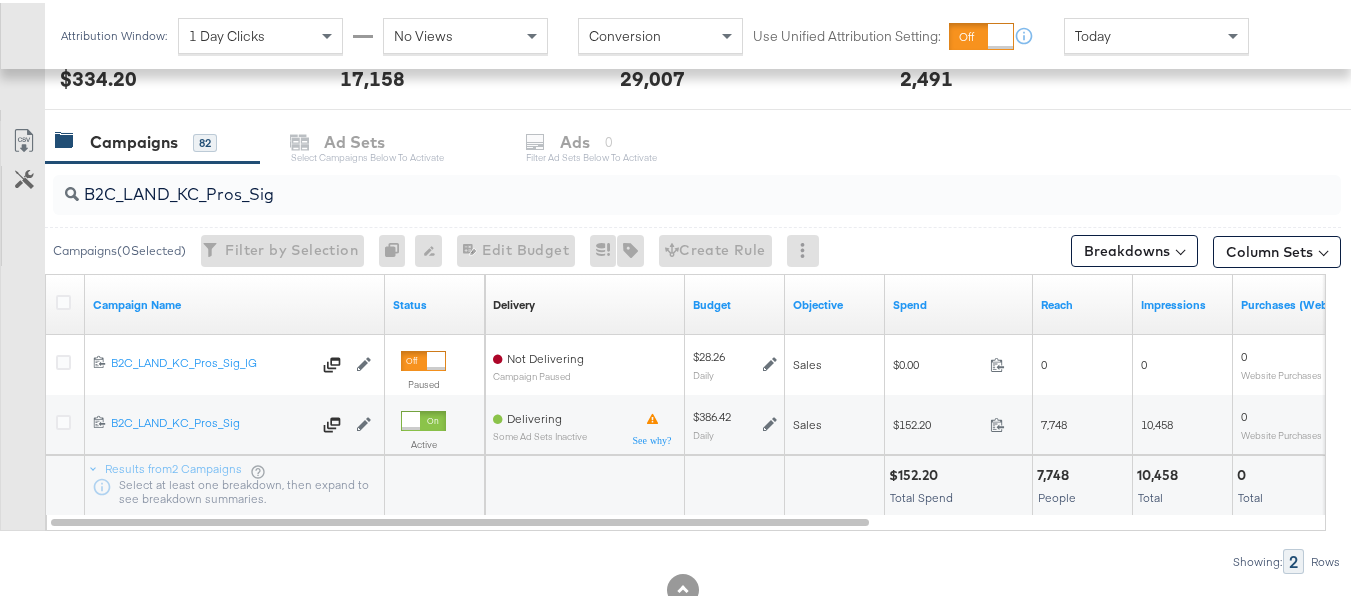 drag, startPoint x: 367, startPoint y: 531, endPoint x: 82, endPoint y: -121, distance: 711.568 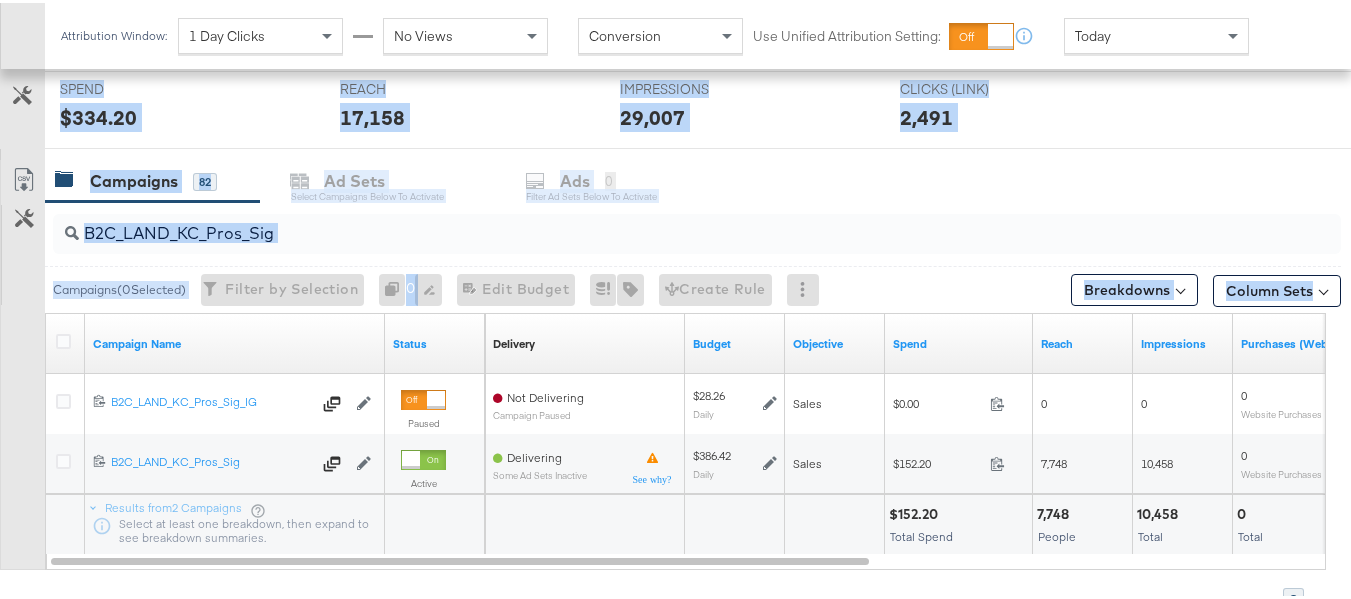 click on "Customize KPIs Export as CSV" at bounding box center (22, 362) 